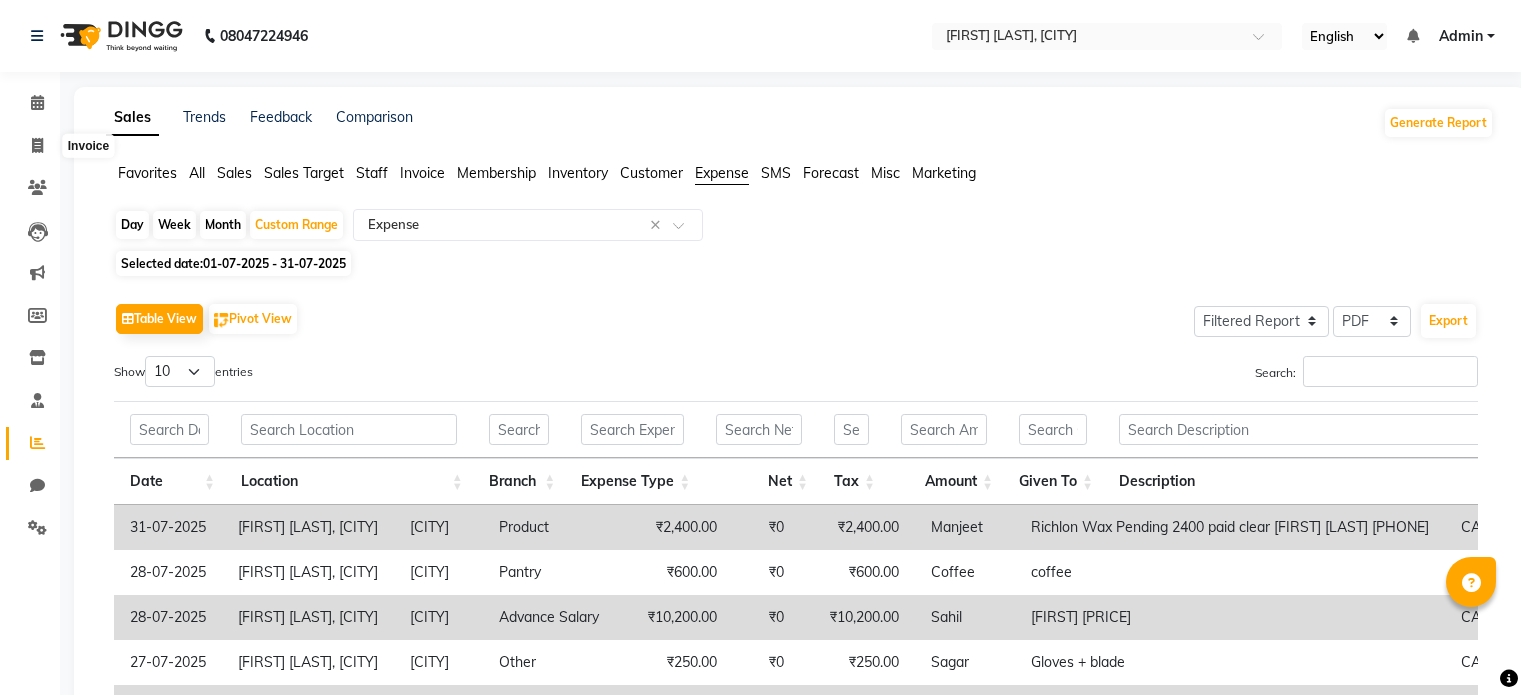 select on "filtered_report" 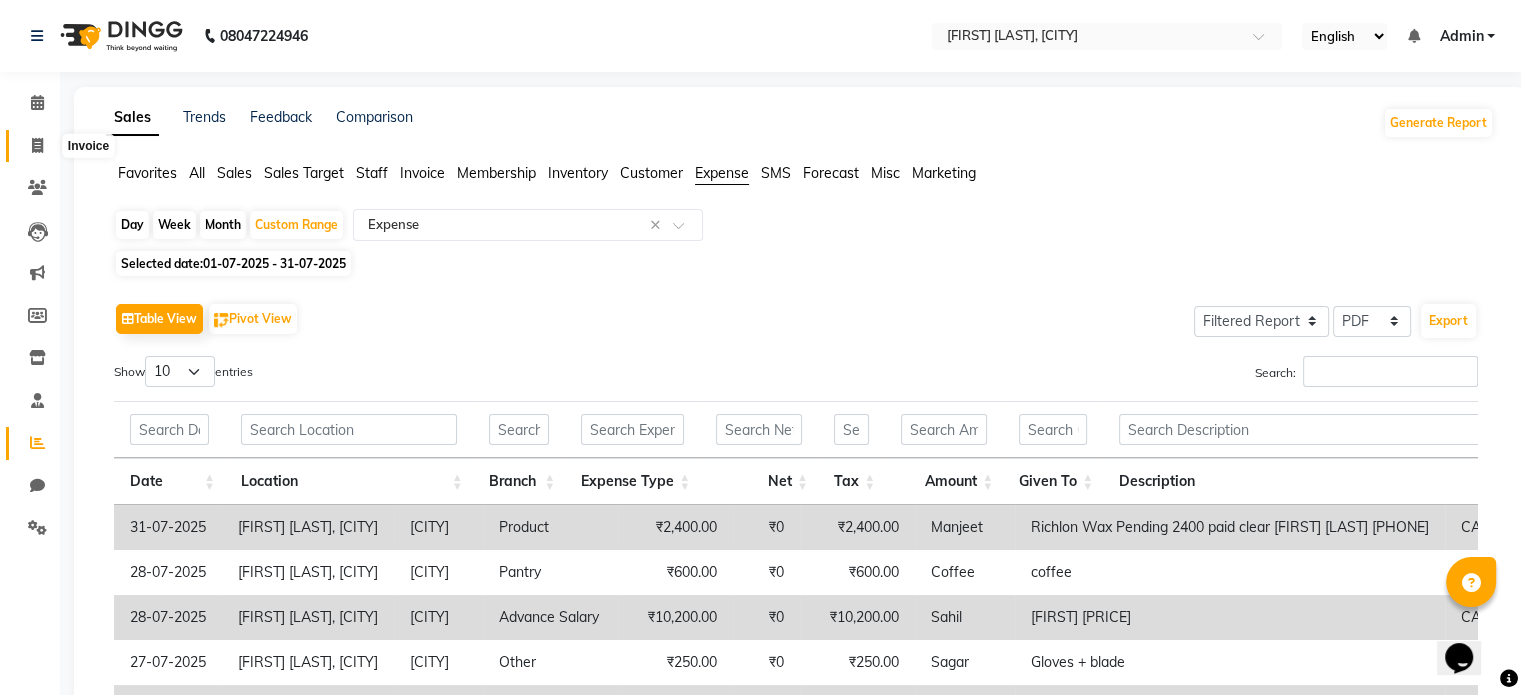 scroll, scrollTop: 0, scrollLeft: 0, axis: both 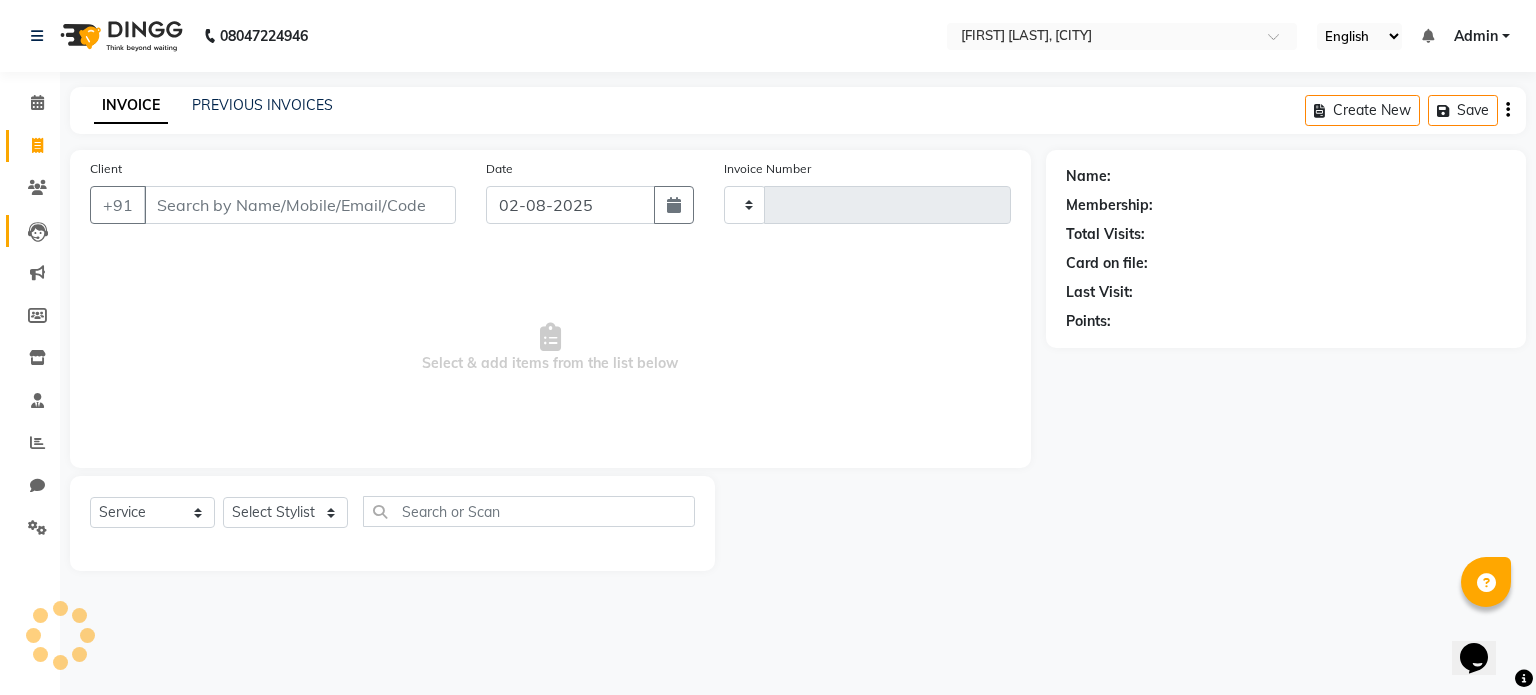type on "0237" 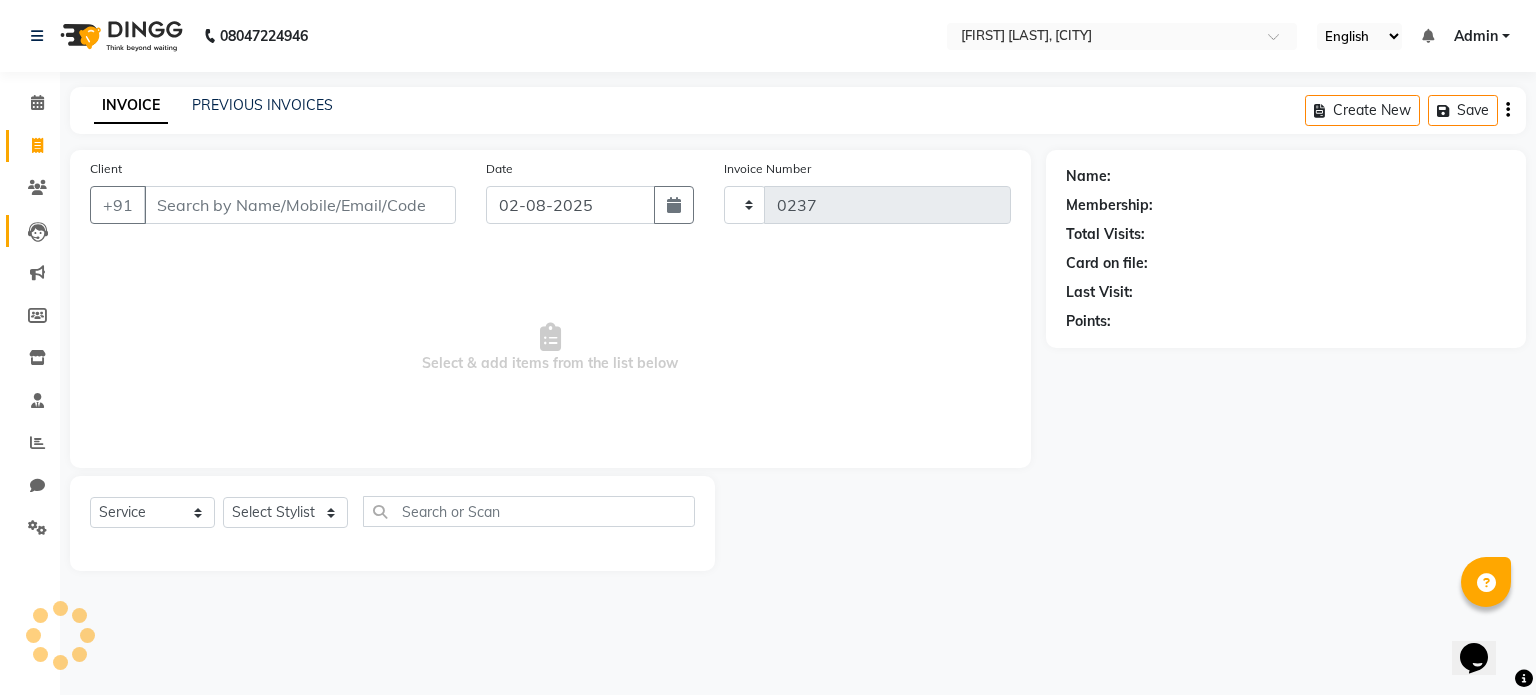 select on "8322" 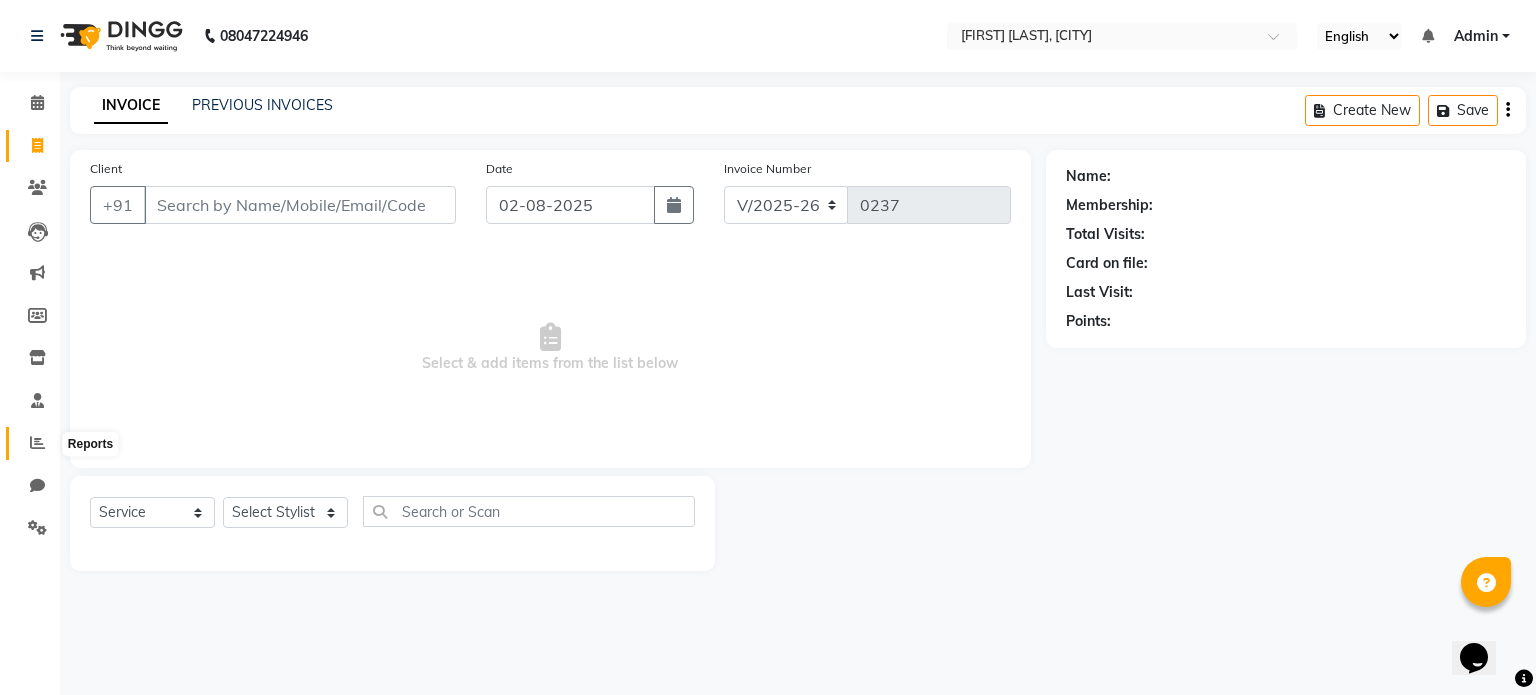 click 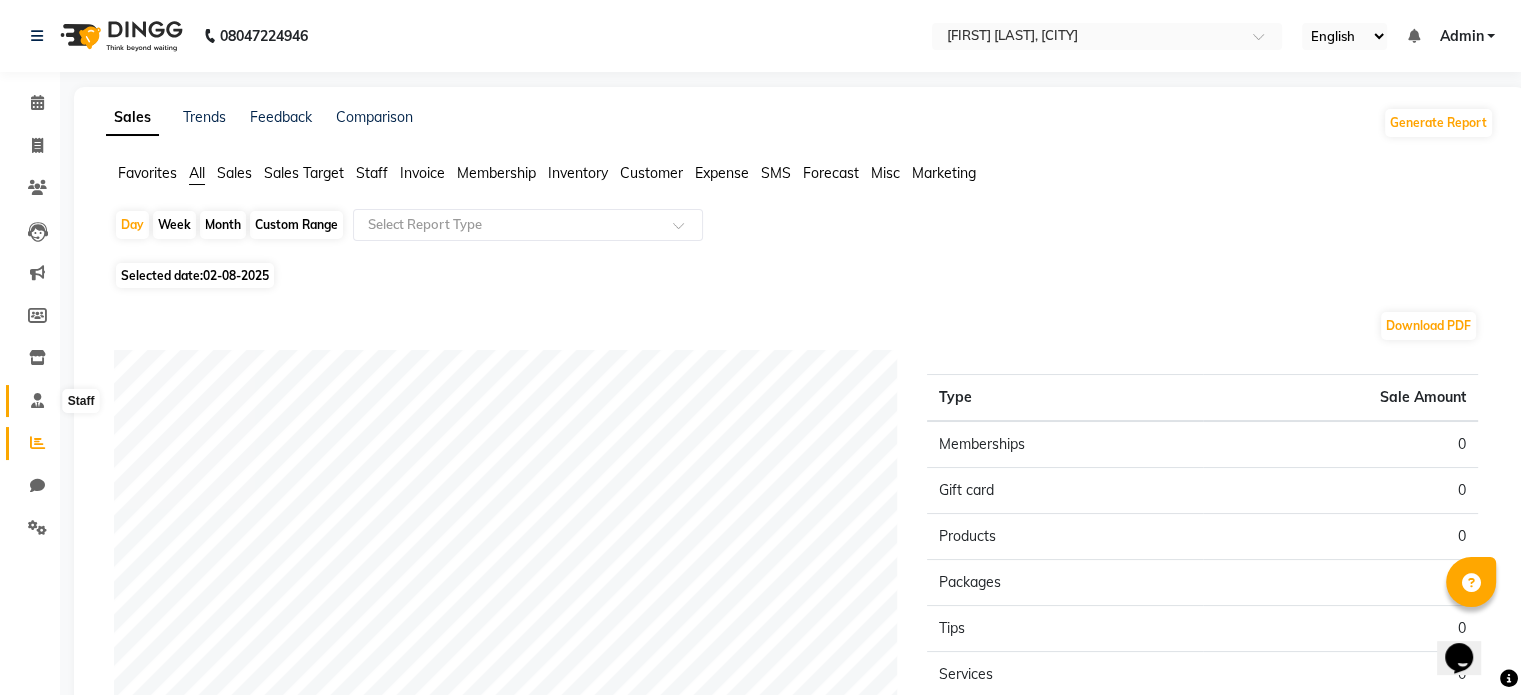 click 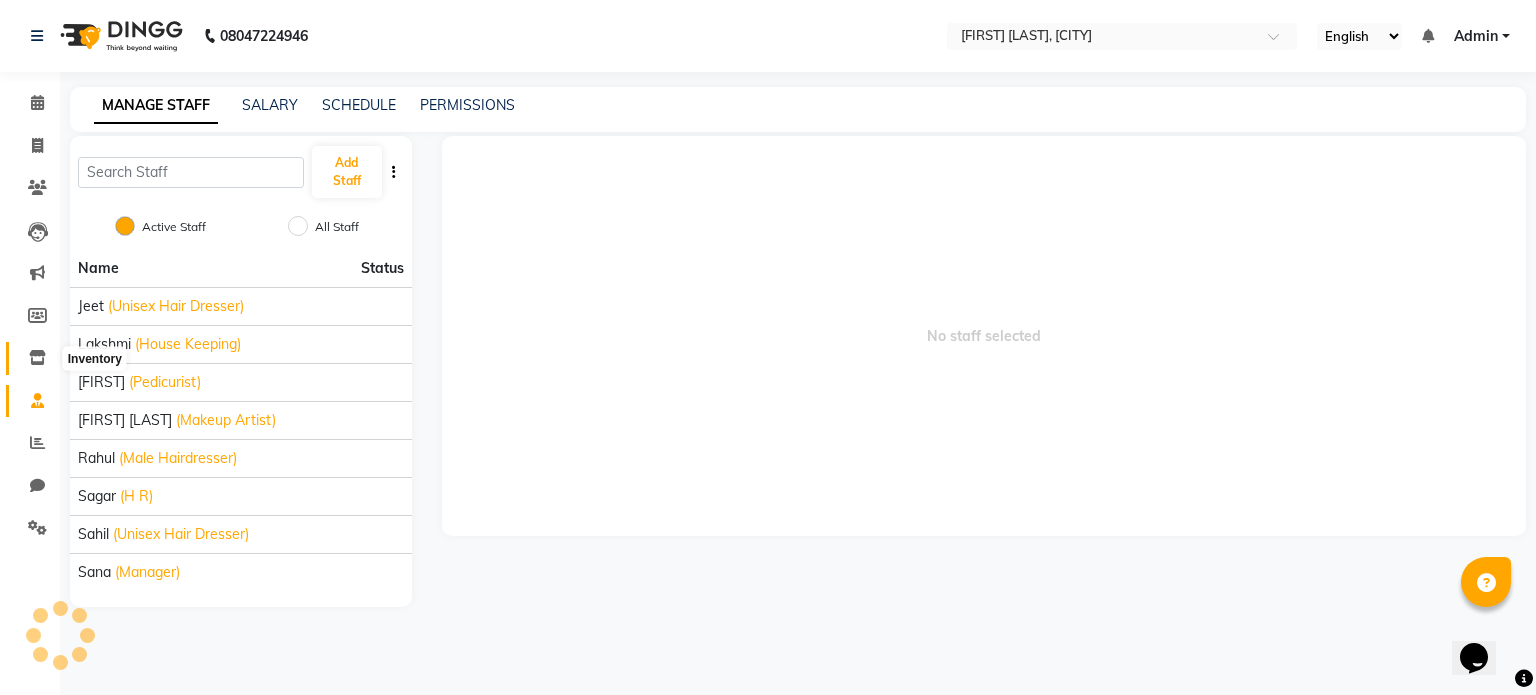 click 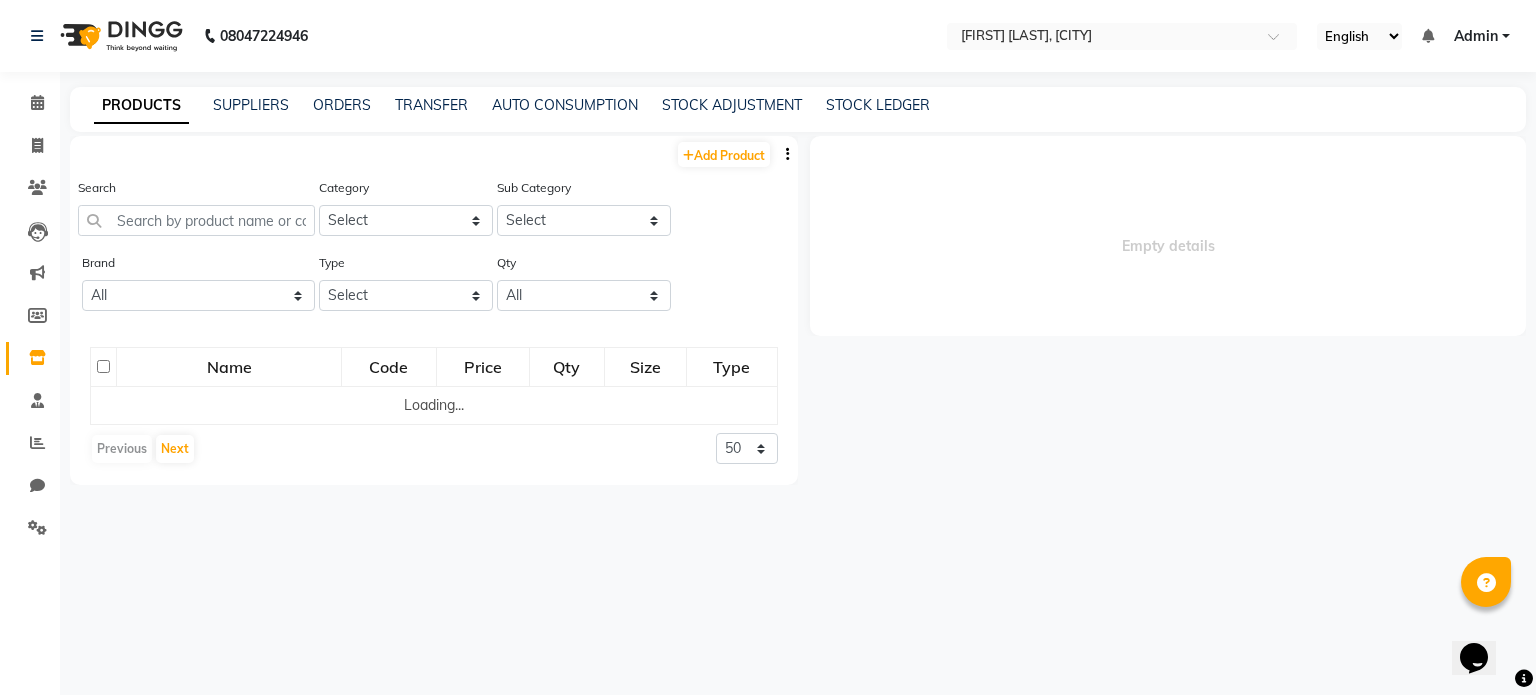 select 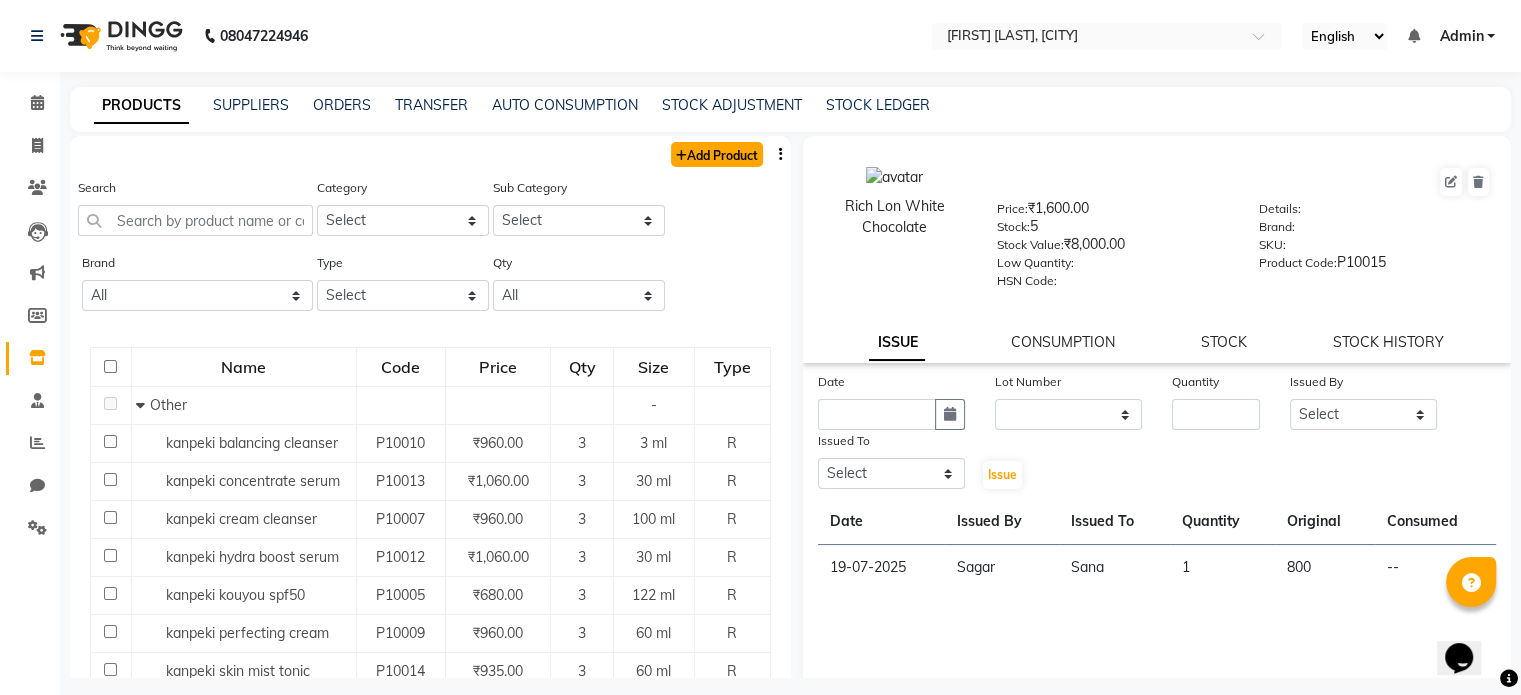 click on "Add Product" 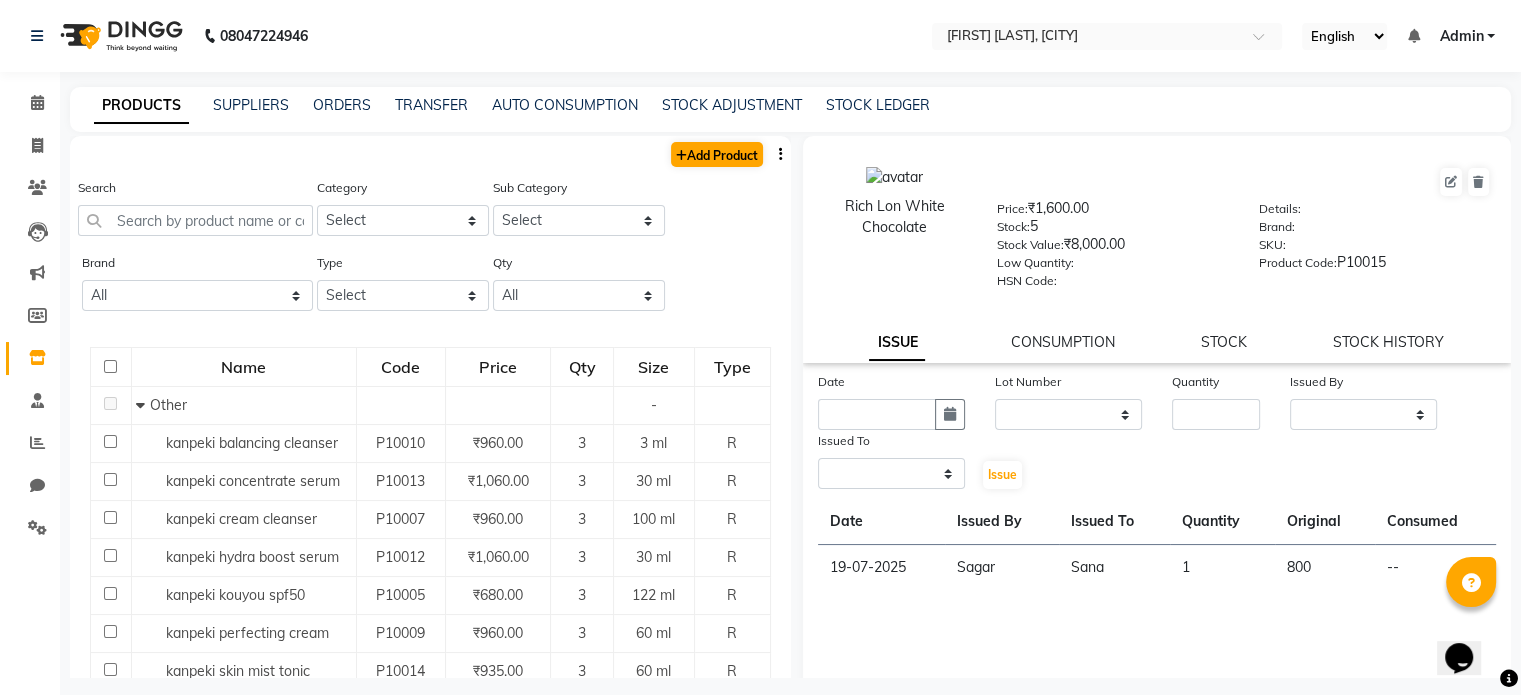 select on "true" 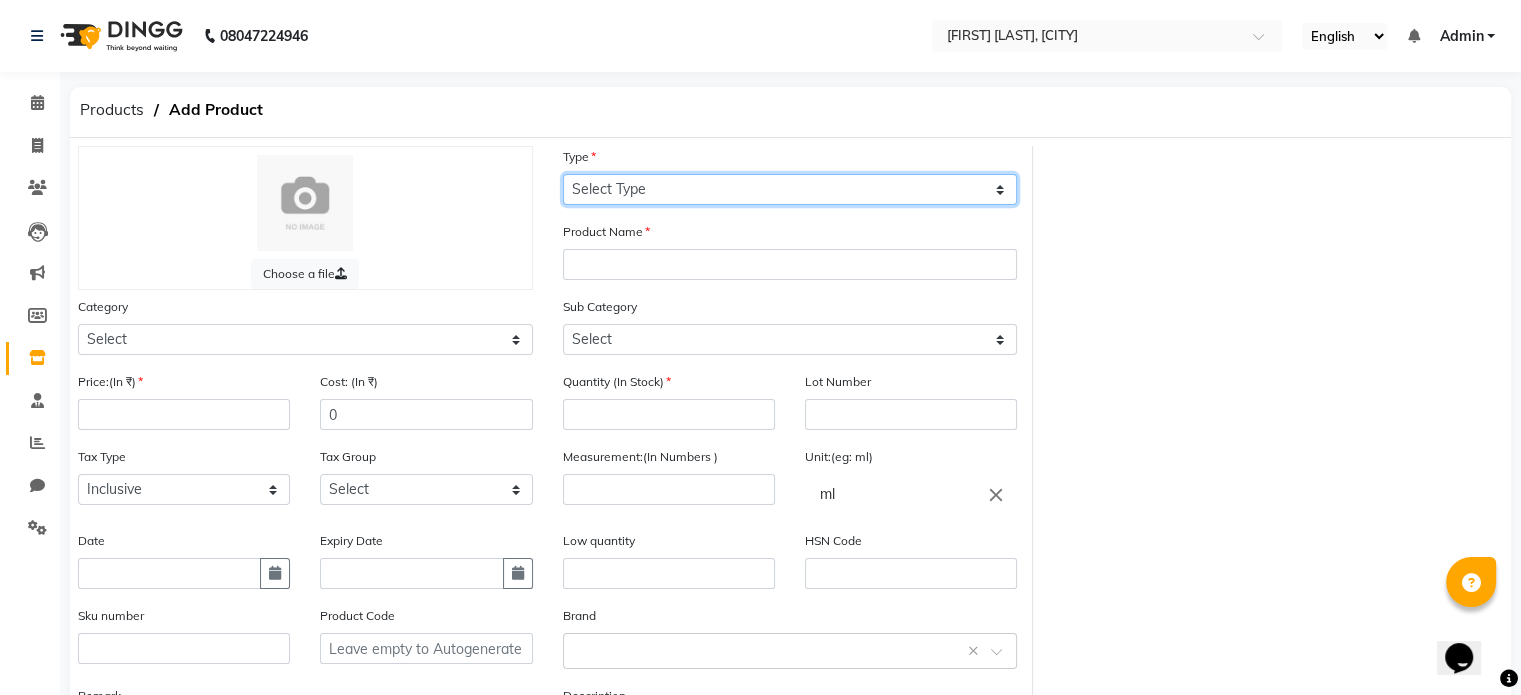 click on "Select Type Both Retail Consumable" 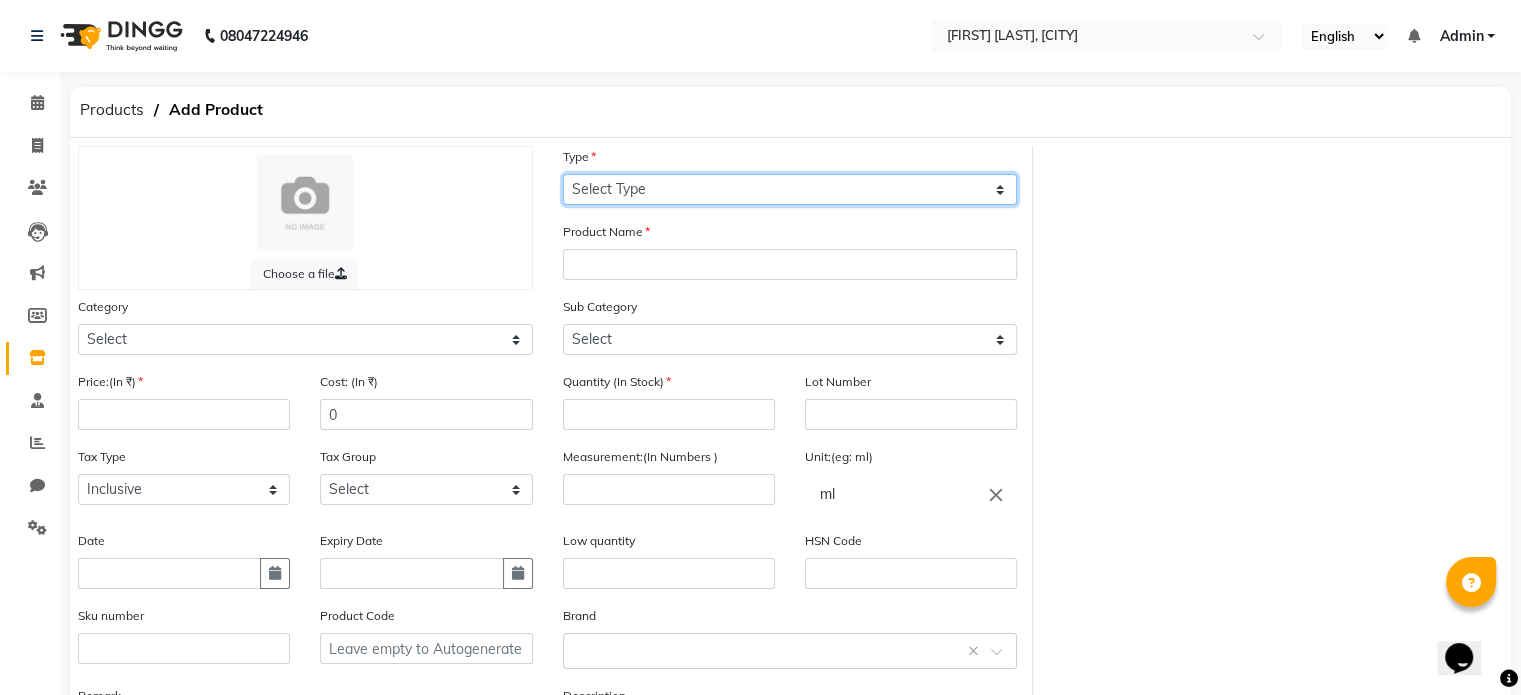select on "B" 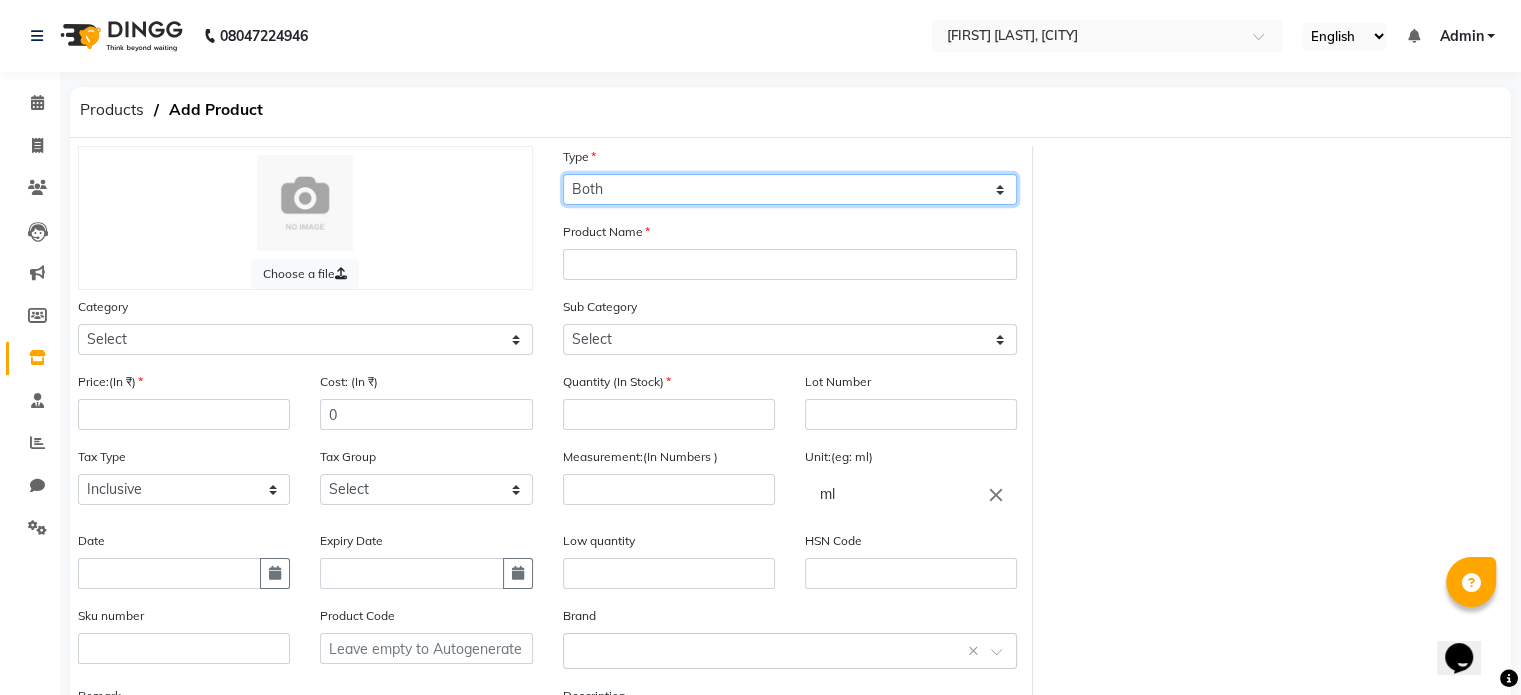 click on "Select Type Both Retail Consumable" 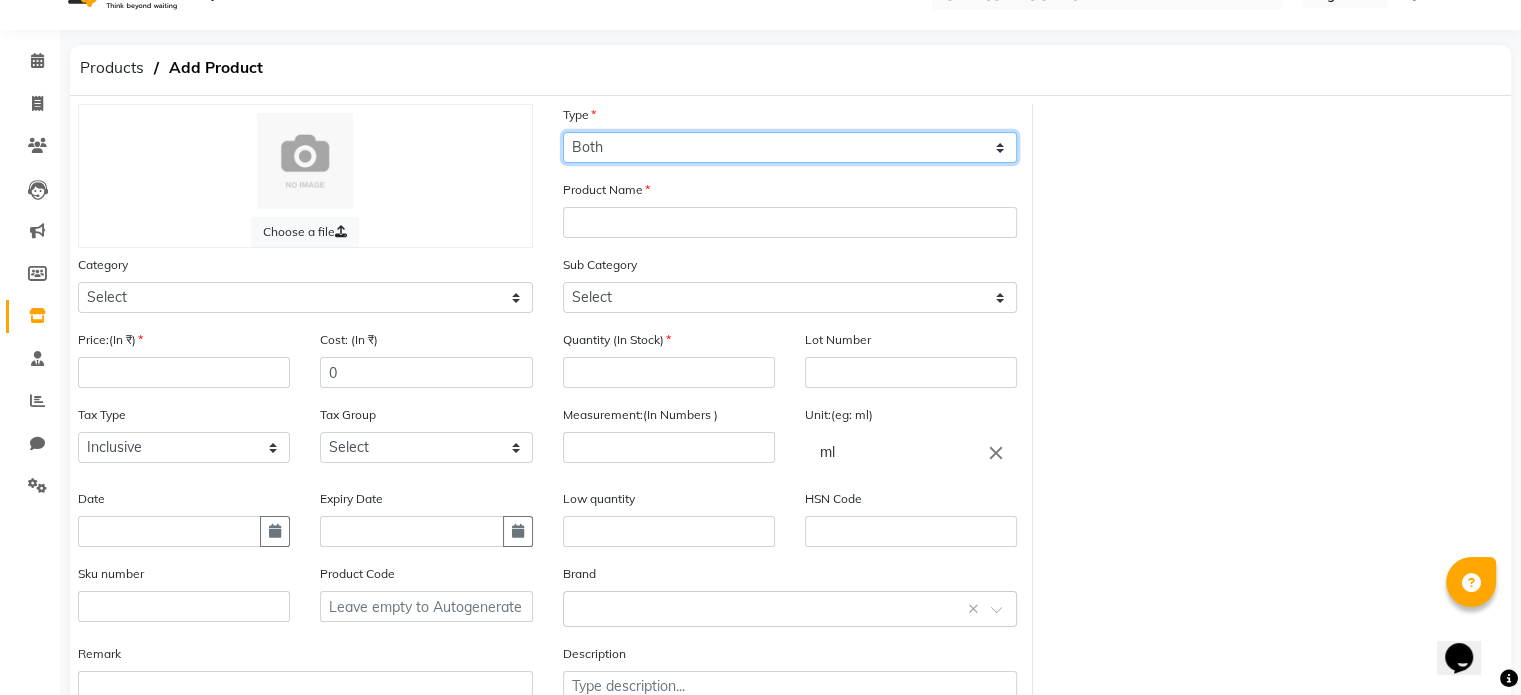 scroll, scrollTop: 43, scrollLeft: 0, axis: vertical 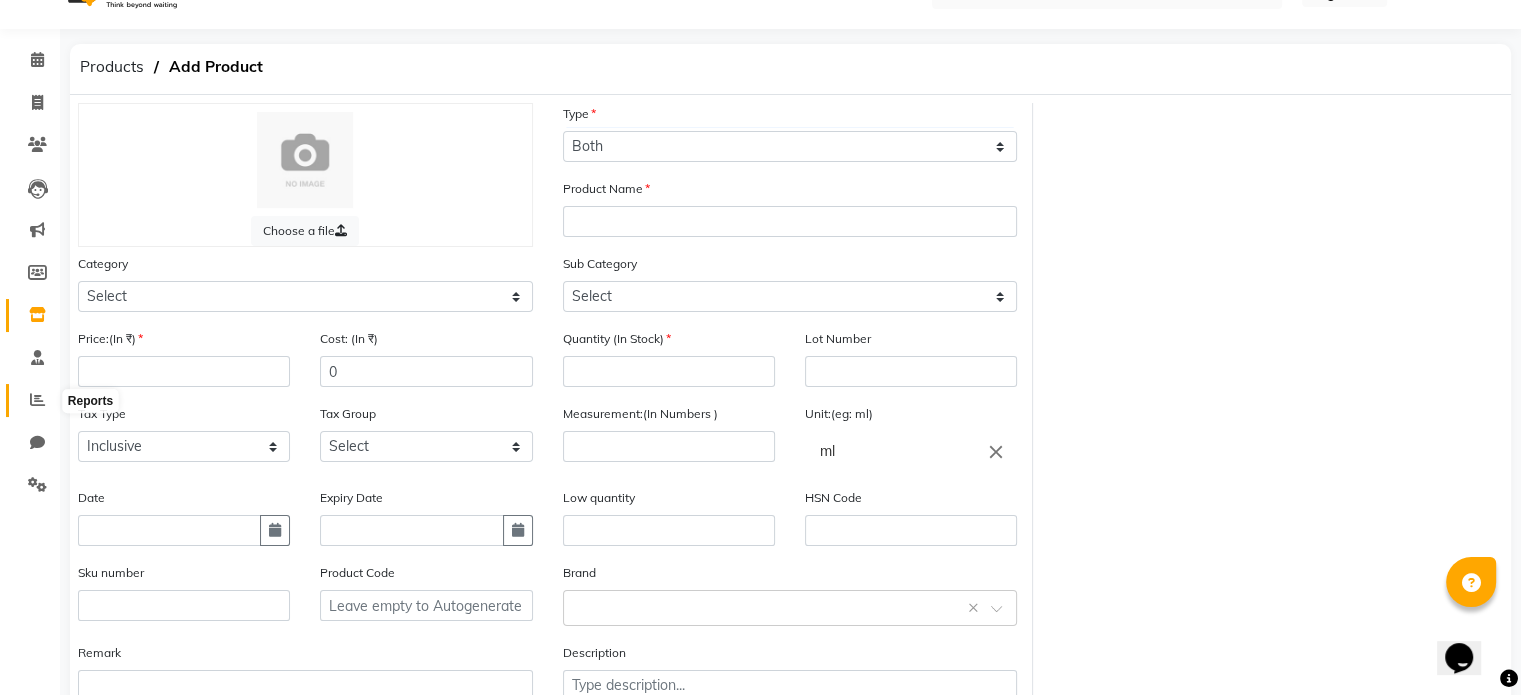 click 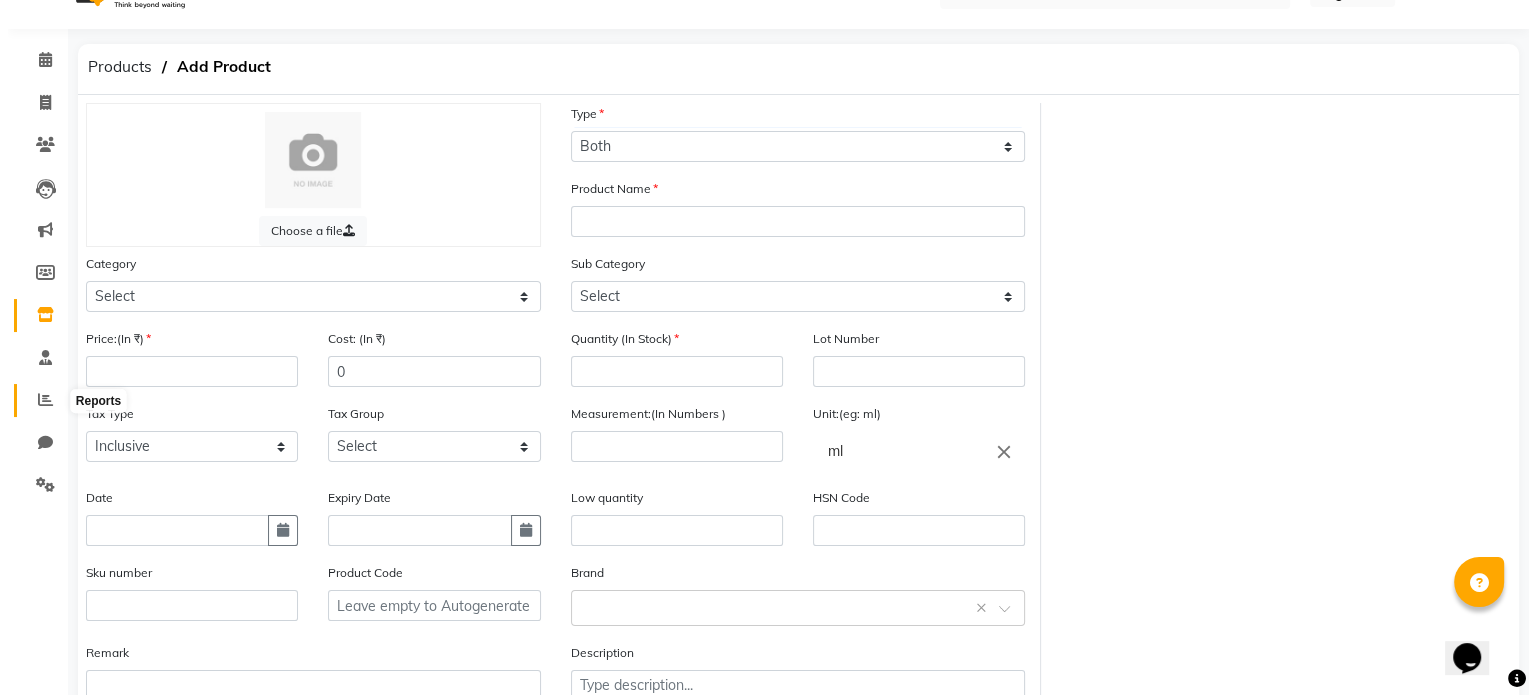 scroll, scrollTop: 0, scrollLeft: 0, axis: both 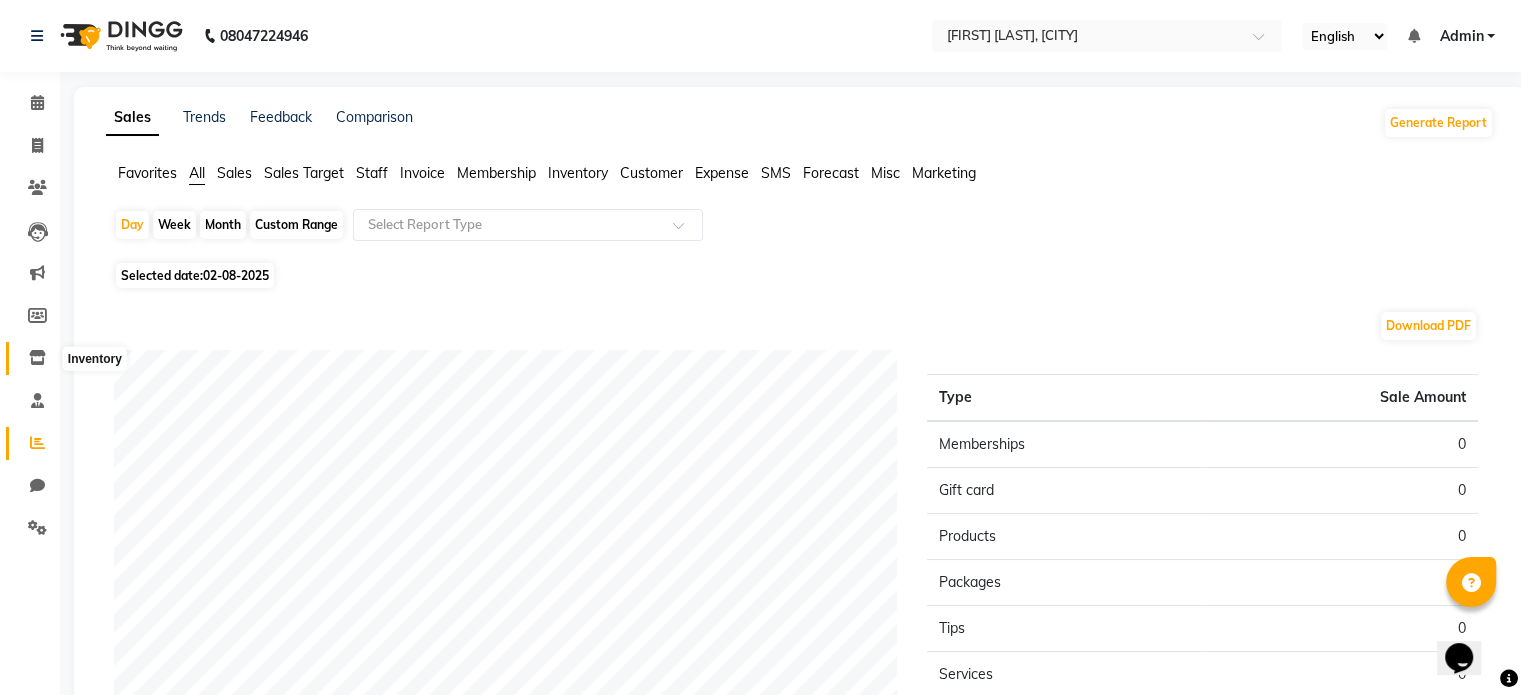click 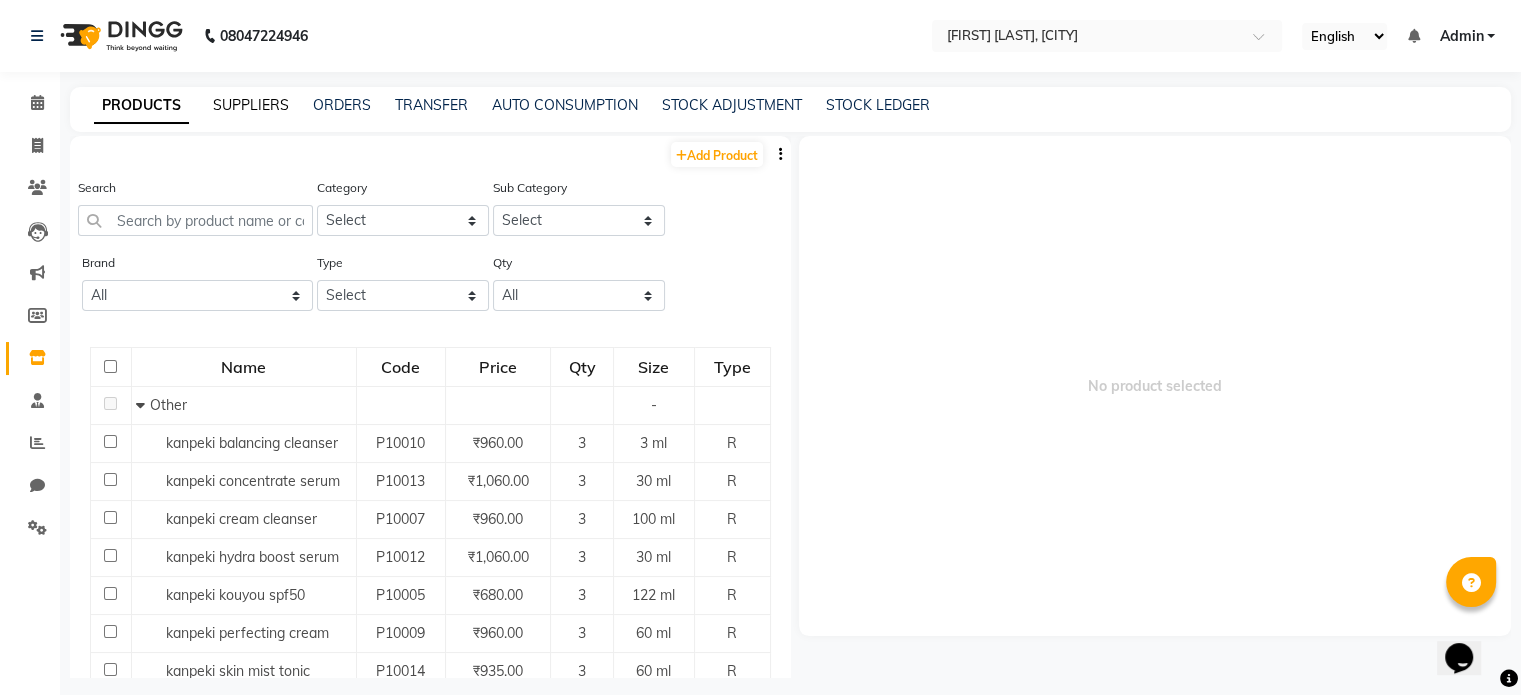 click on "SUPPLIERS" 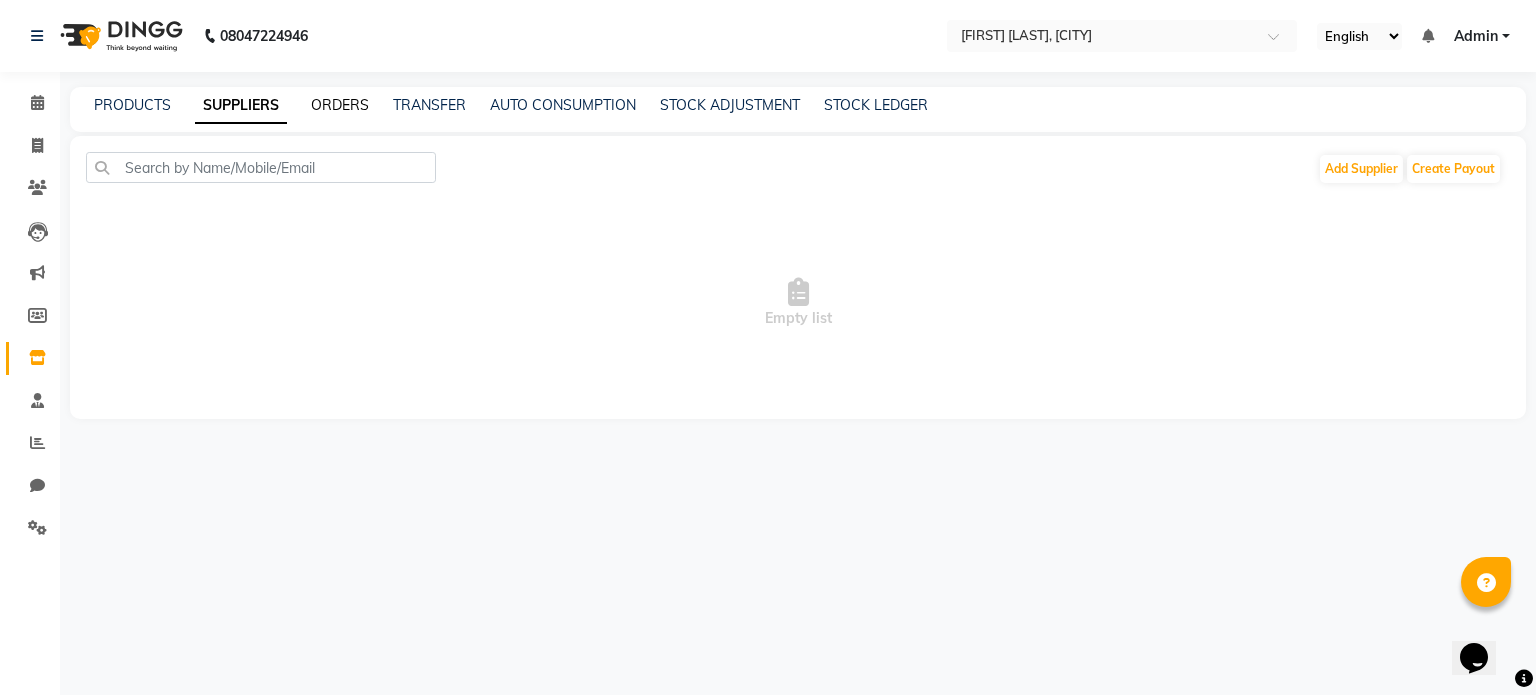 click on "ORDERS" 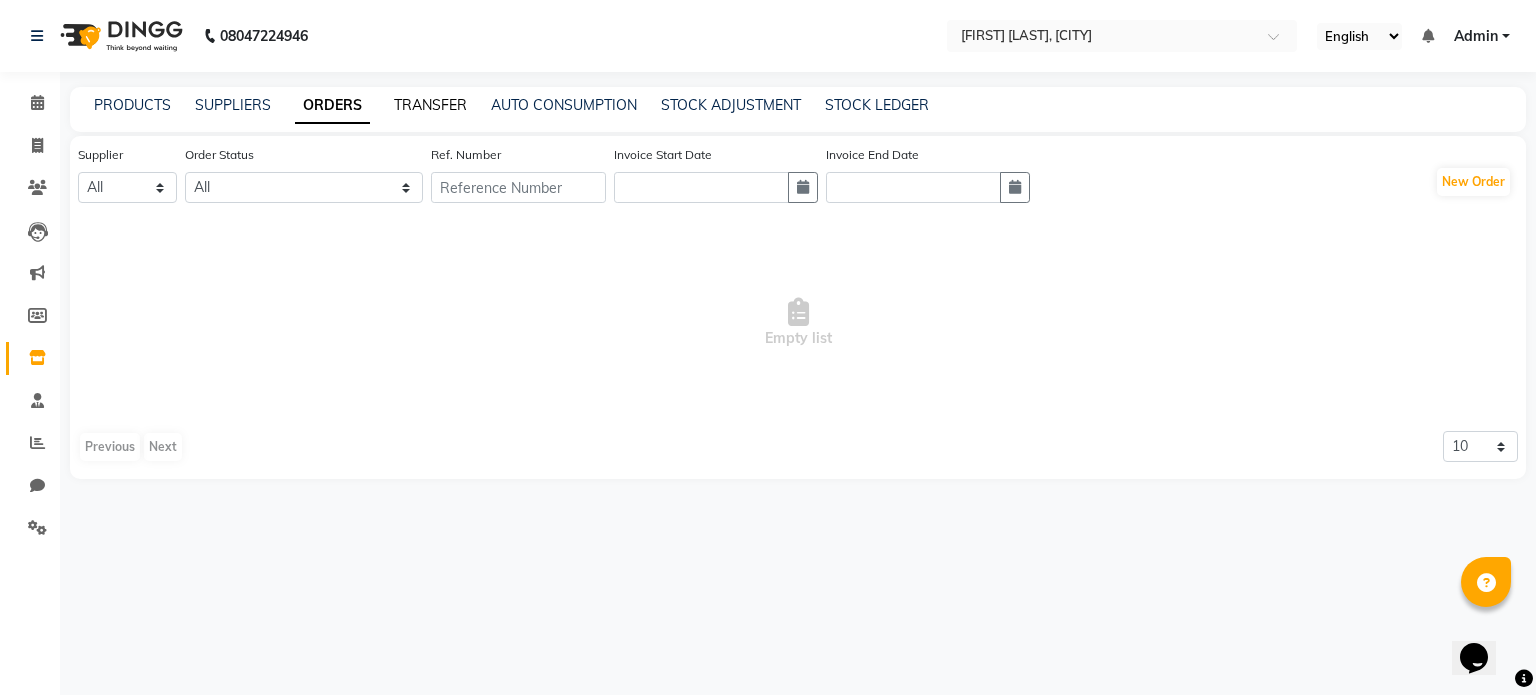 click on "TRANSFER" 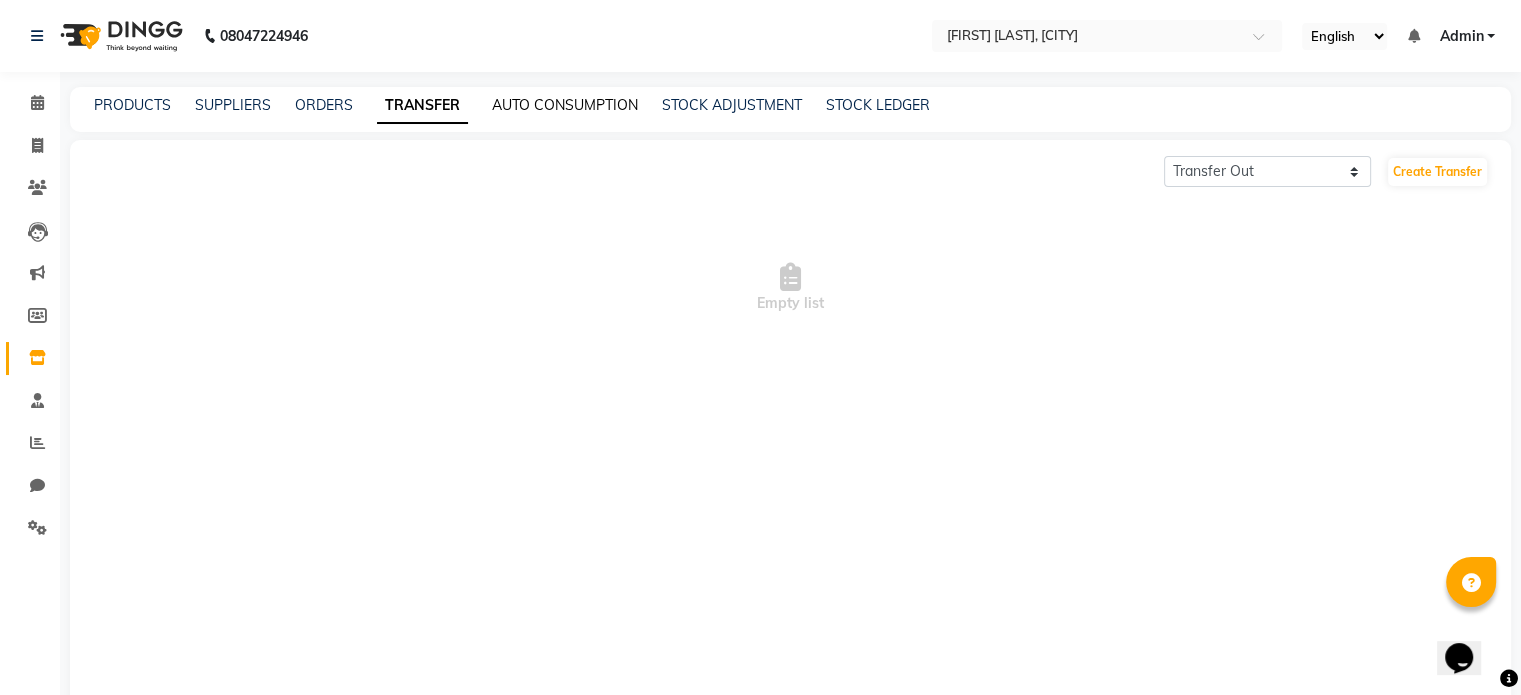 click on "AUTO CONSUMPTION" 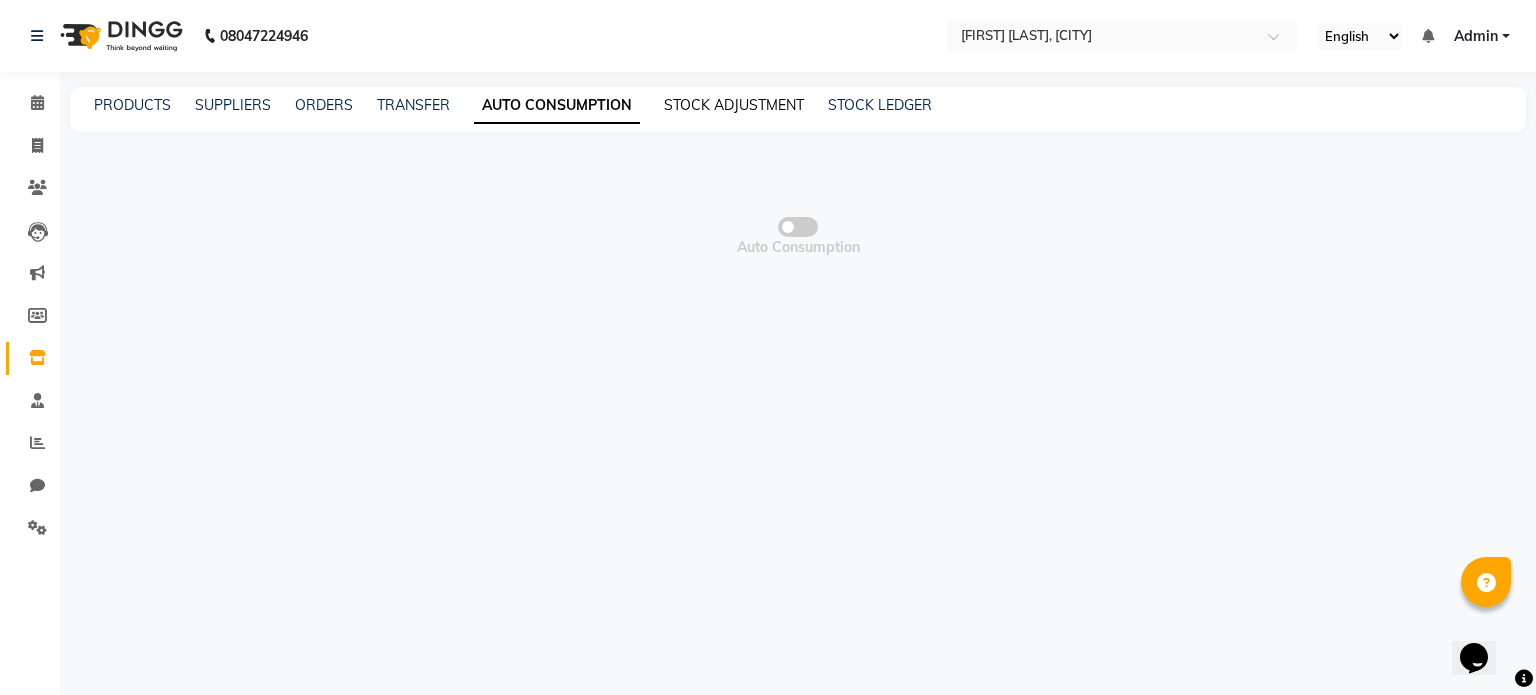 click on "STOCK ADJUSTMENT" 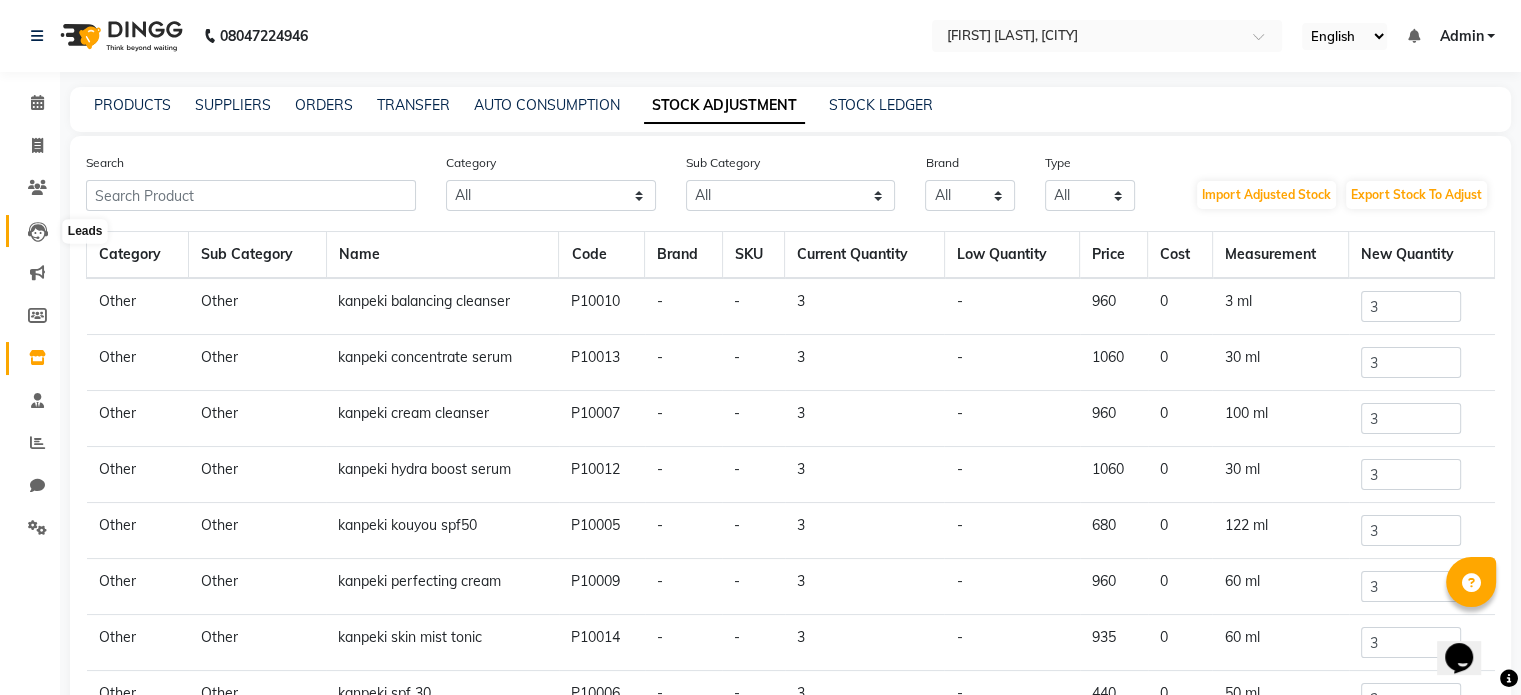 click 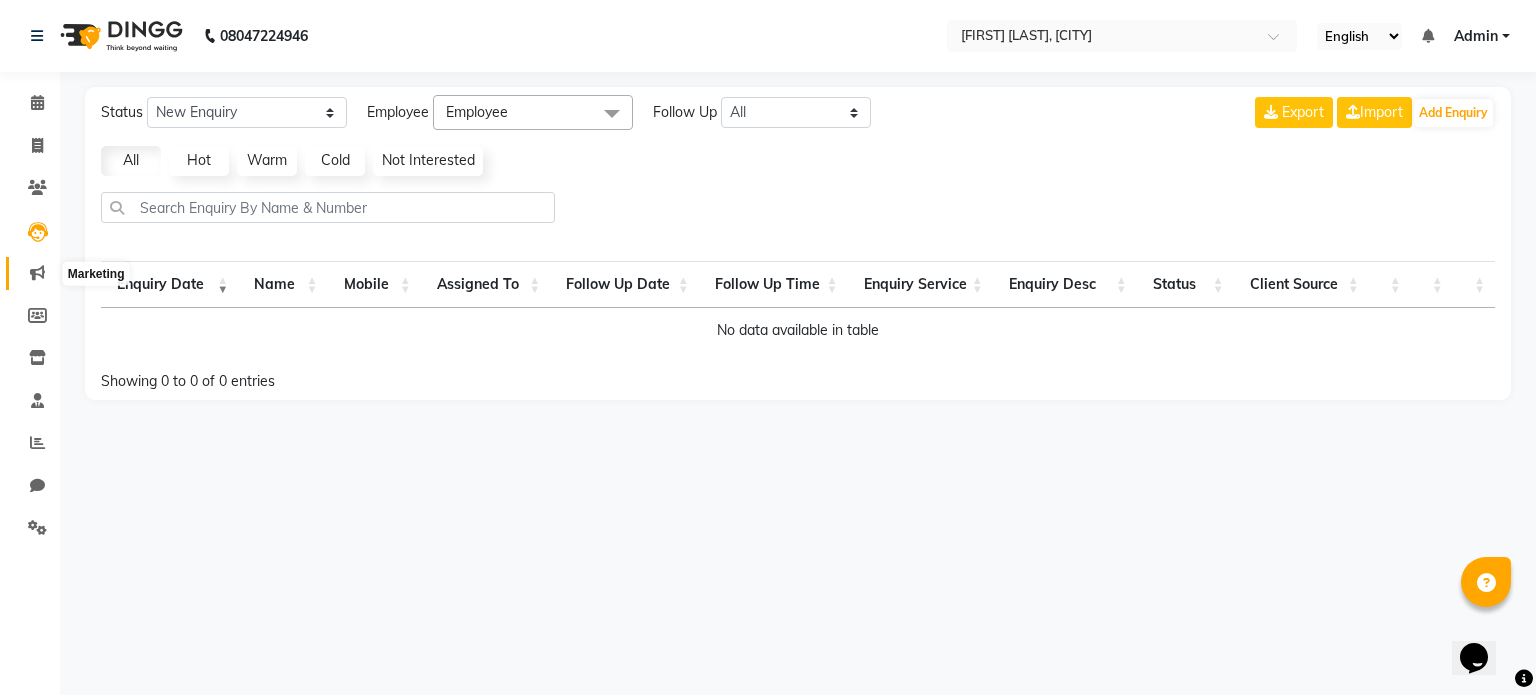 click 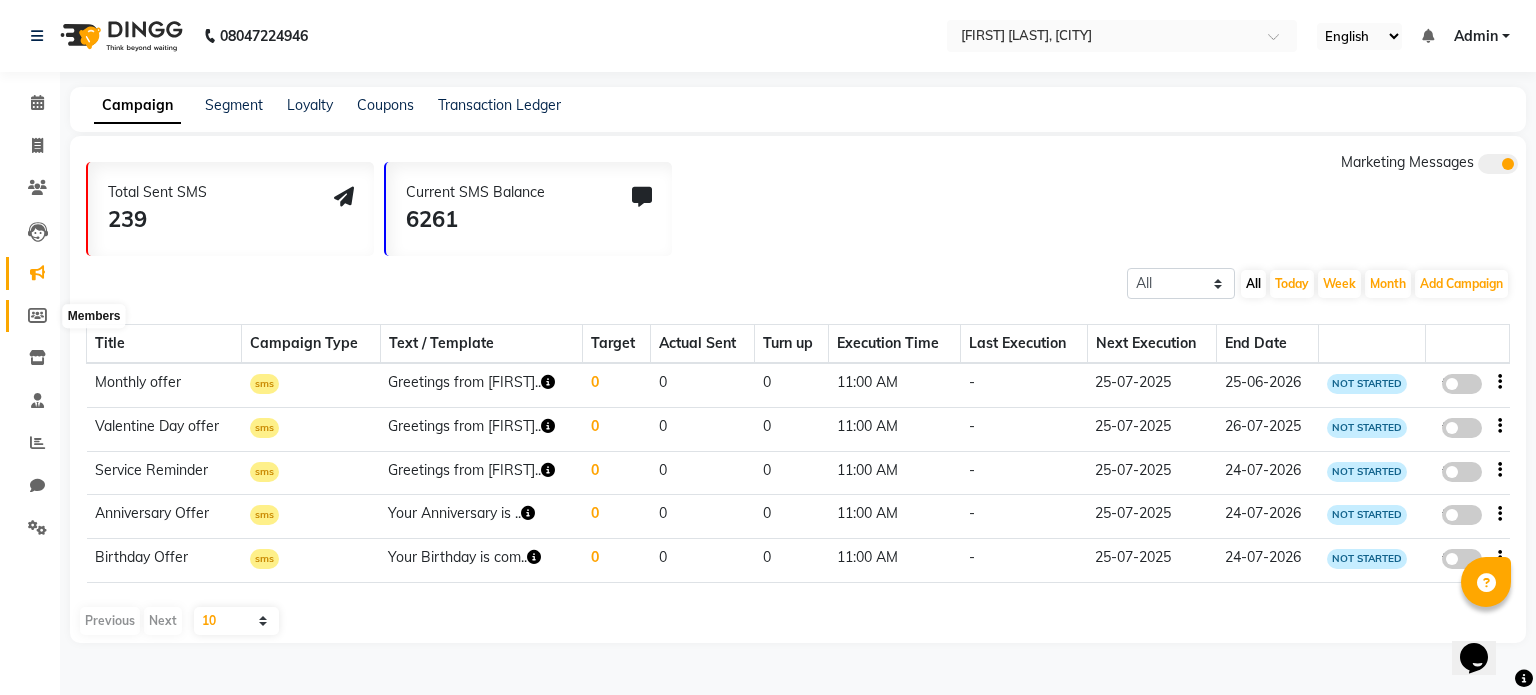 click 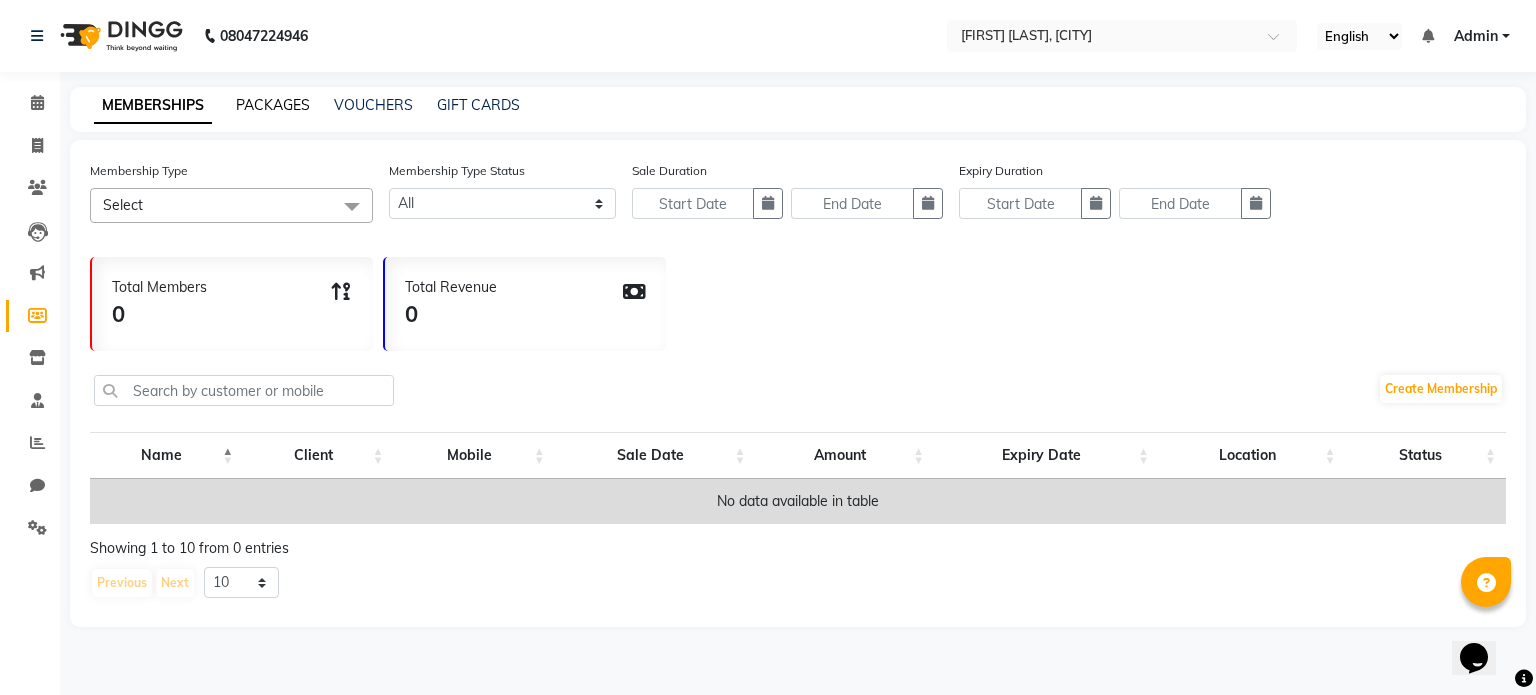 click on "PACKAGES" 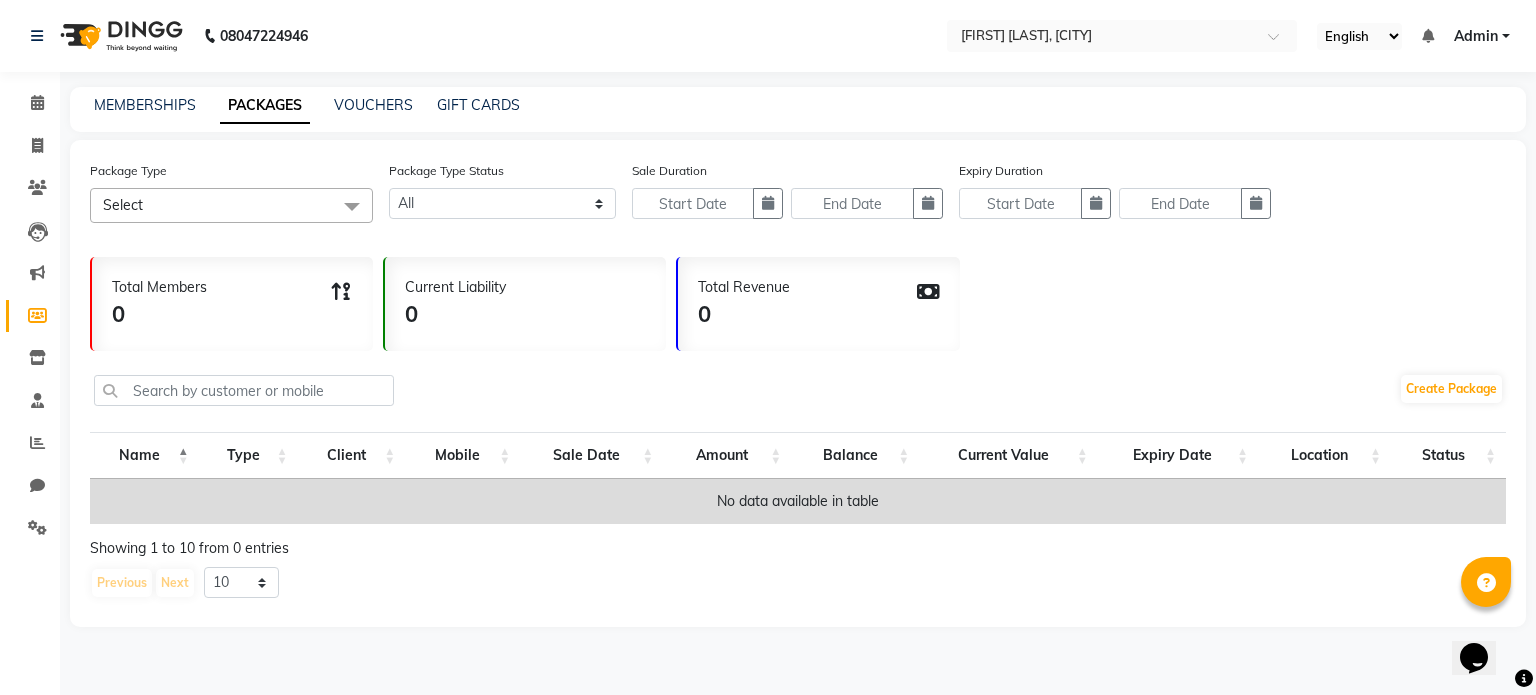 click on "Select" 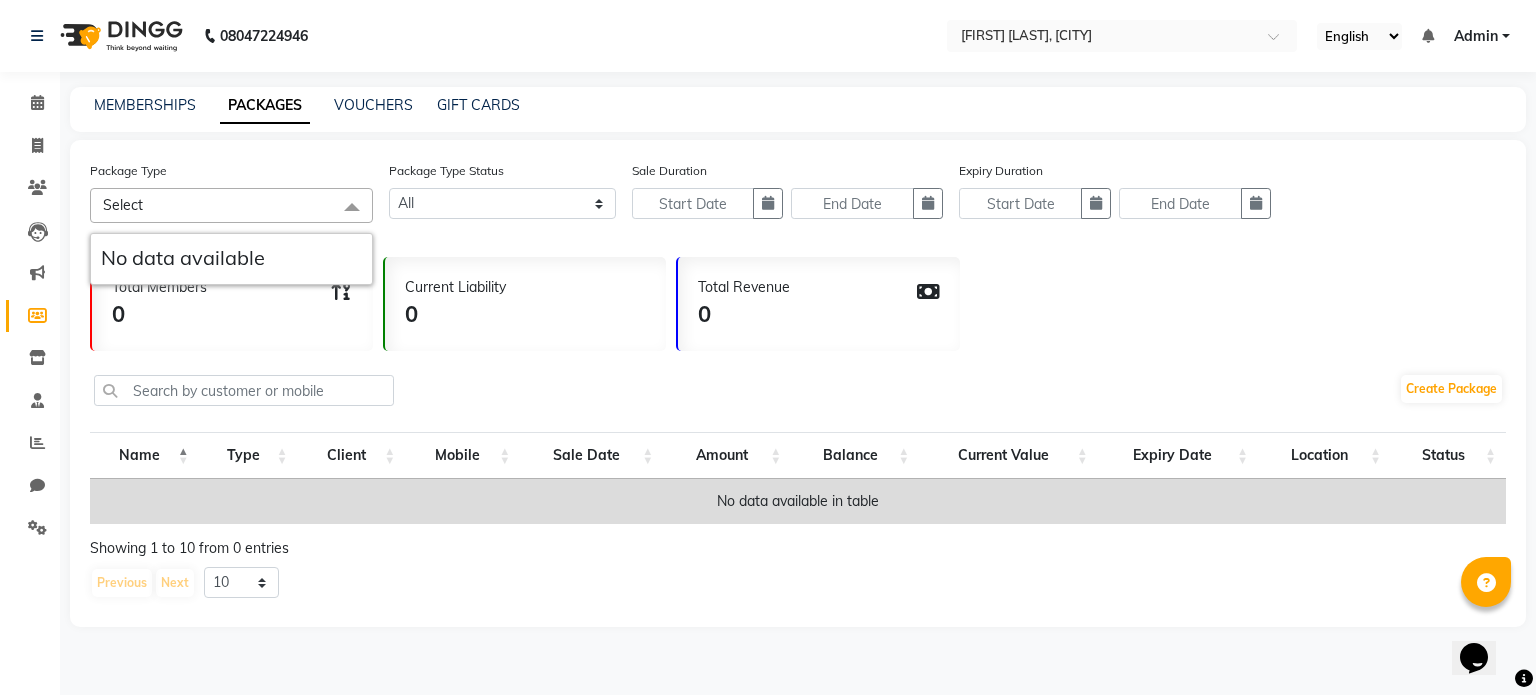 click on "Select" 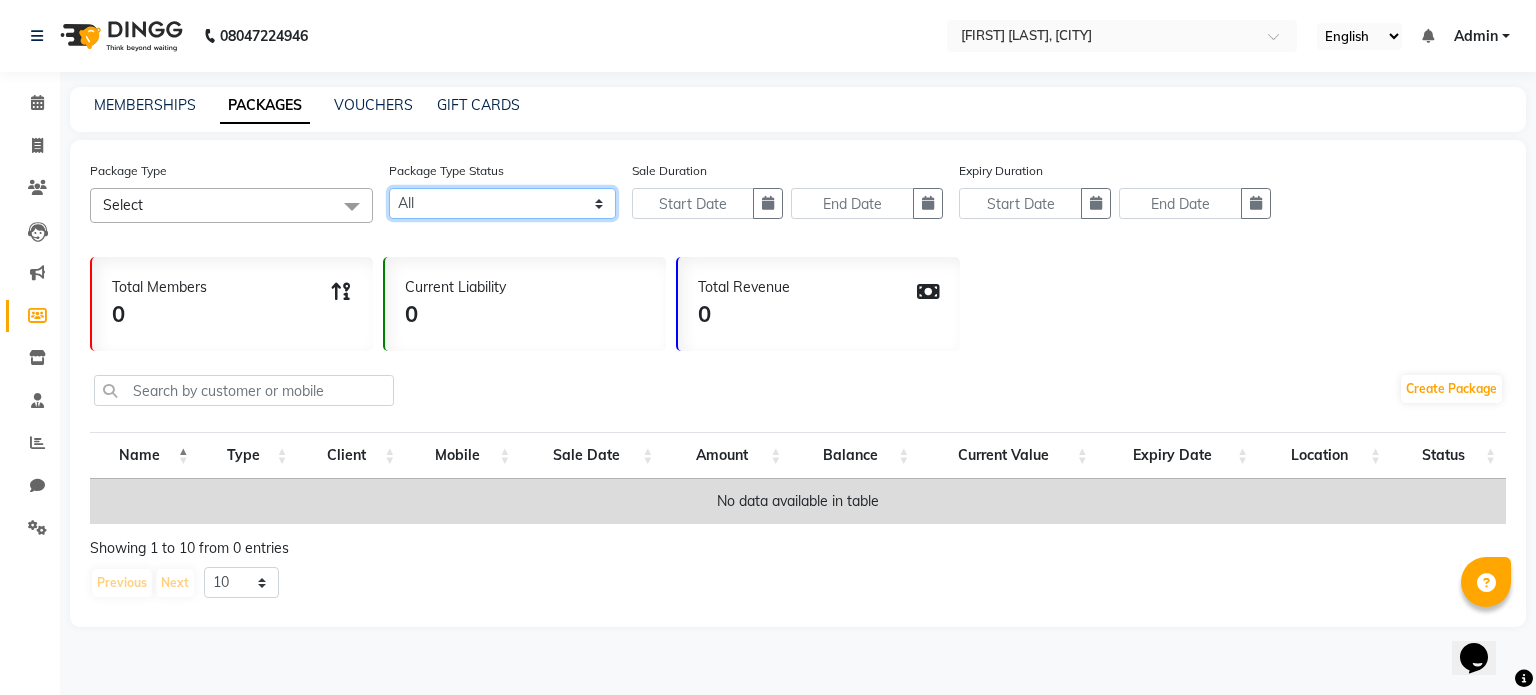 click on "Active Expired All" 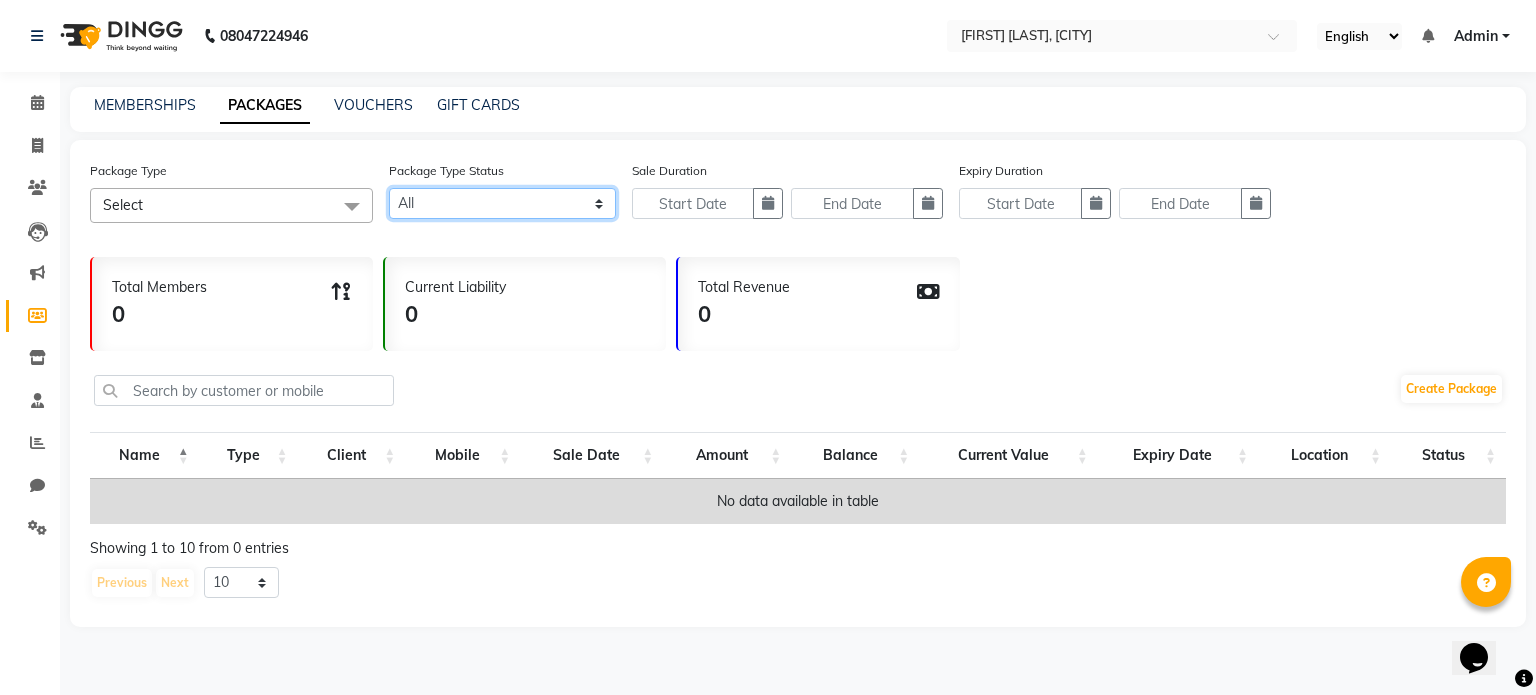 select on "true" 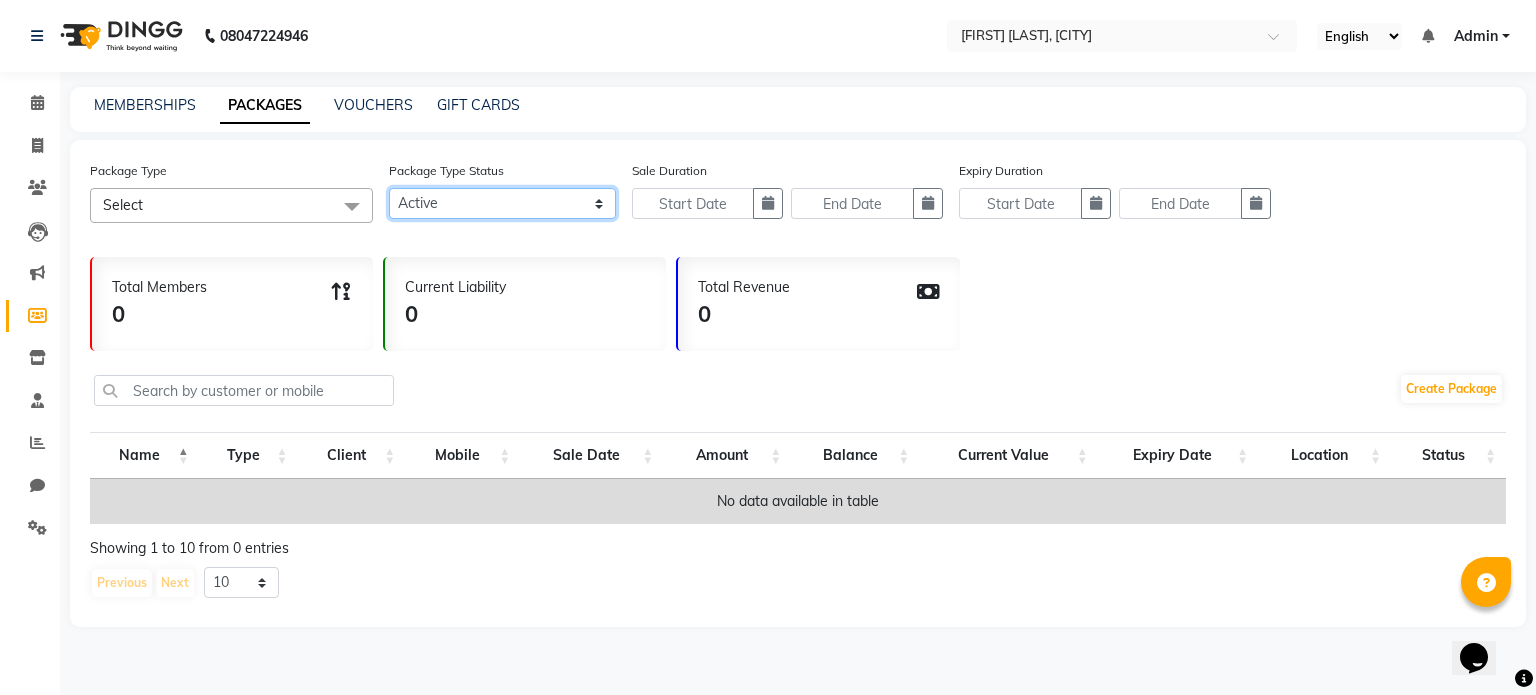 click on "Active Expired All" 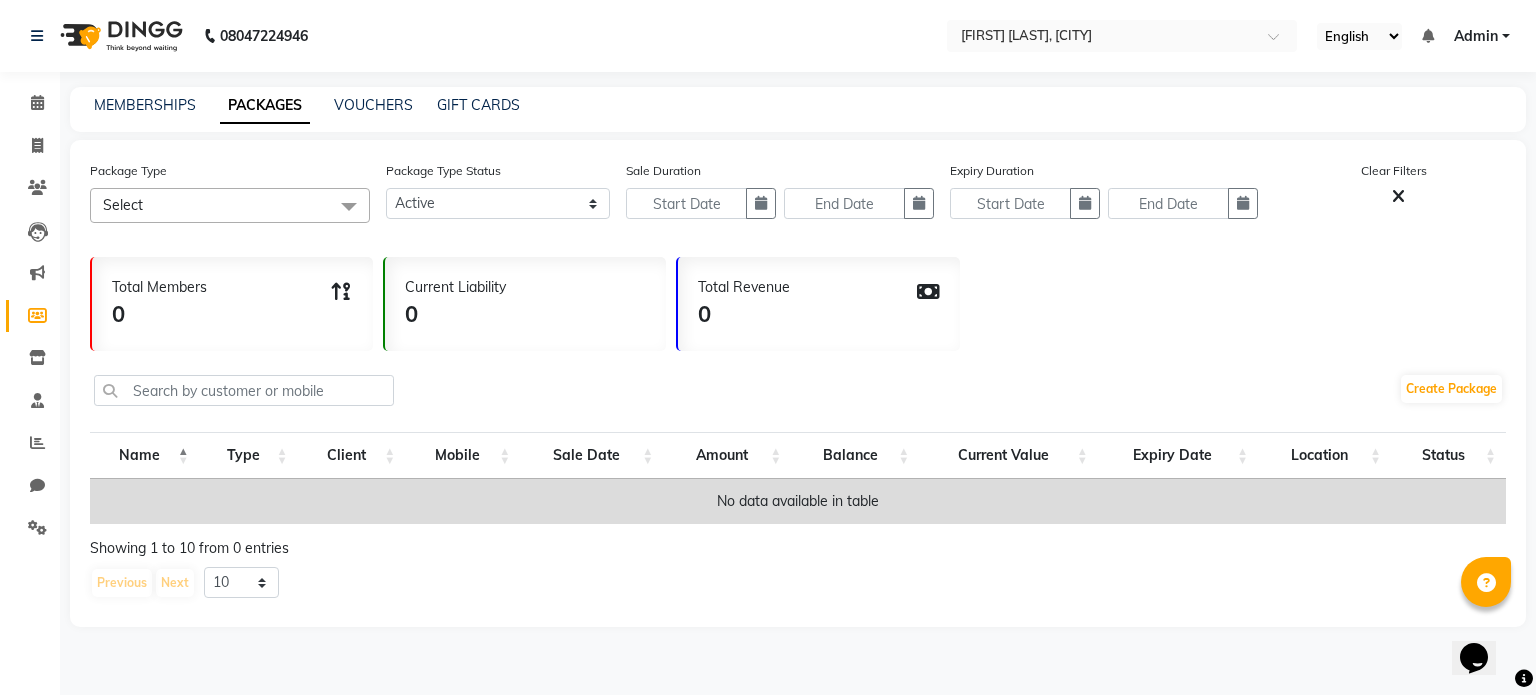 click on "Select" 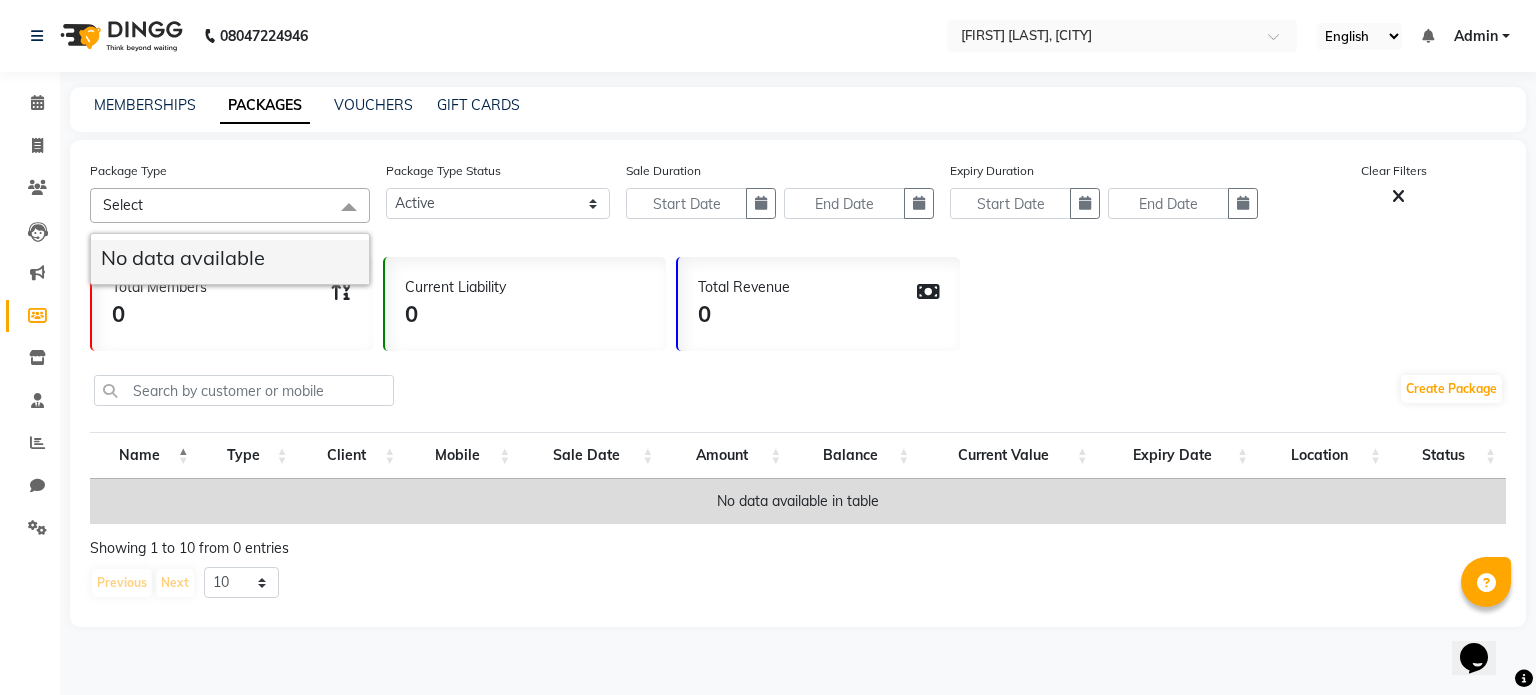 click on "No data available" 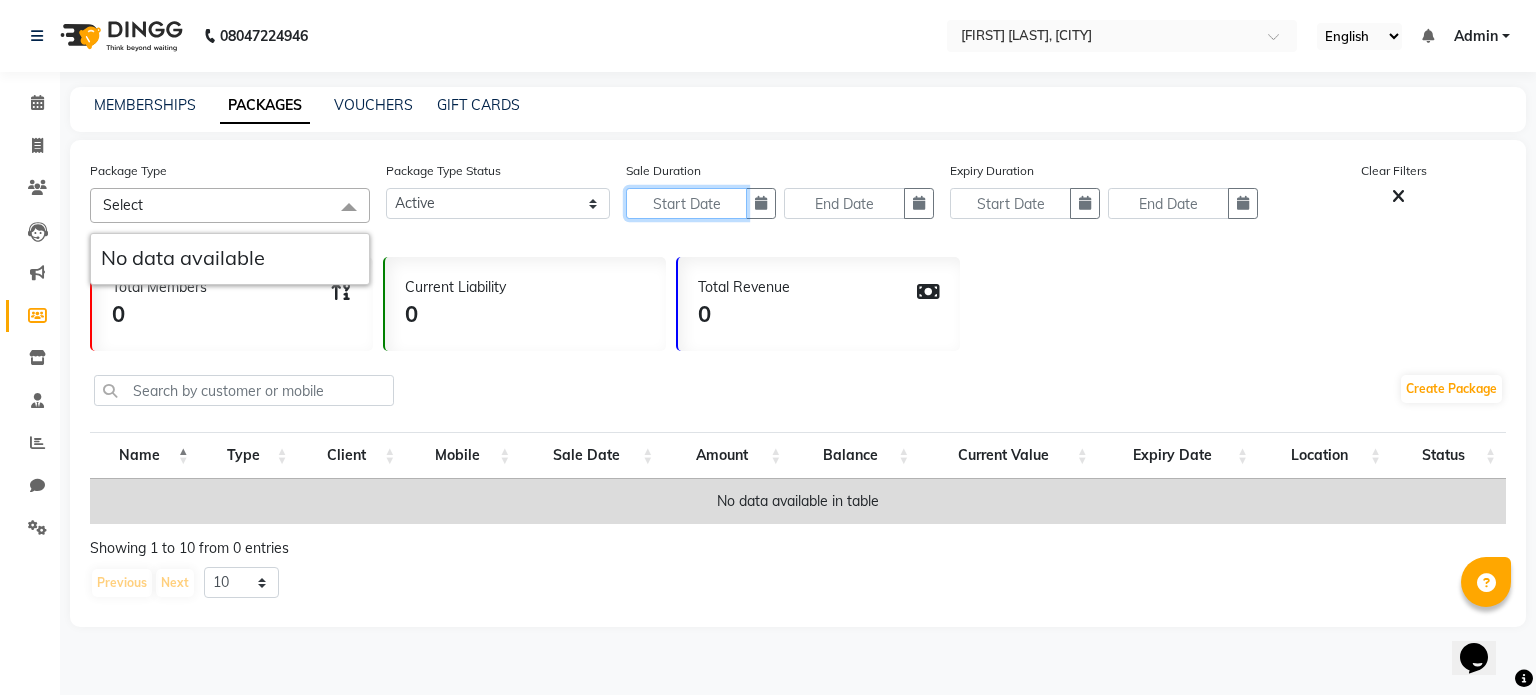 click 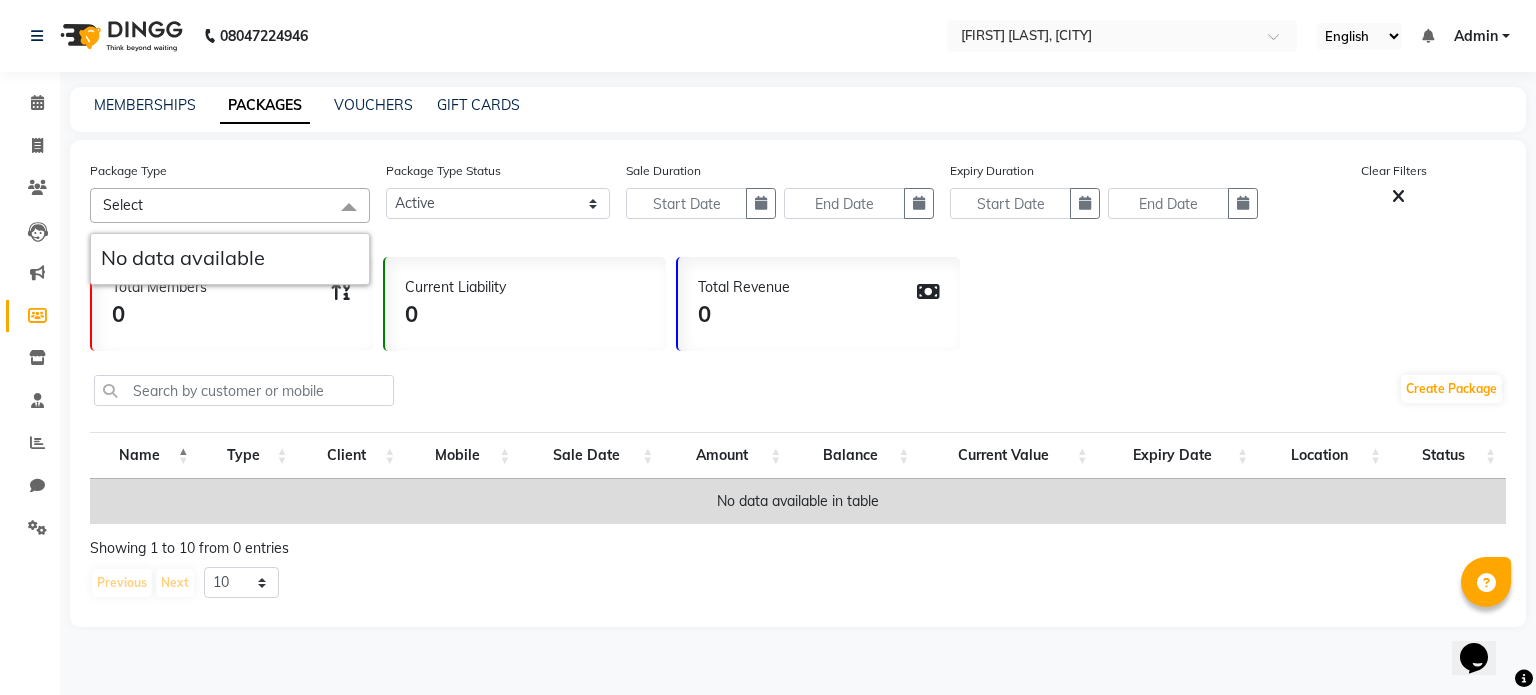 select on "8" 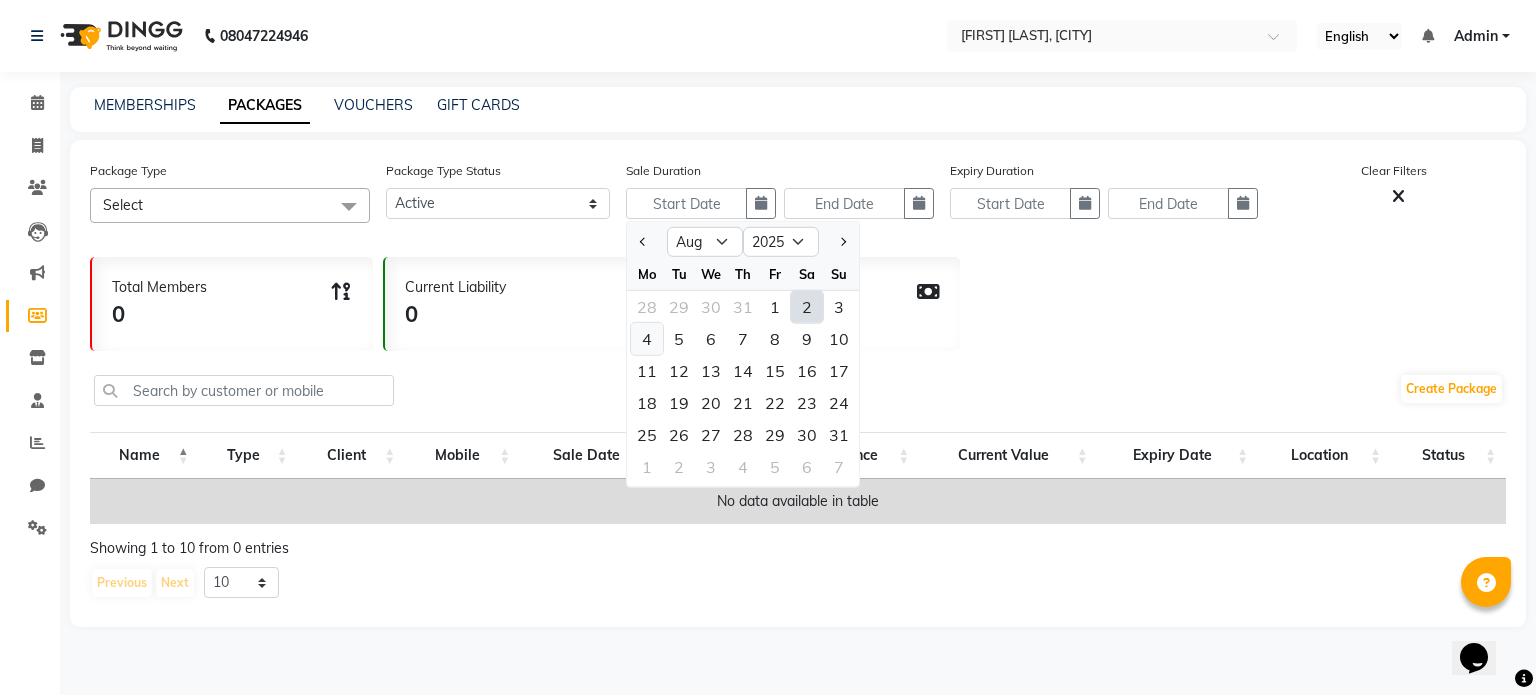 click on "4" 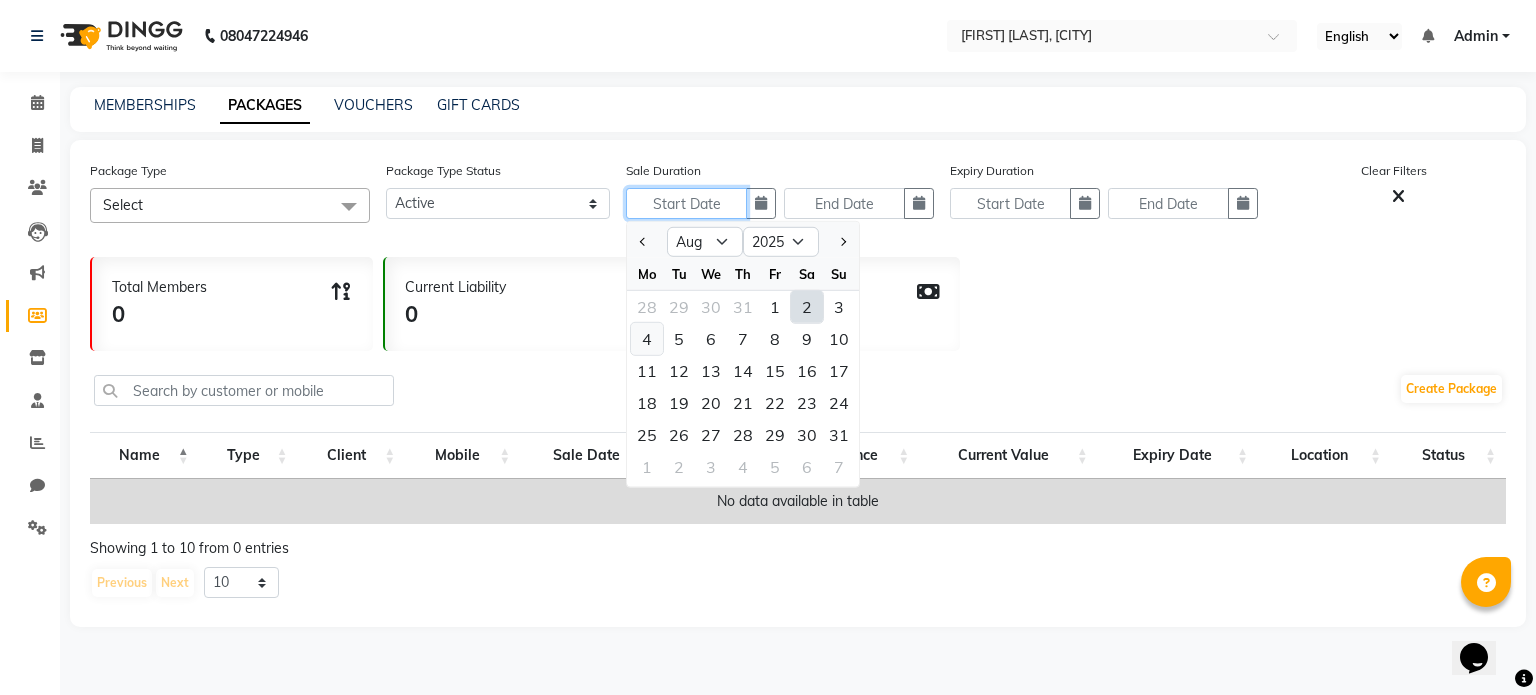 type on "04-08-2025" 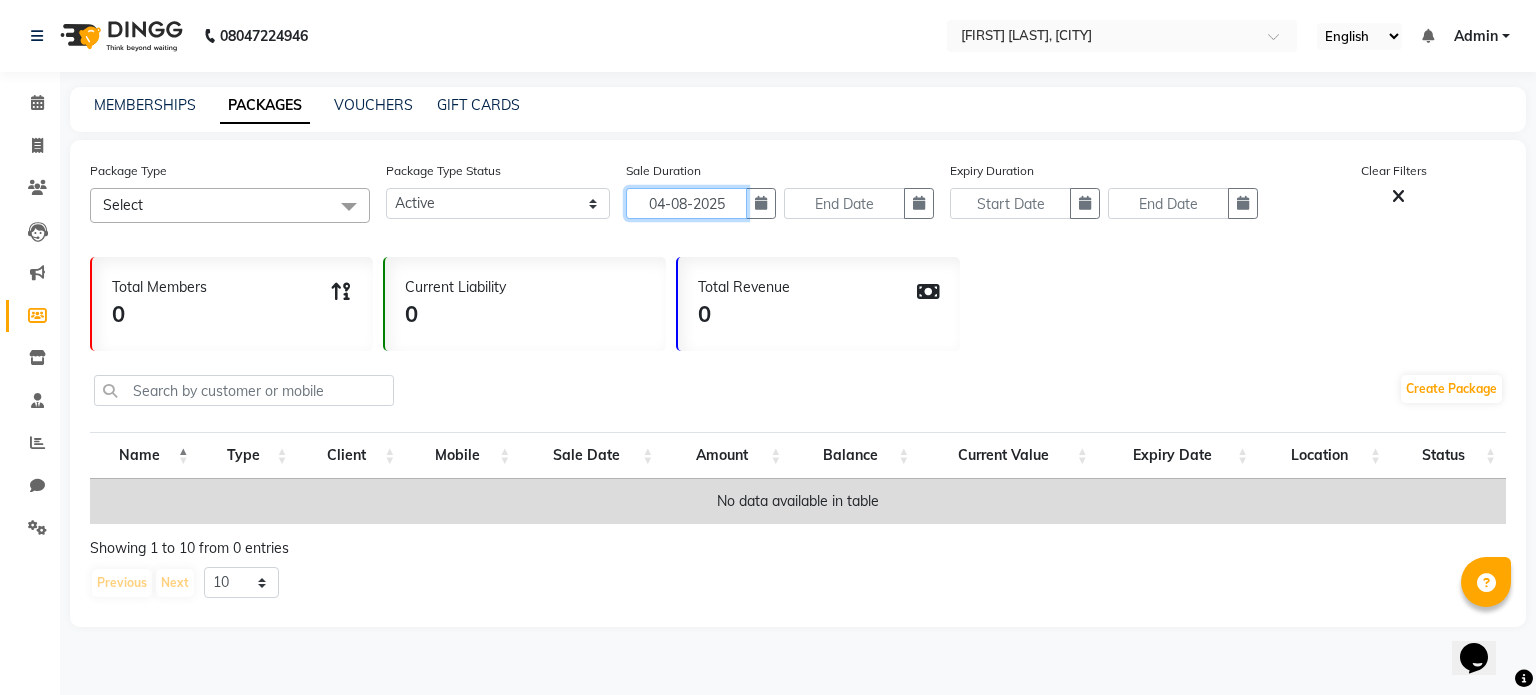 click on "04-08-2025" 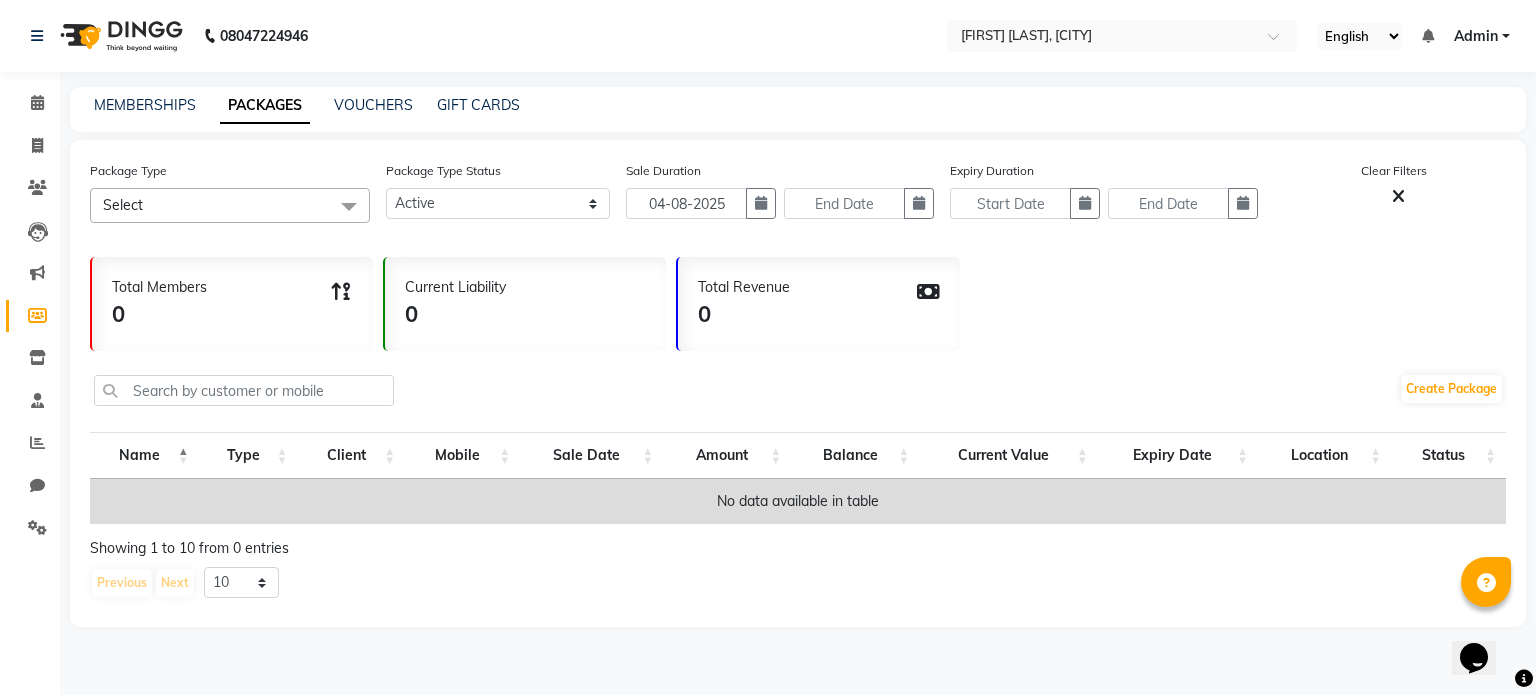 select on "8" 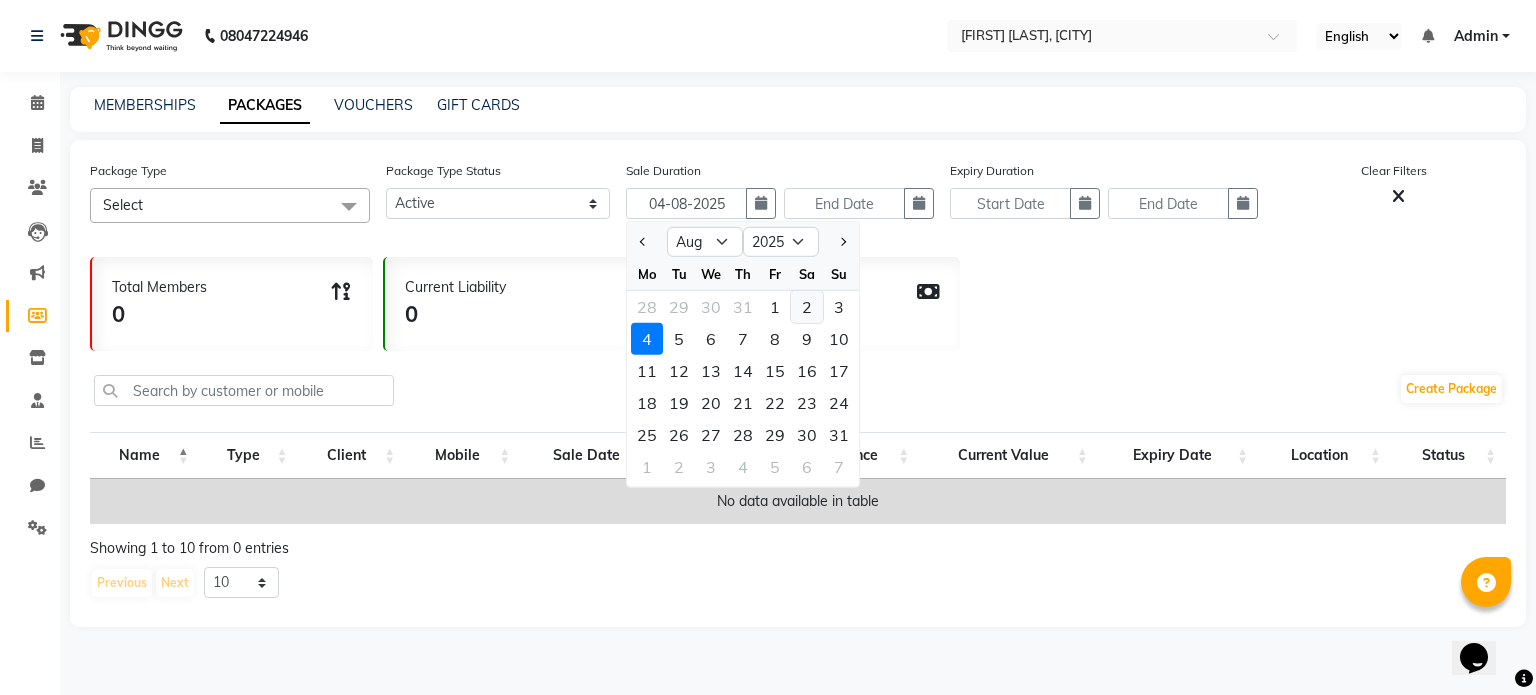 click on "2" 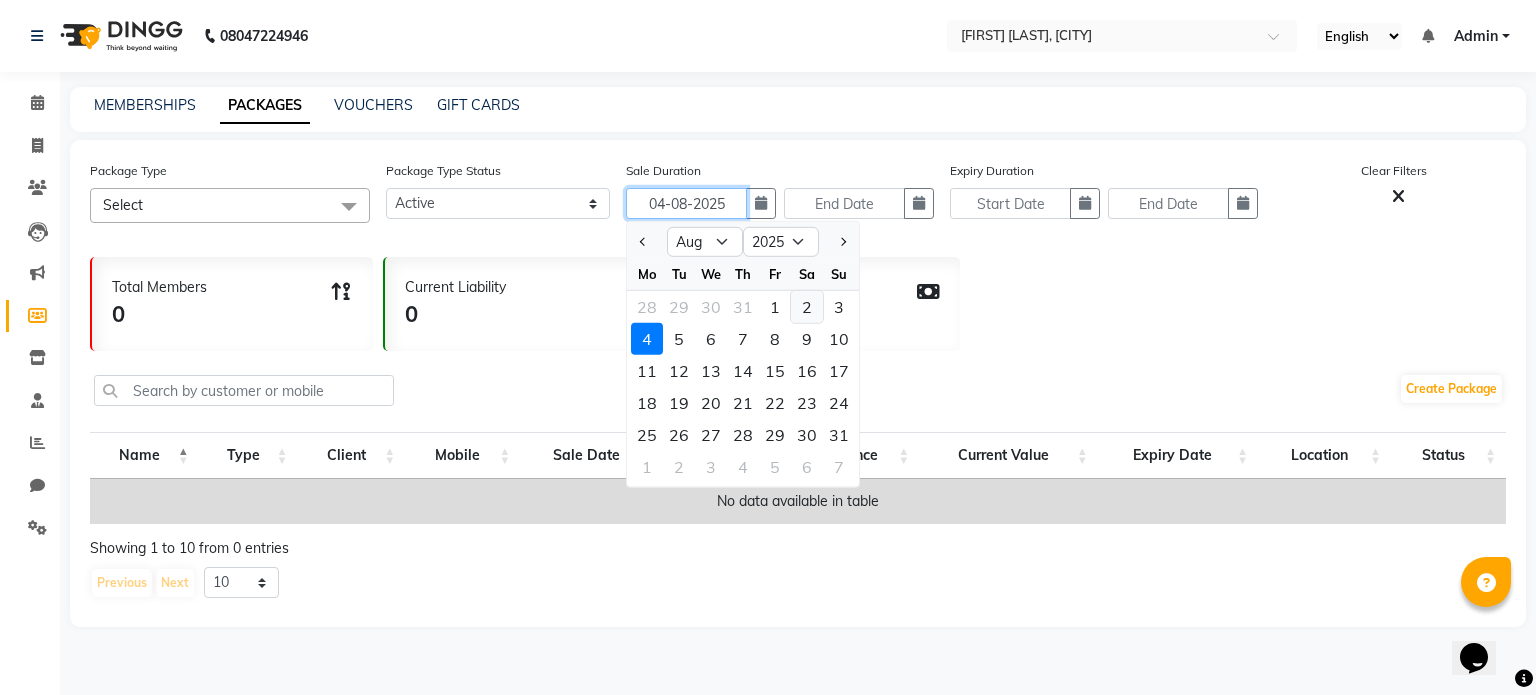 type on "02-08-2025" 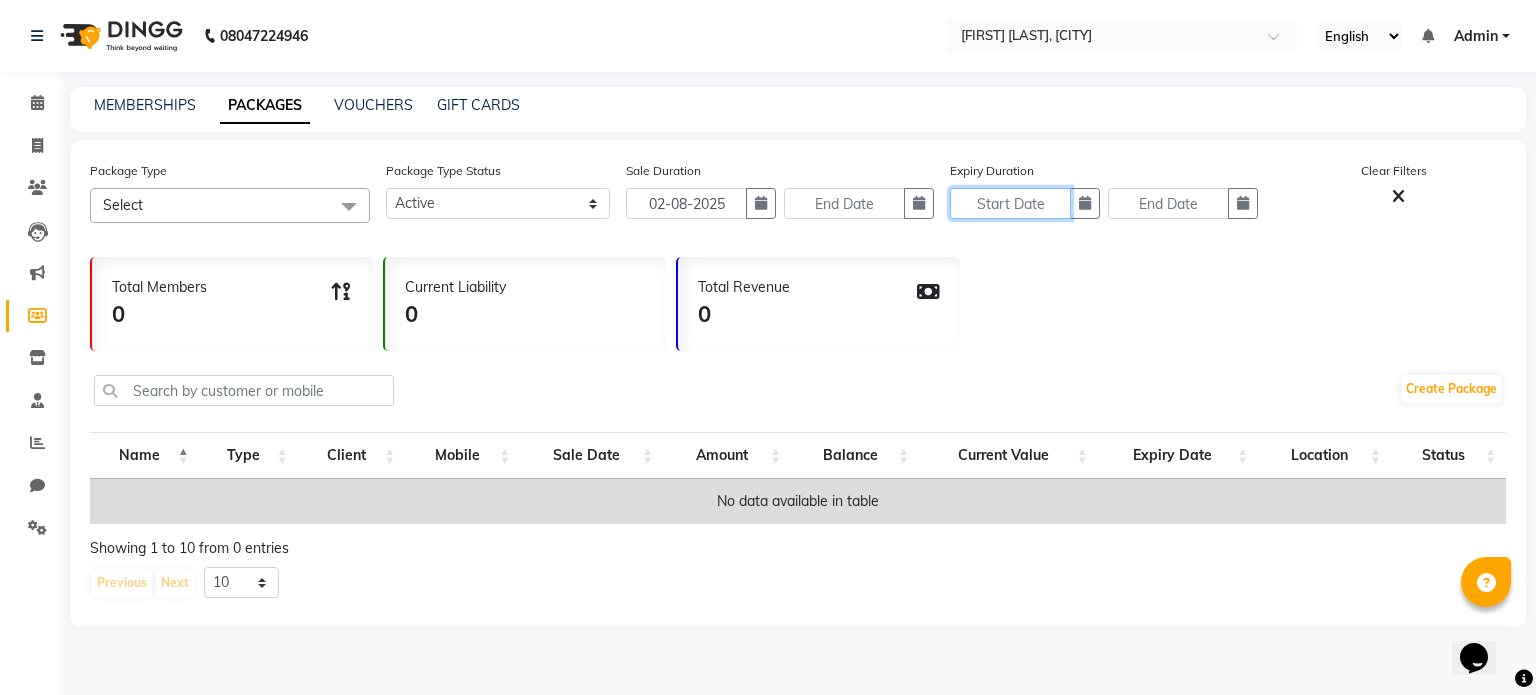click 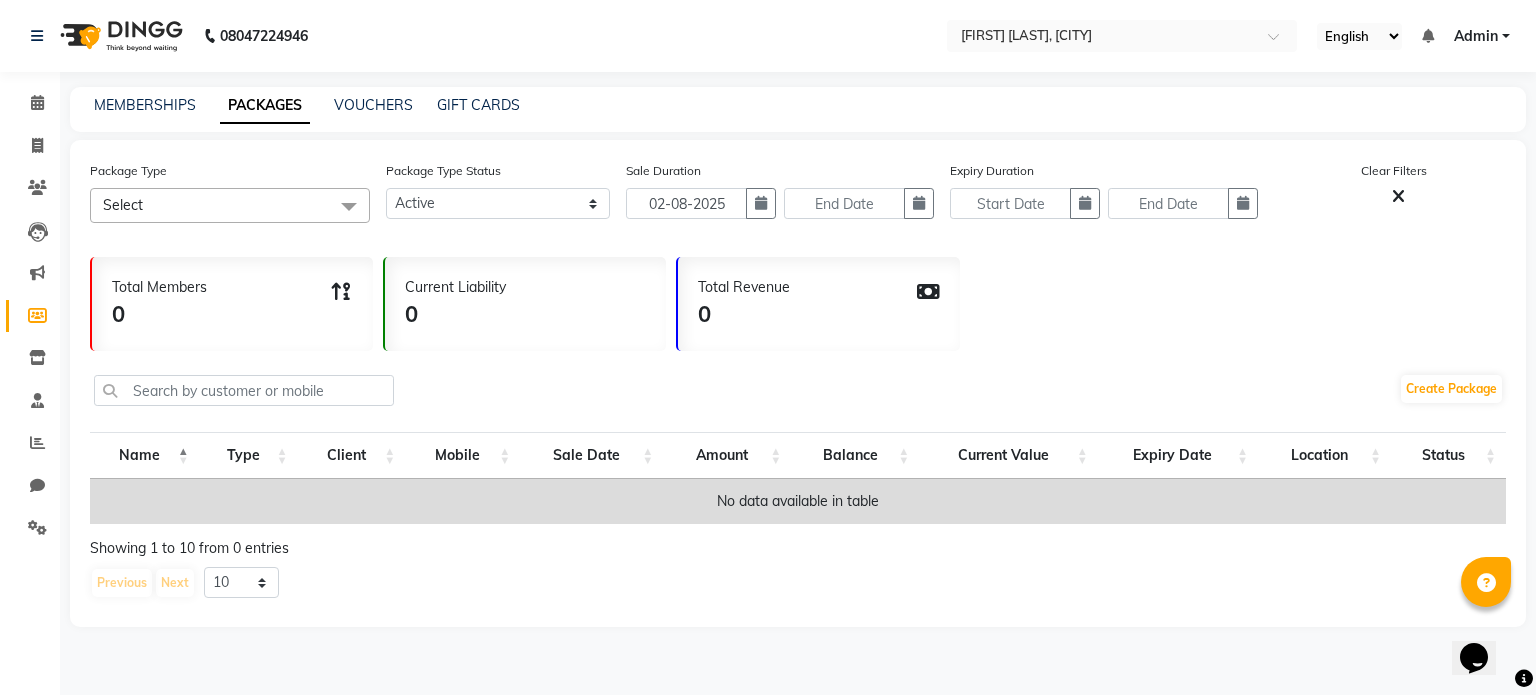 select on "8" 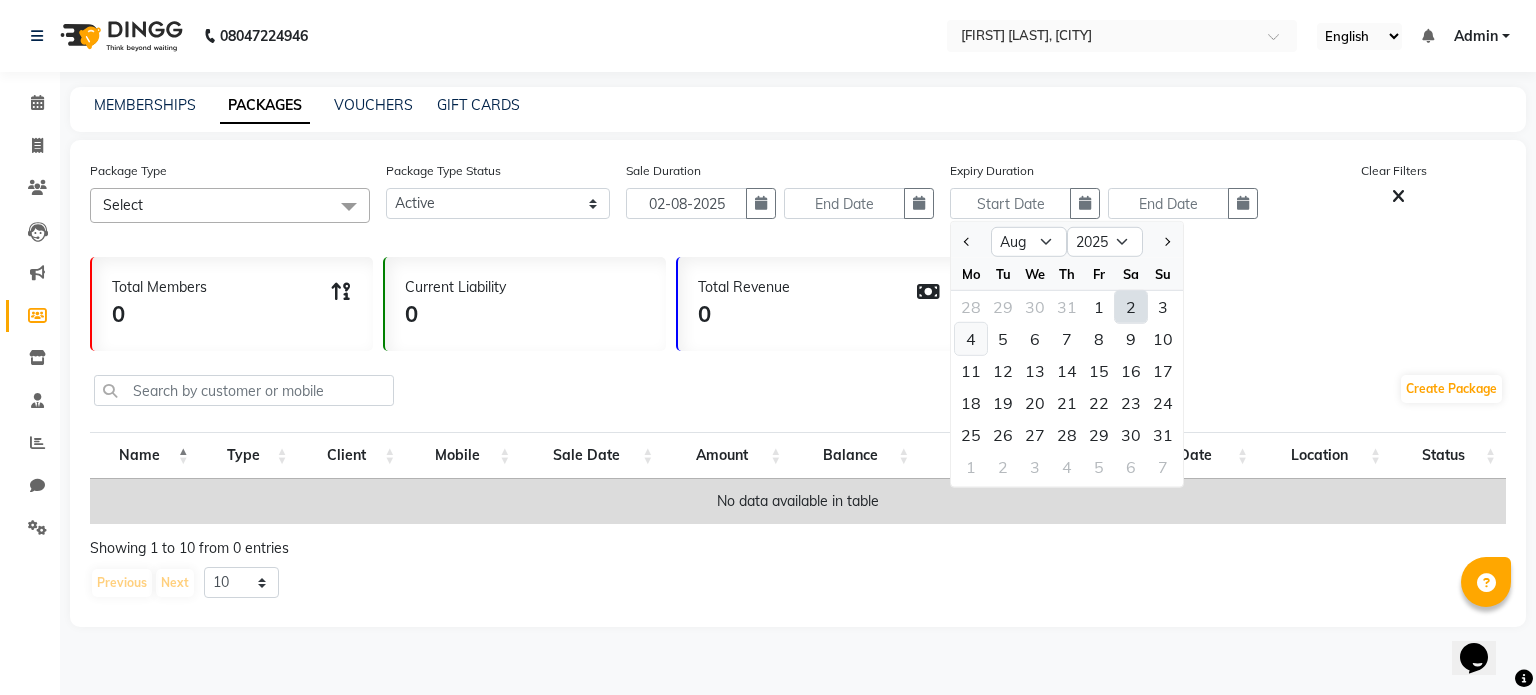 click on "4" 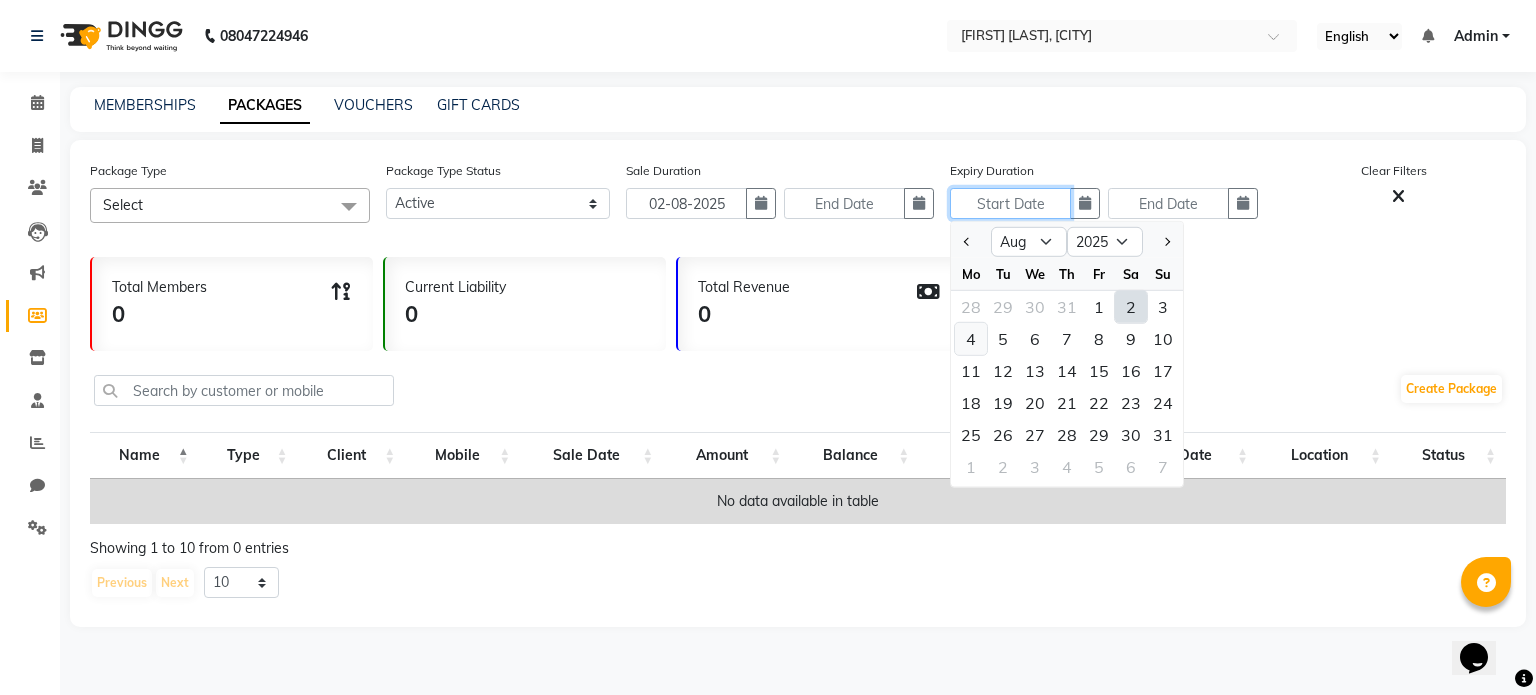 type on "04-08-2025" 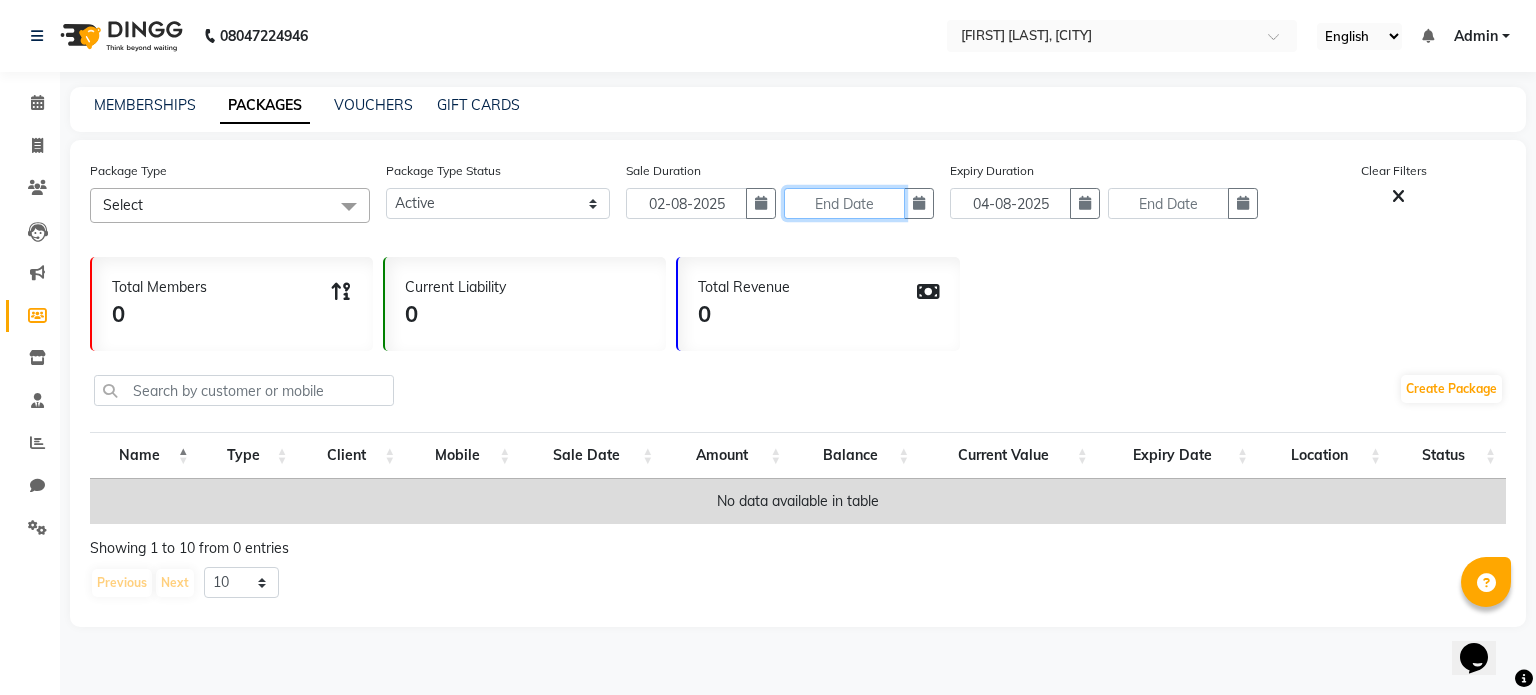 click 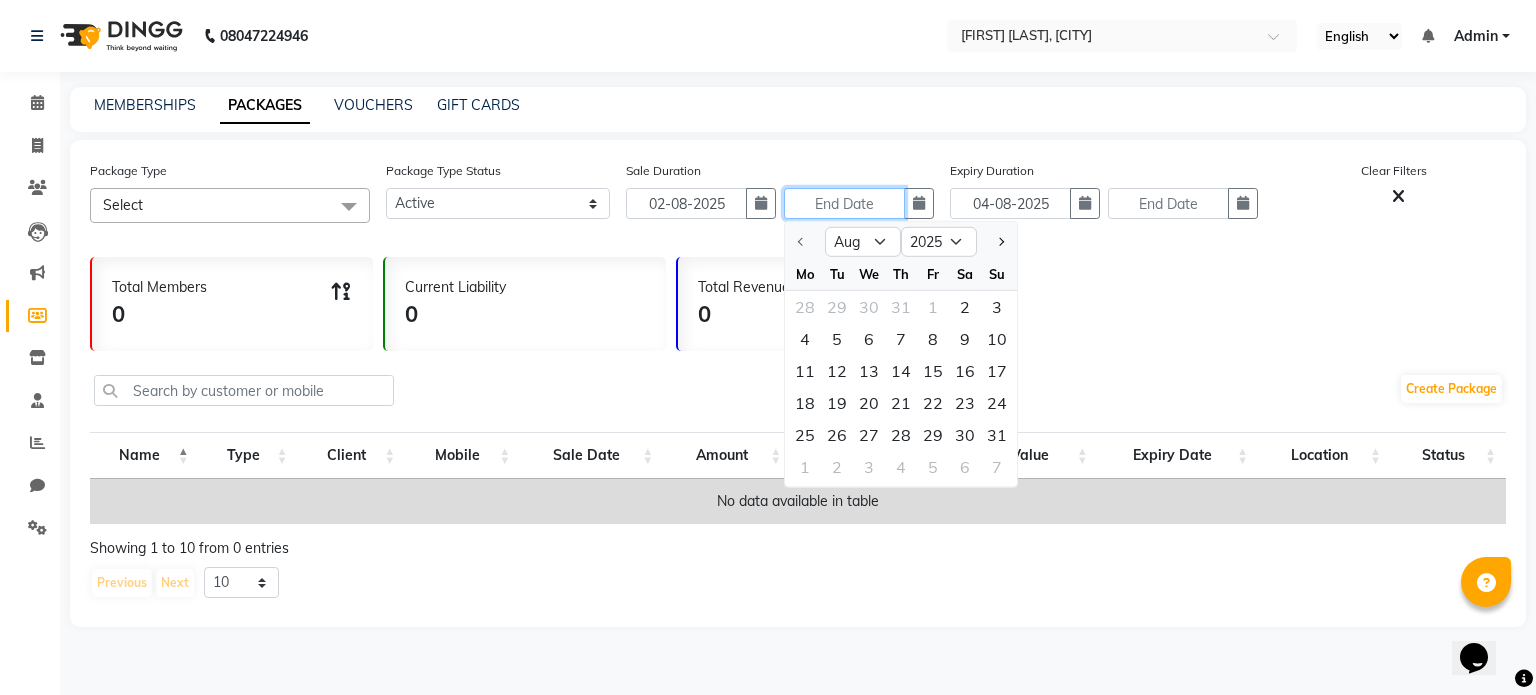 click 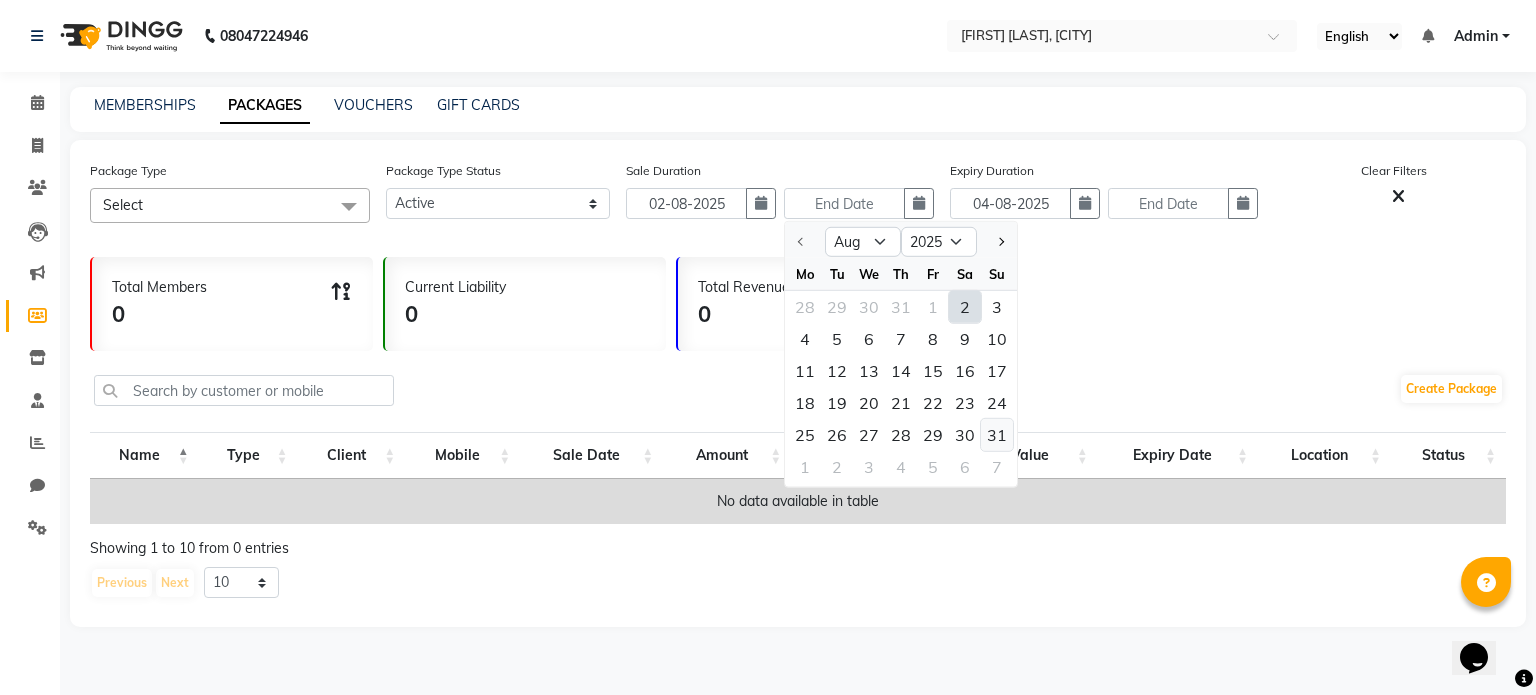 click on "31" 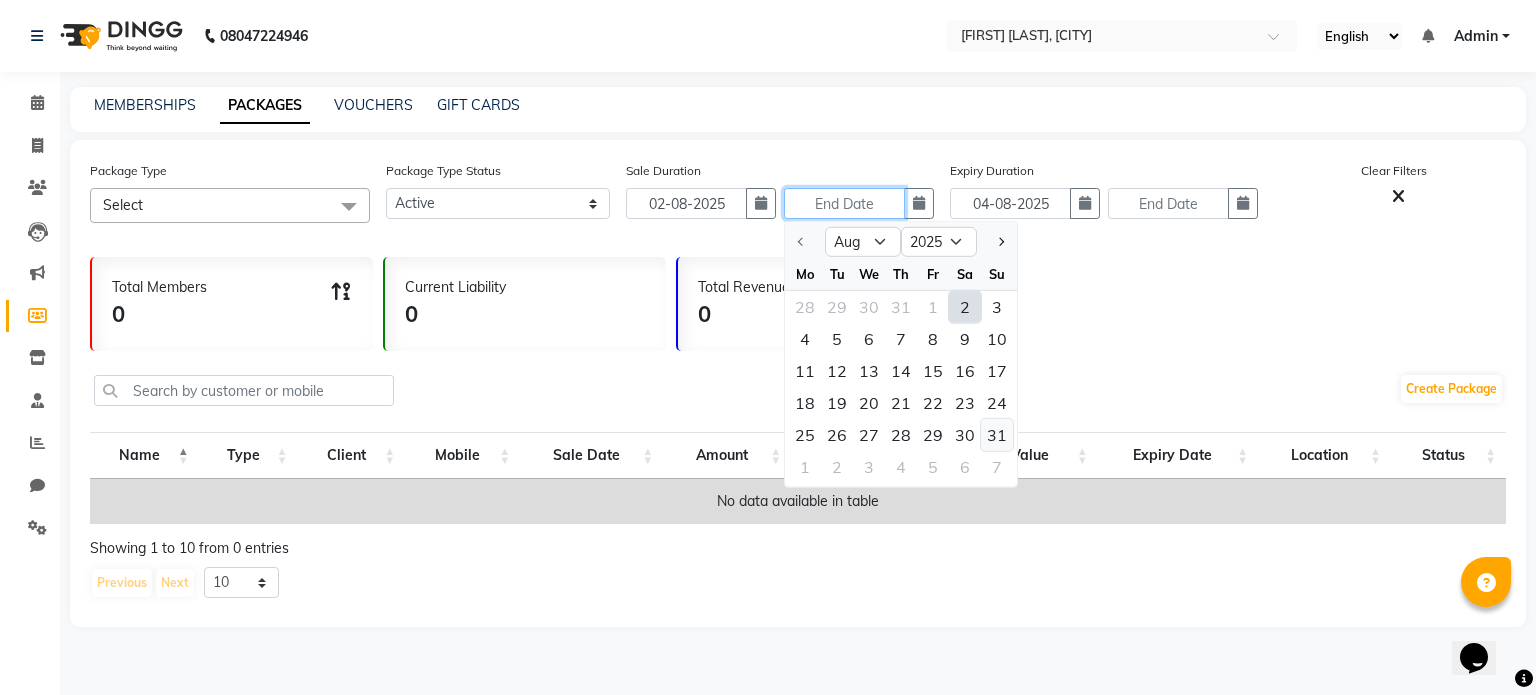 type on "31-08-2025" 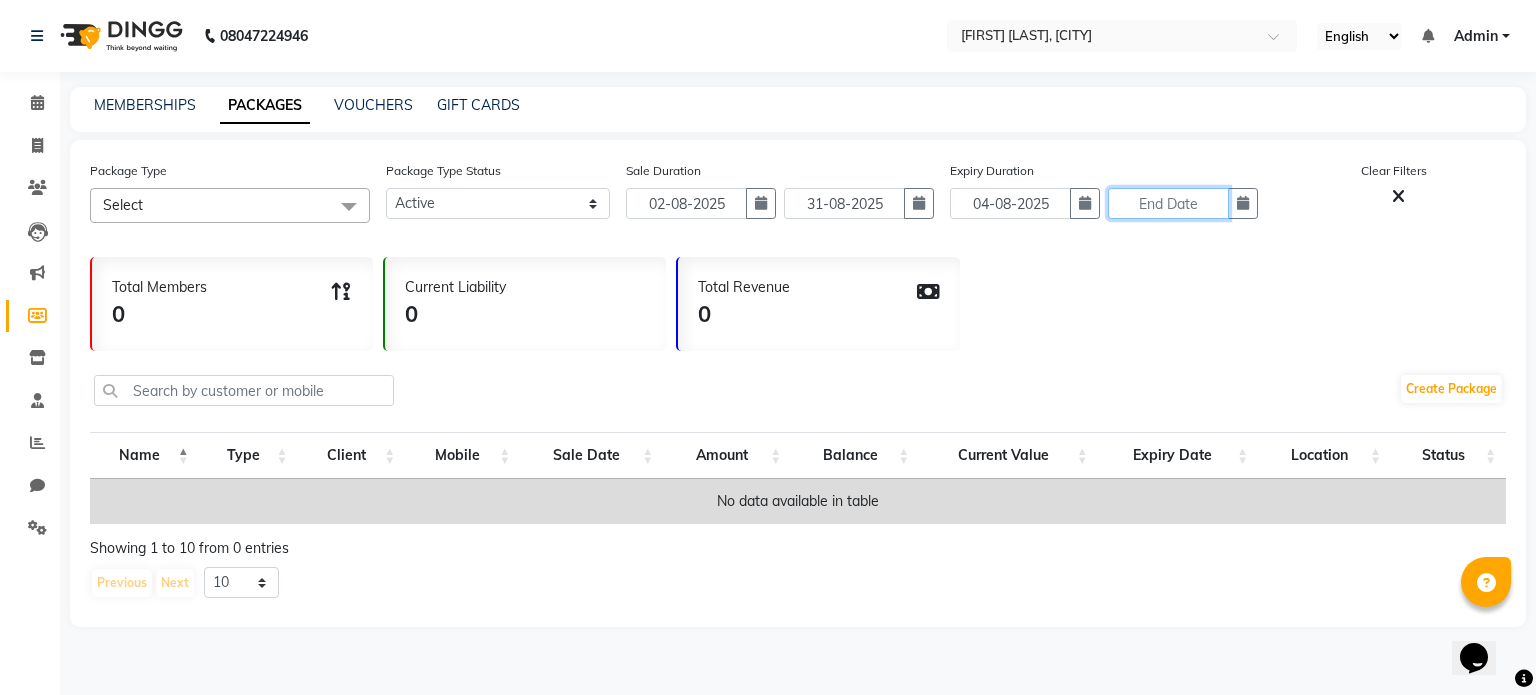 click 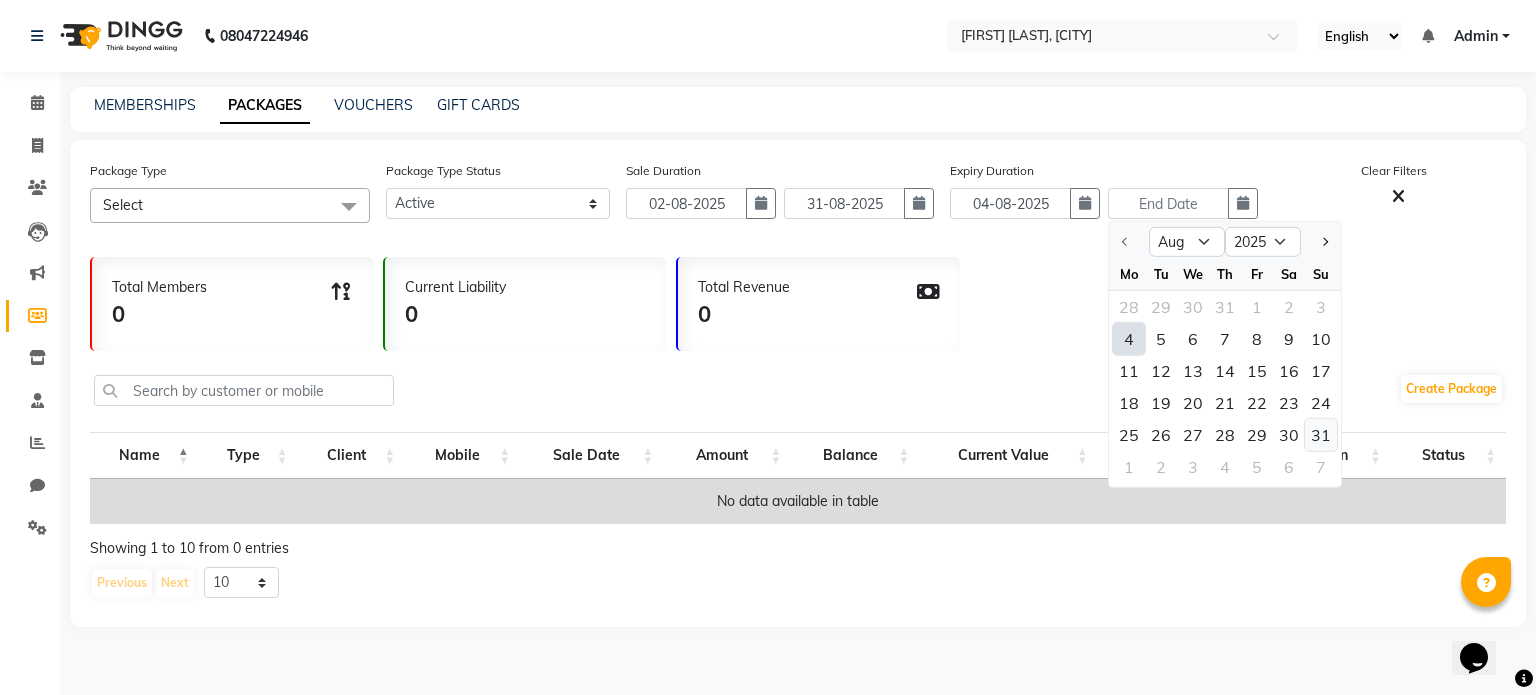 click on "31" 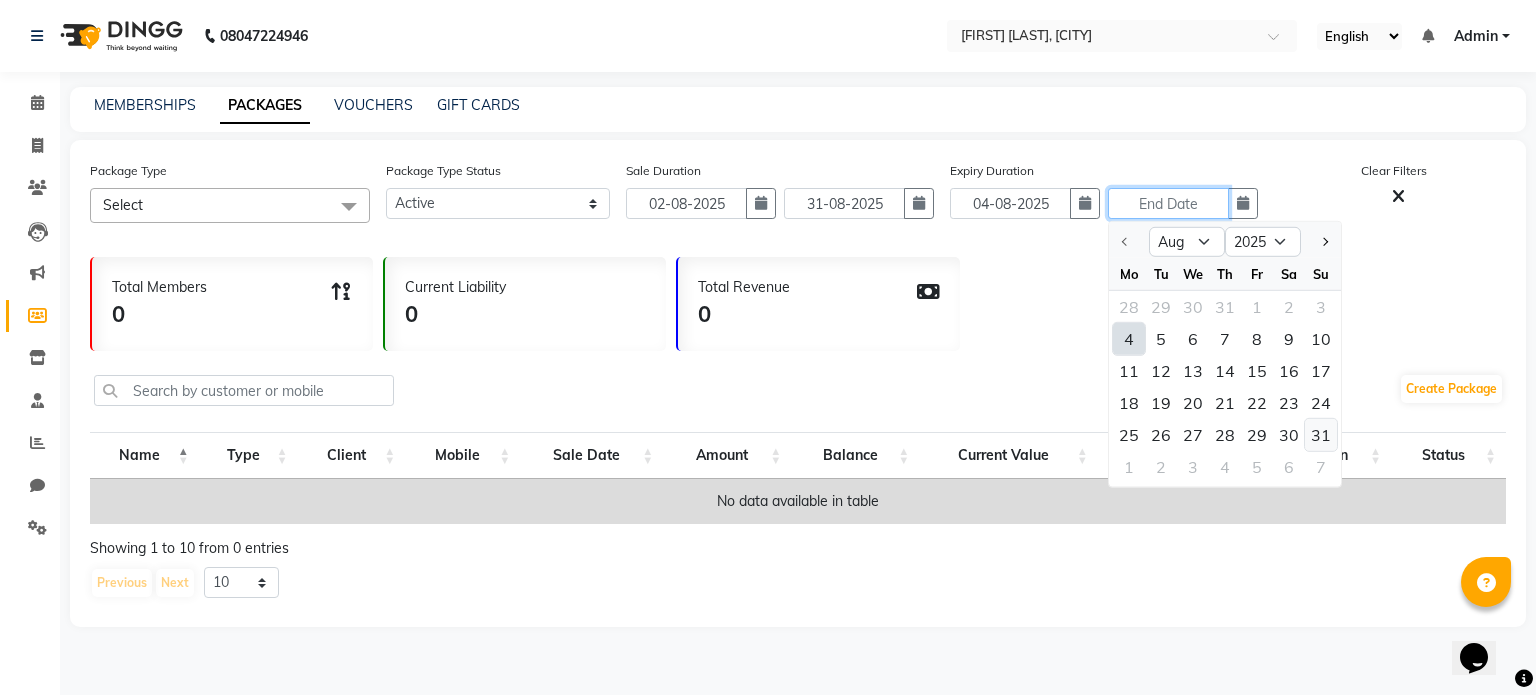 type on "31-08-2025" 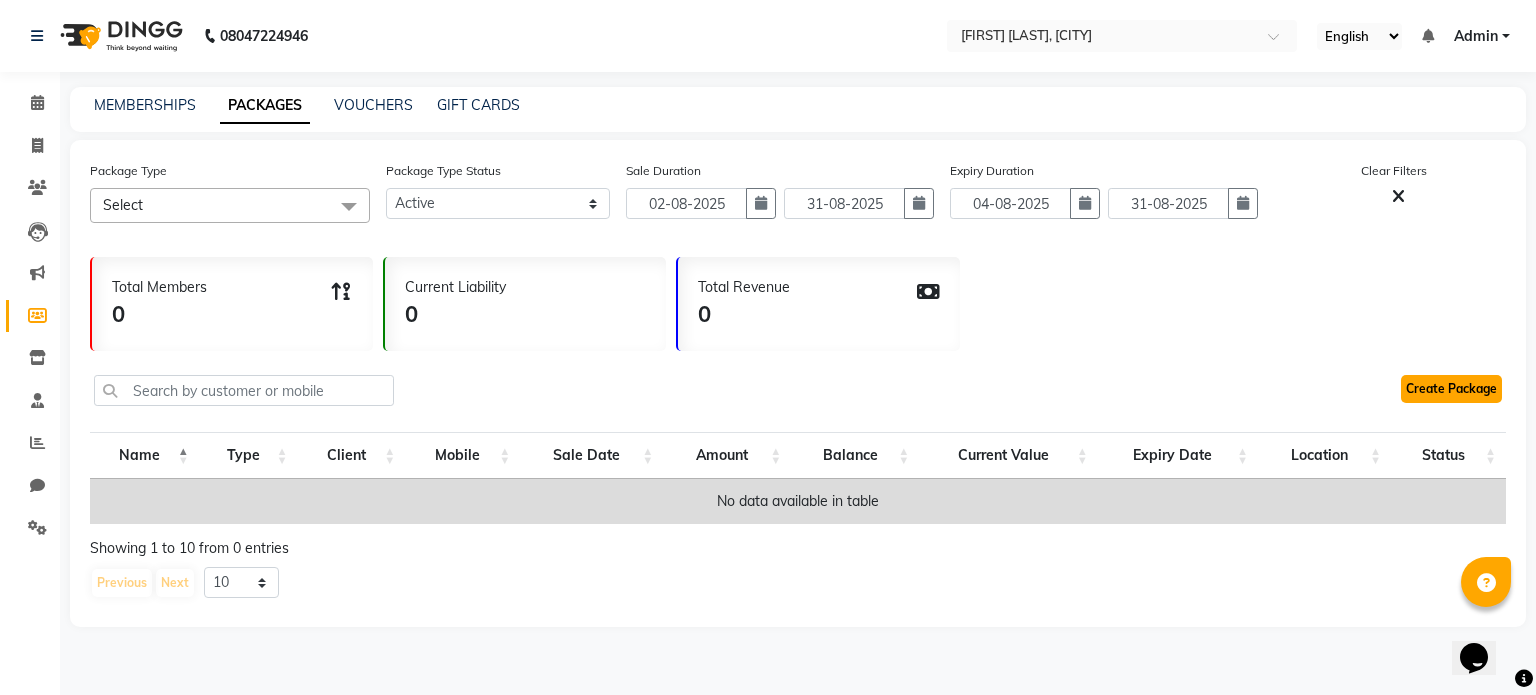 click on "Create Package" 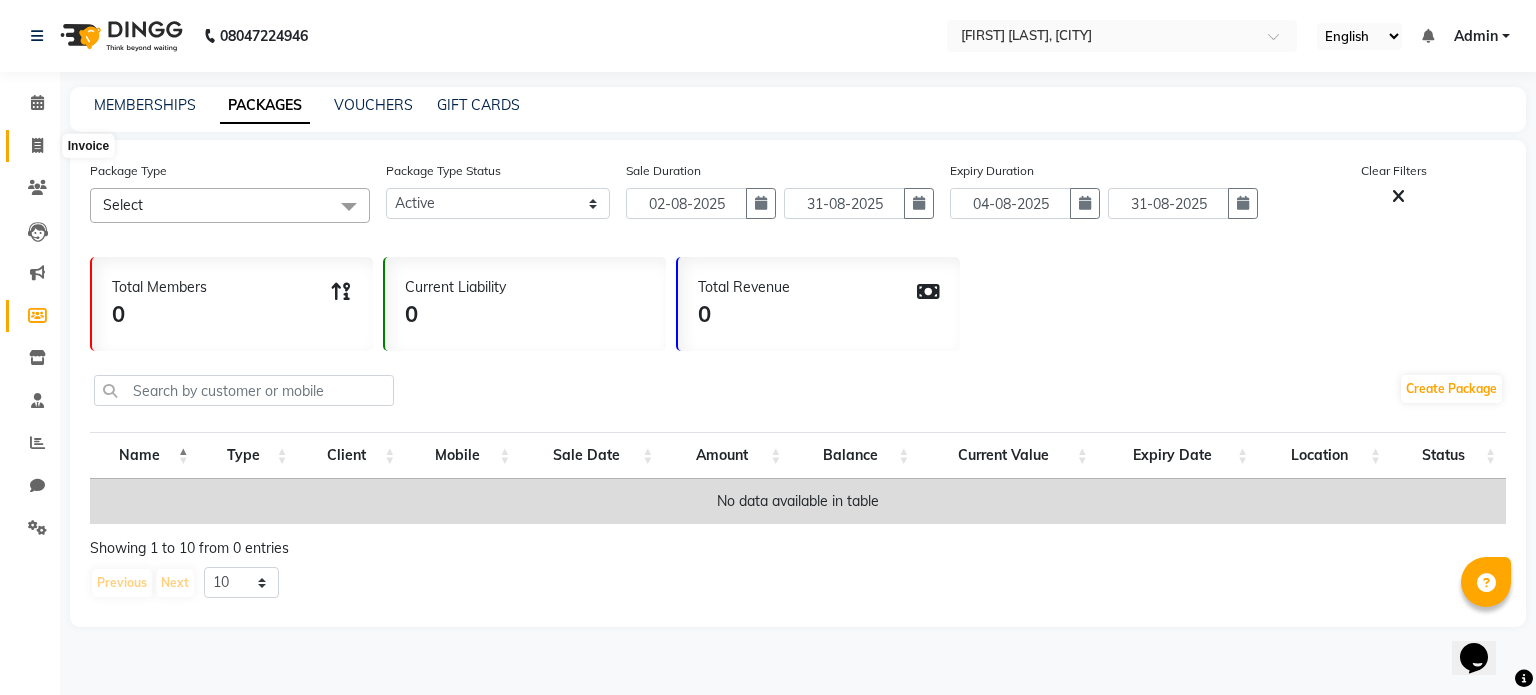 click 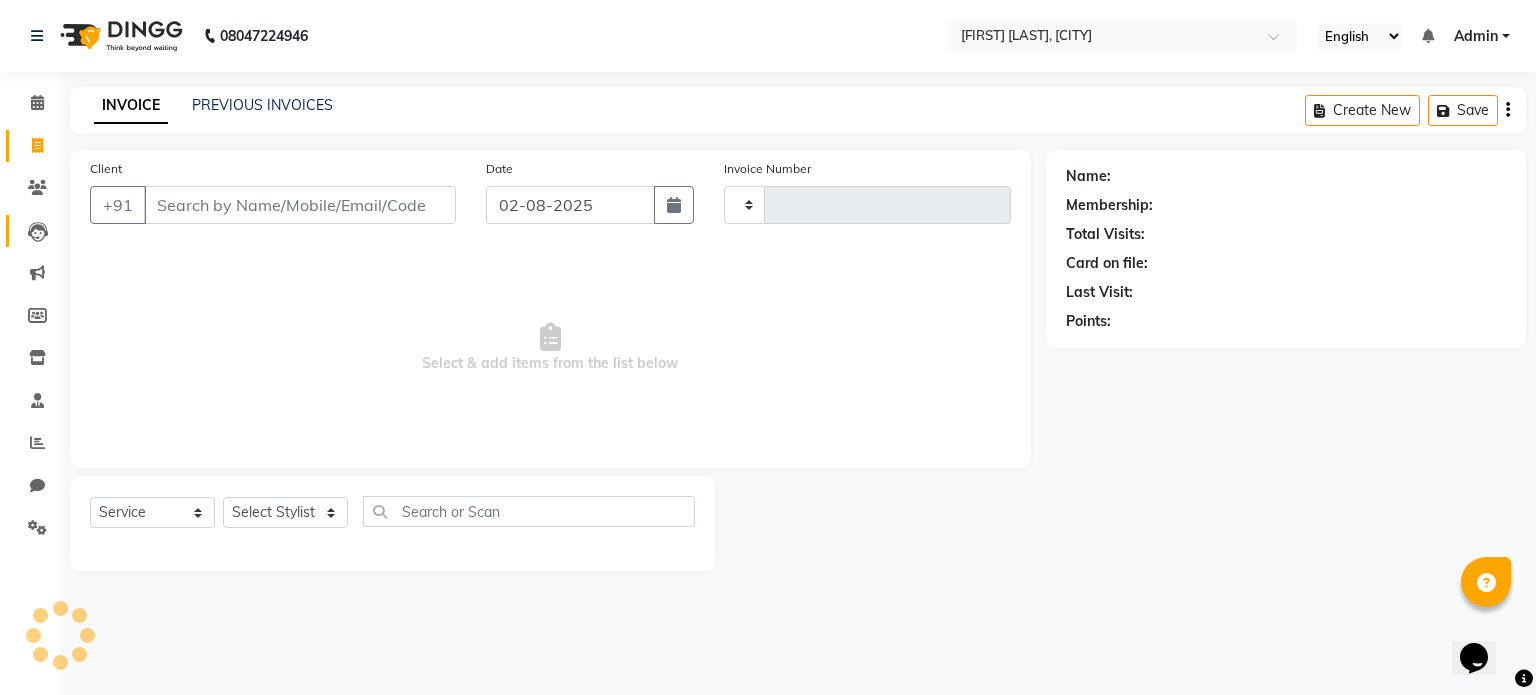 type on "0237" 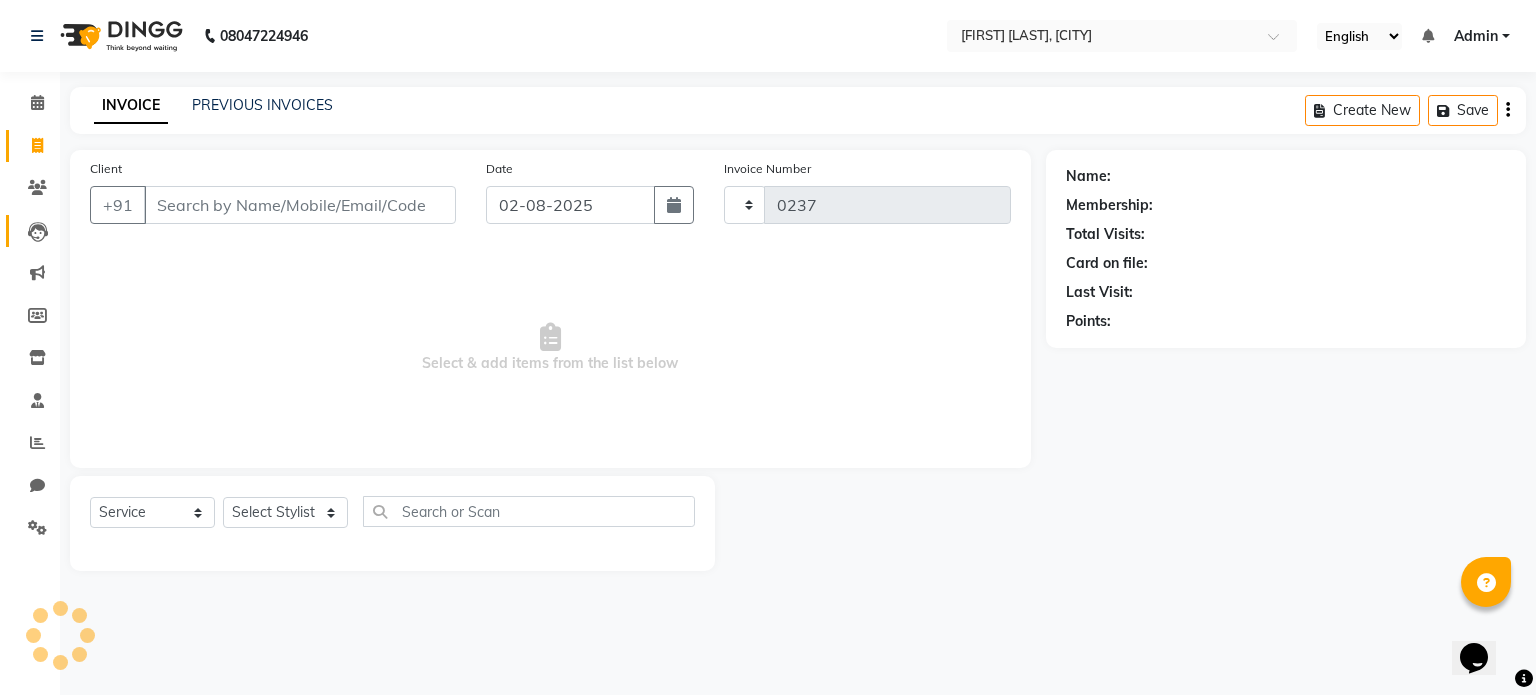 select on "8322" 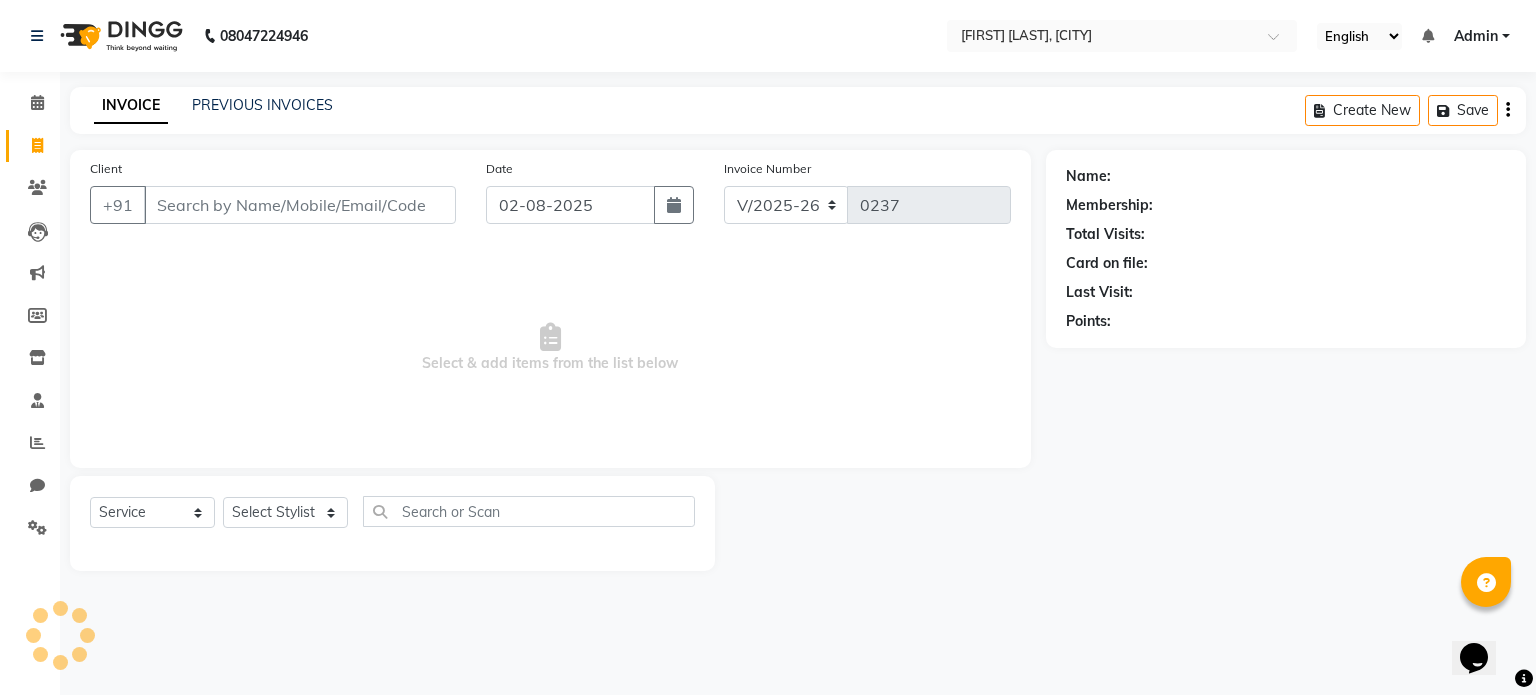 click on "Client" at bounding box center (300, 205) 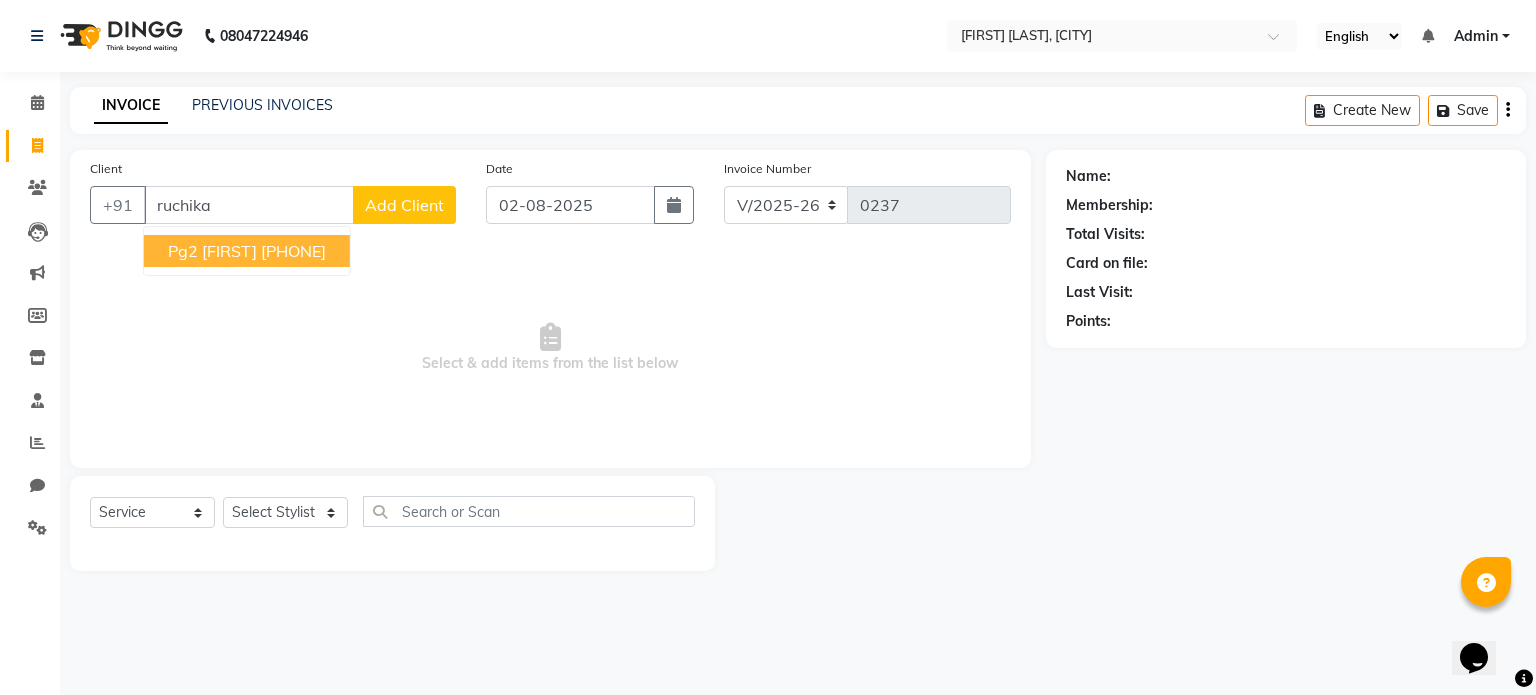 type on "ruchika" 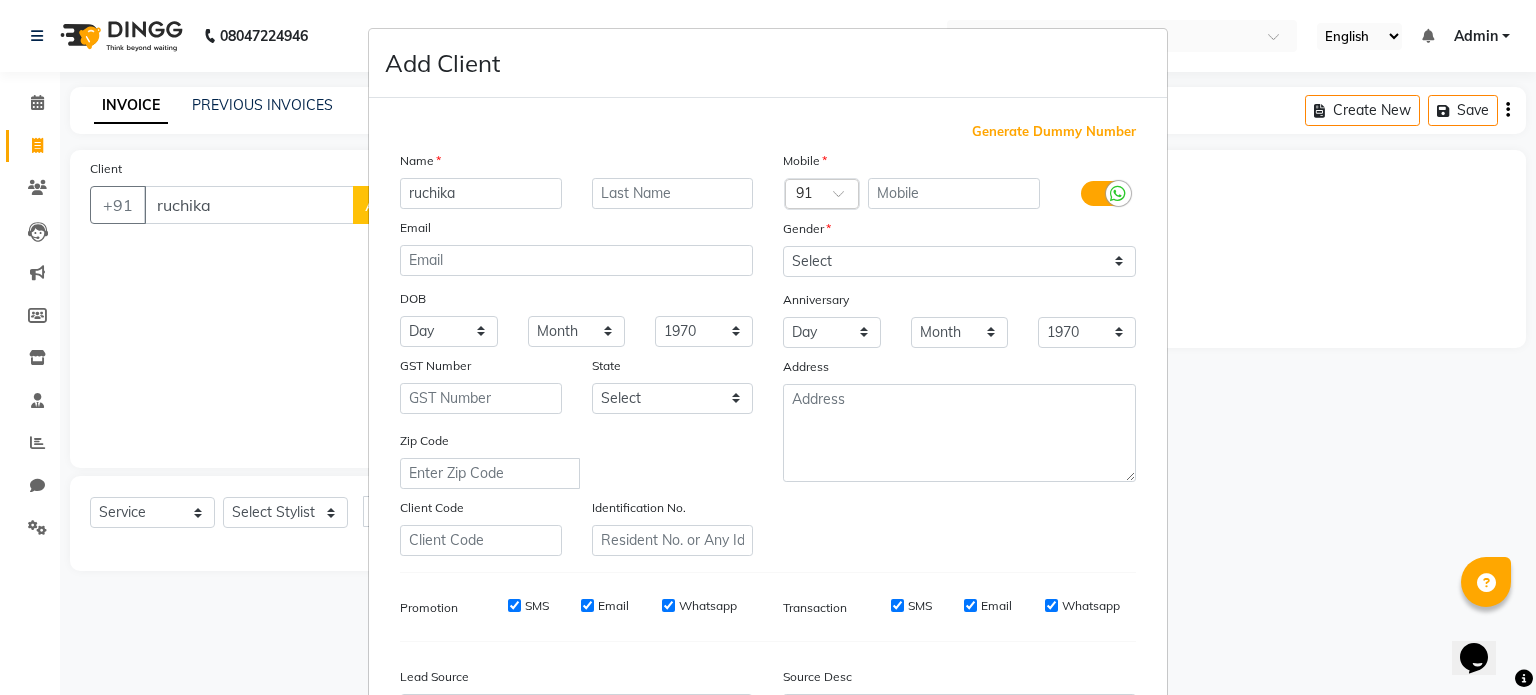 click on "ruchika" at bounding box center [481, 193] 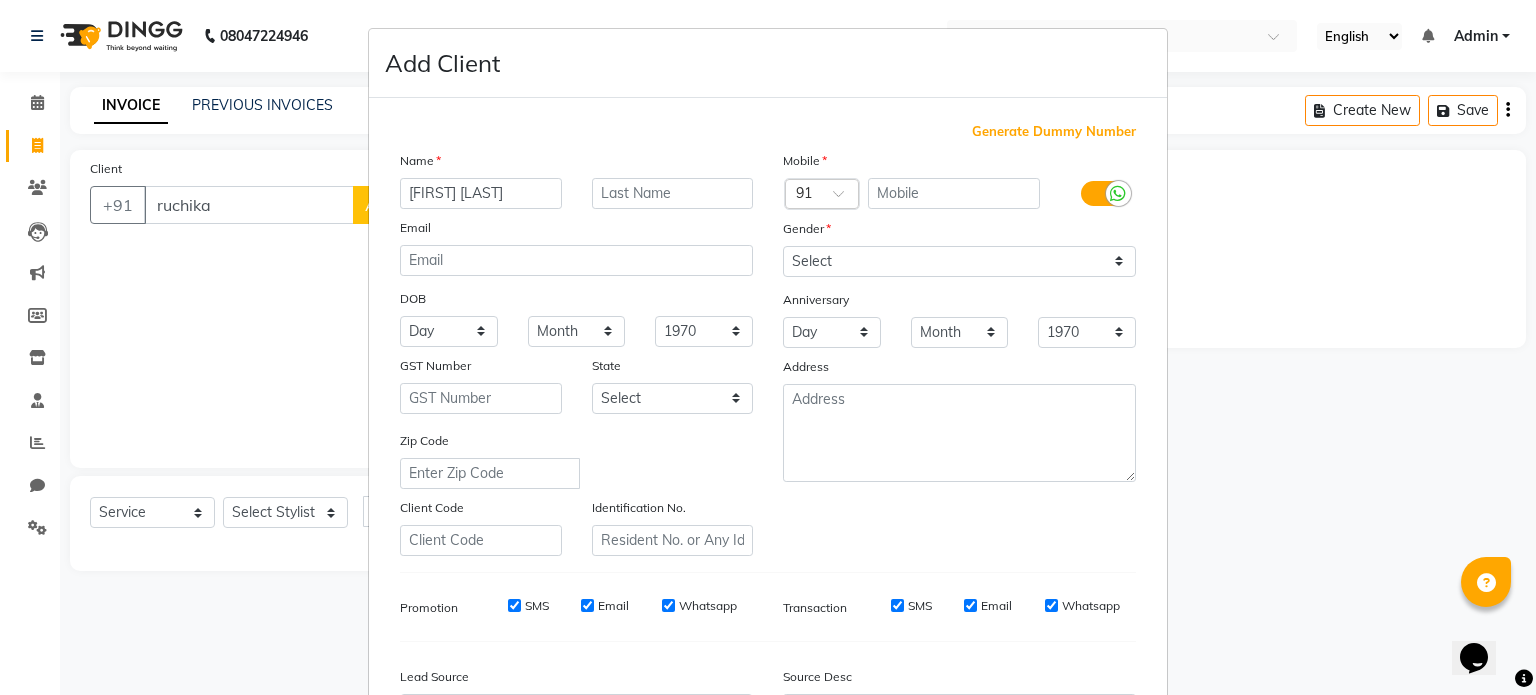 type on "[FIRST] [LAST]" 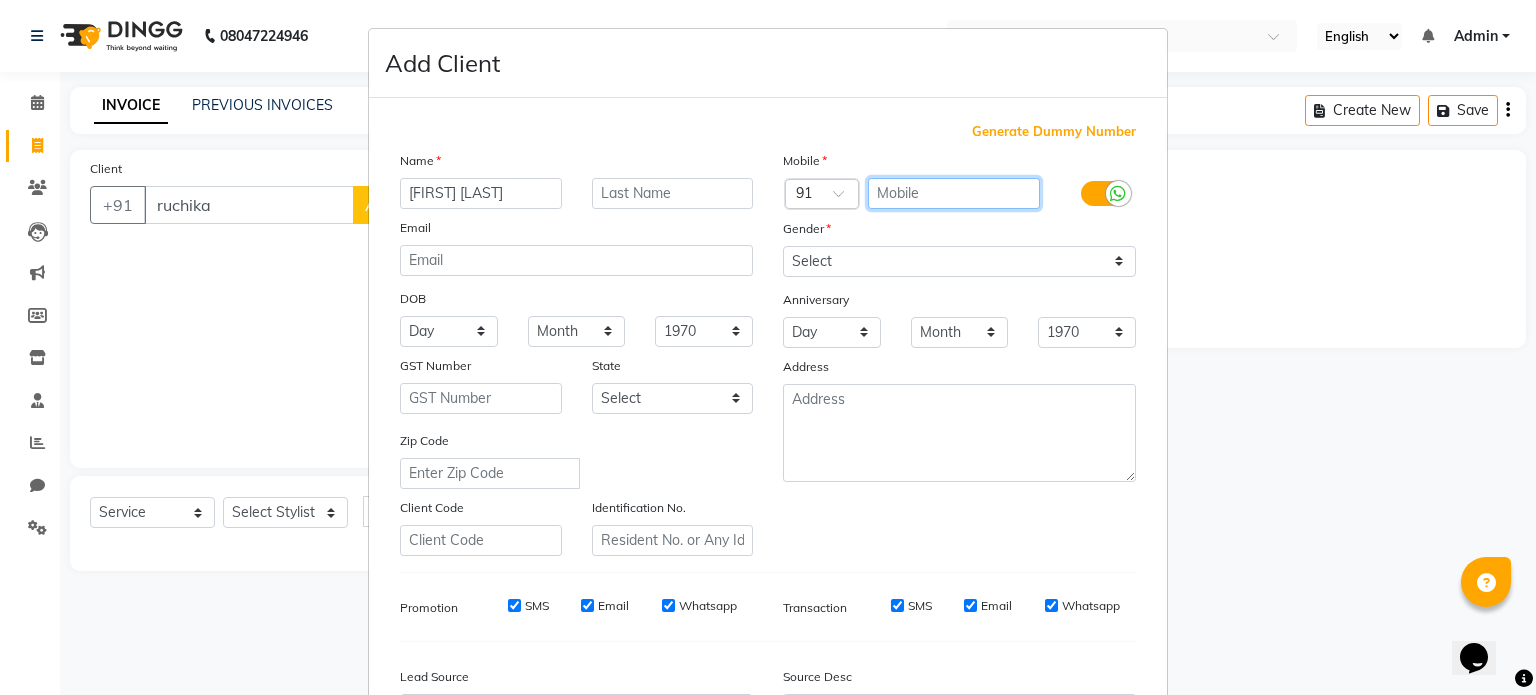 click at bounding box center (954, 193) 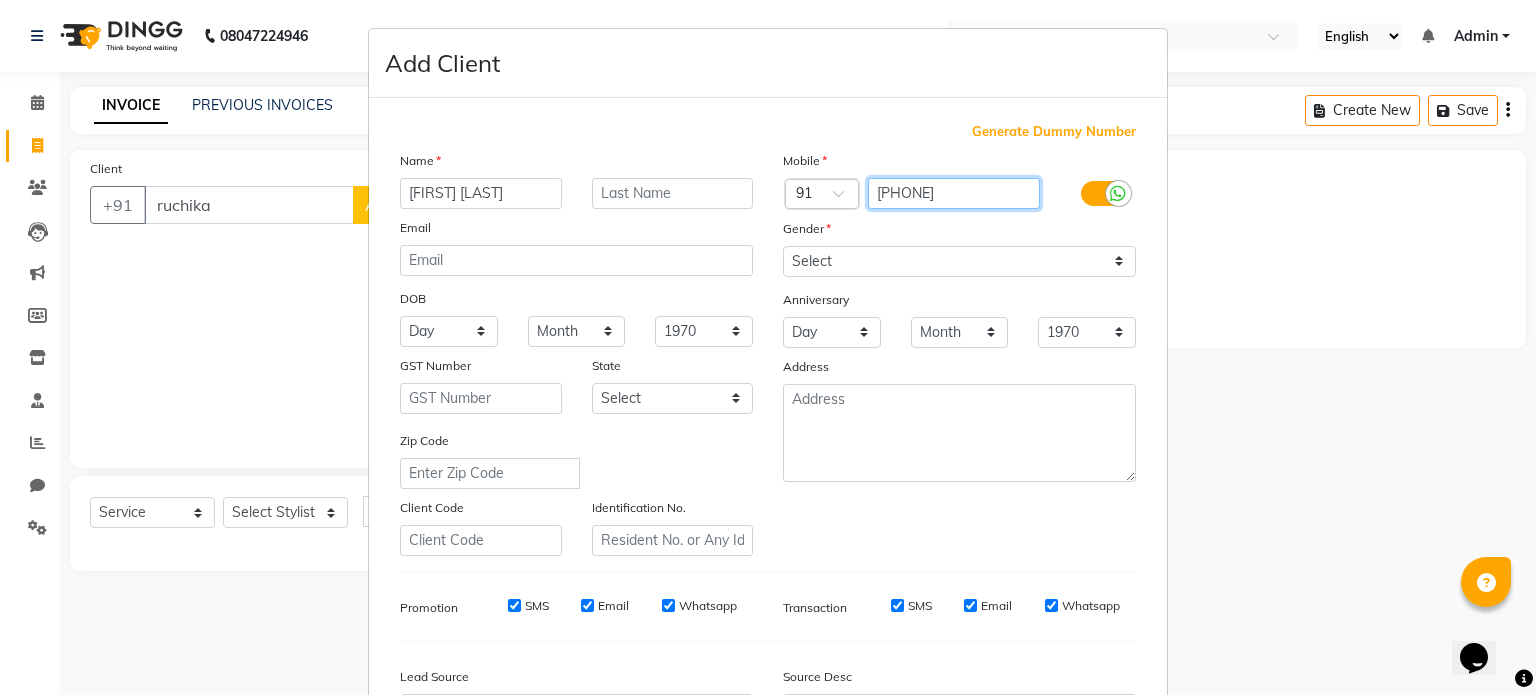 type on "[PHONE]" 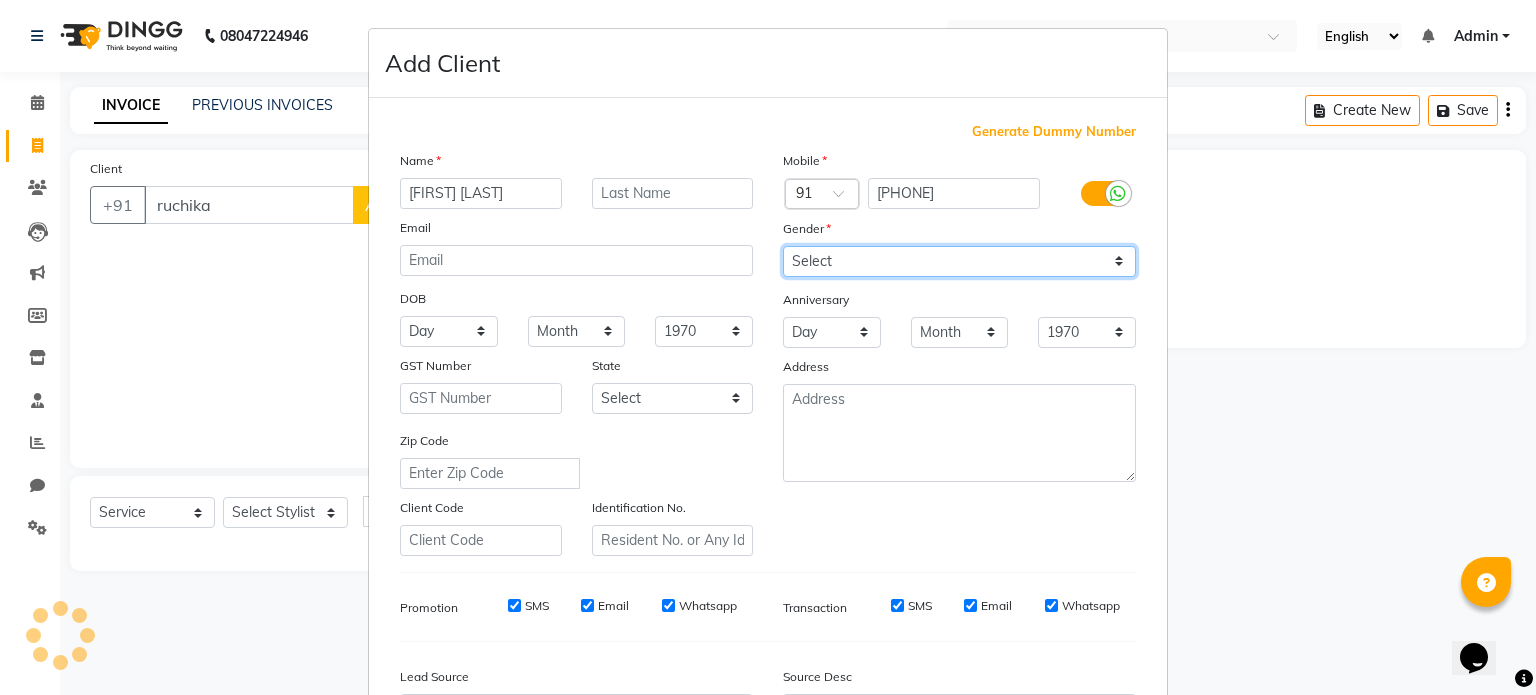 click on "Select Male Female Other Prefer Not To Say" at bounding box center (959, 261) 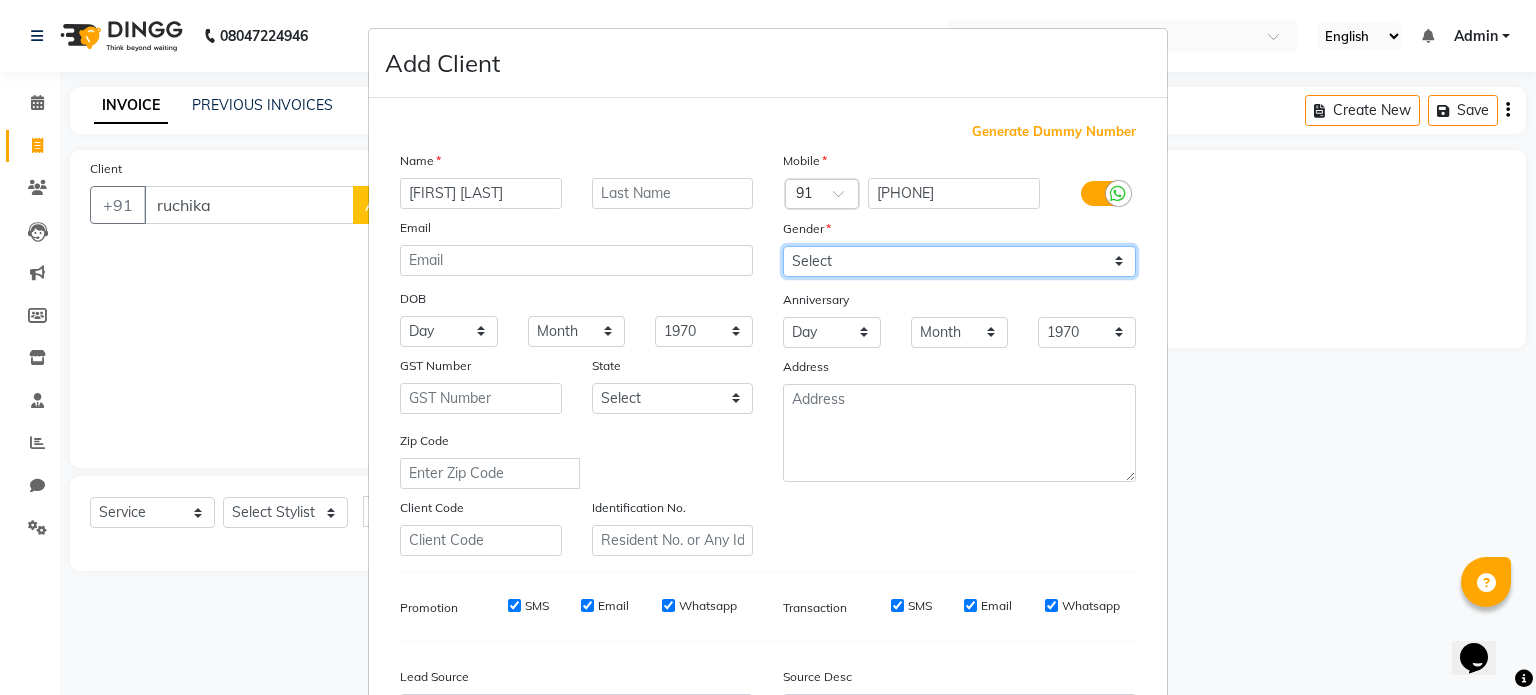 select on "female" 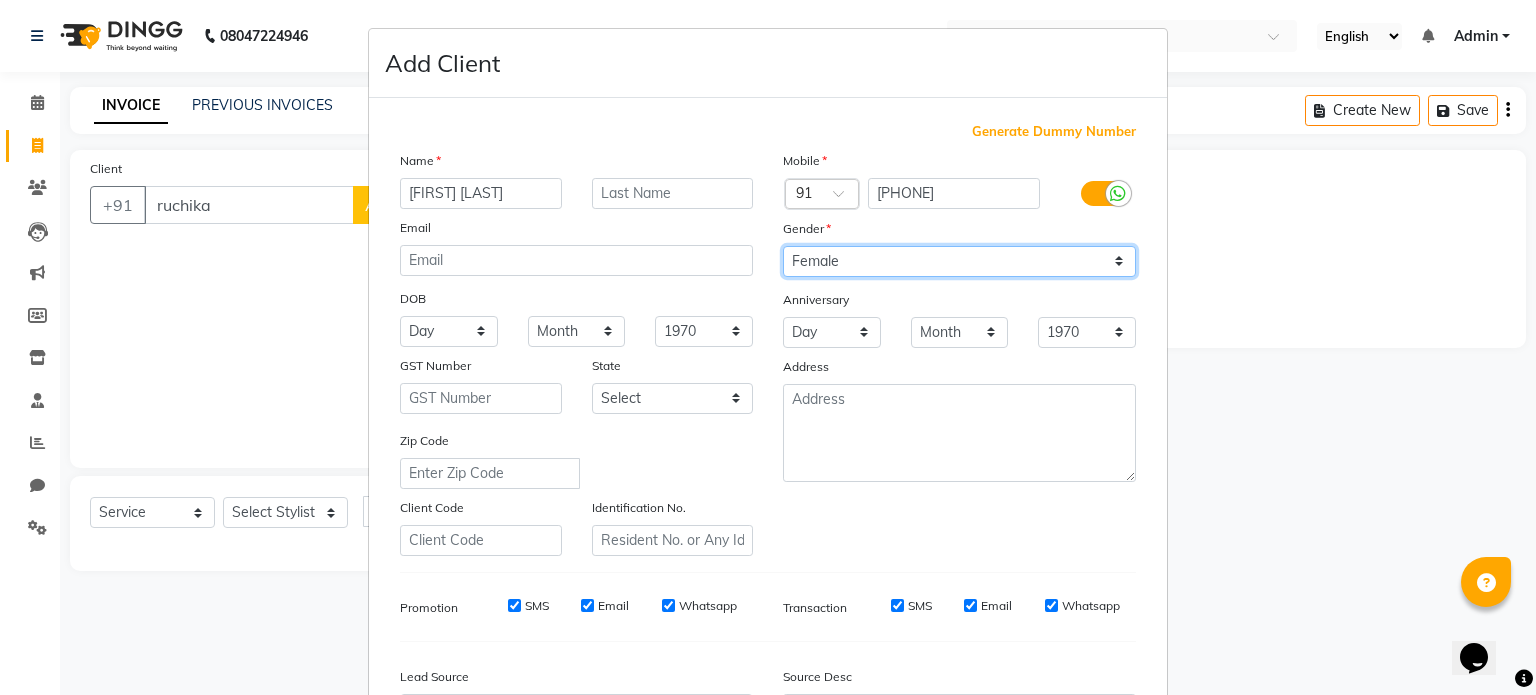 click on "Select Male Female Other Prefer Not To Say" at bounding box center [959, 261] 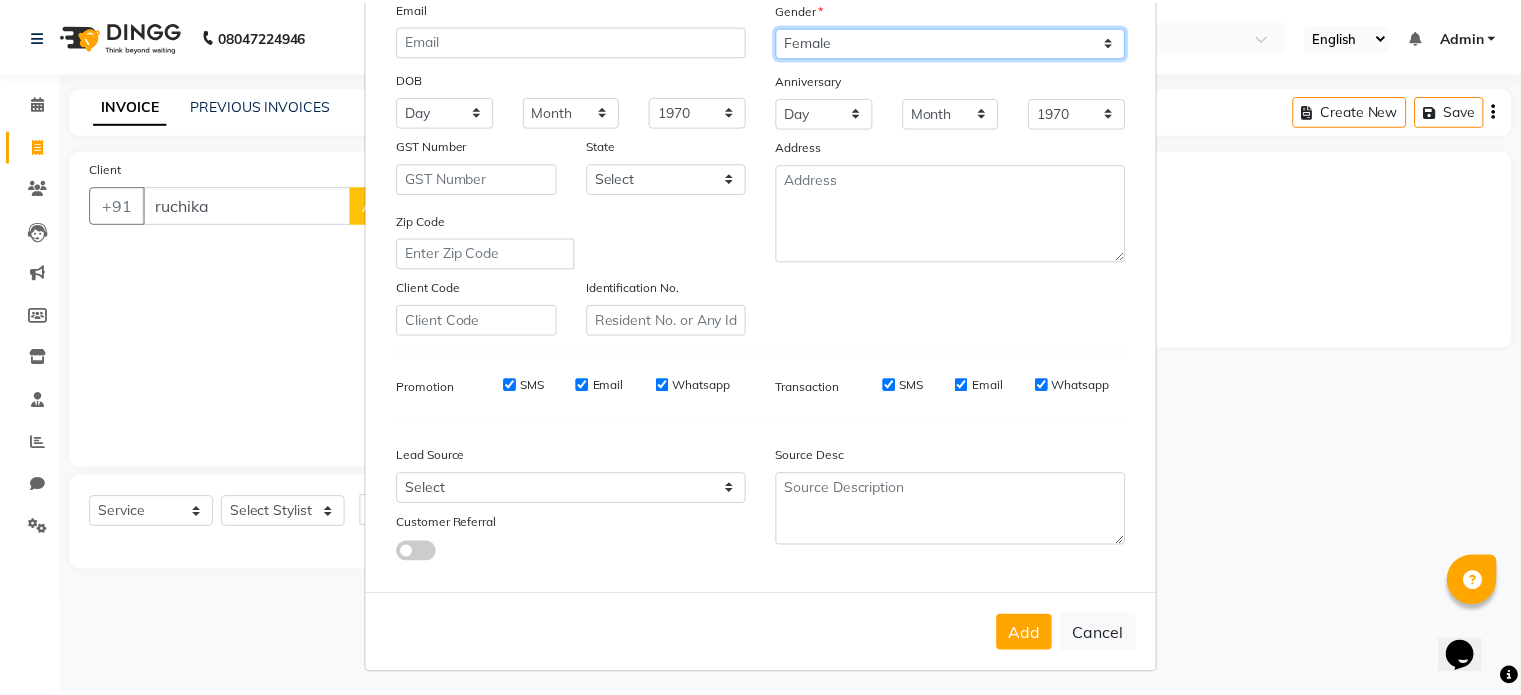 scroll, scrollTop: 224, scrollLeft: 0, axis: vertical 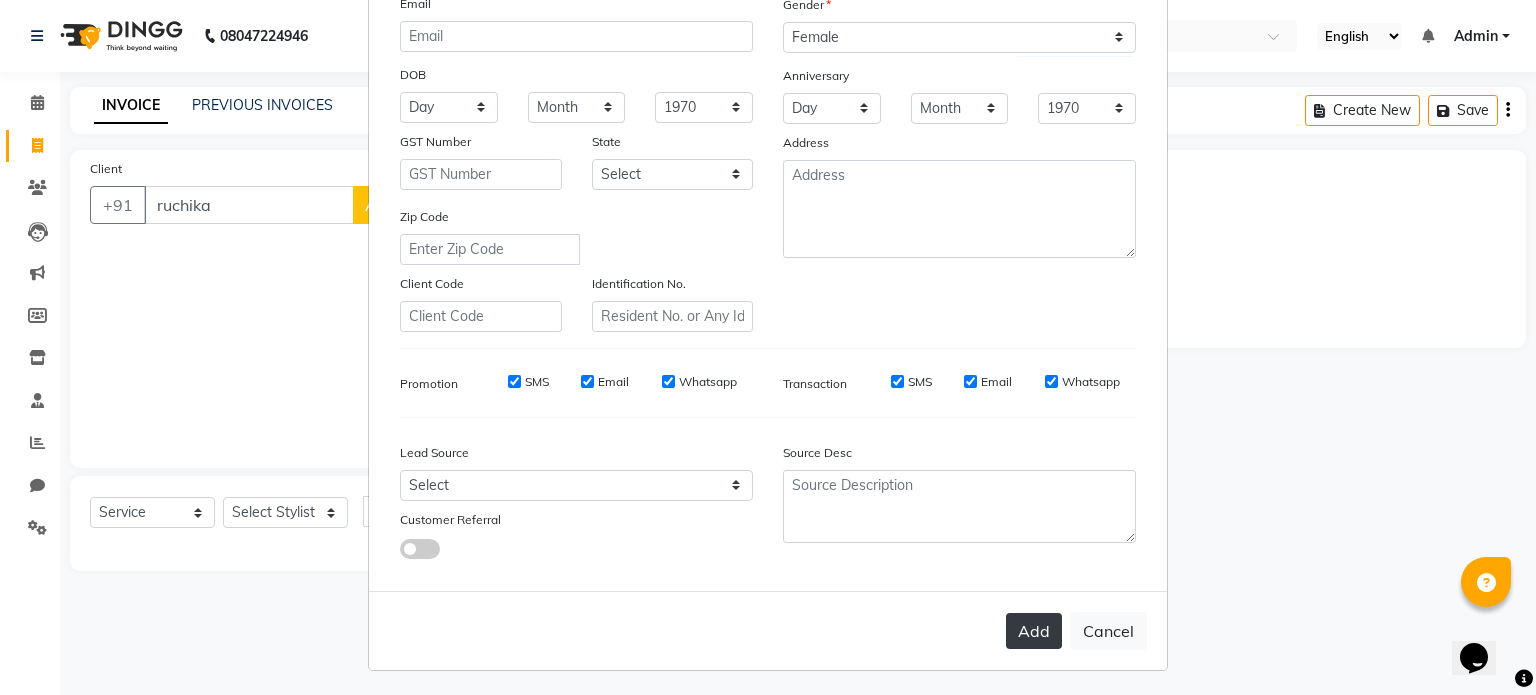 click on "Add" at bounding box center (1034, 631) 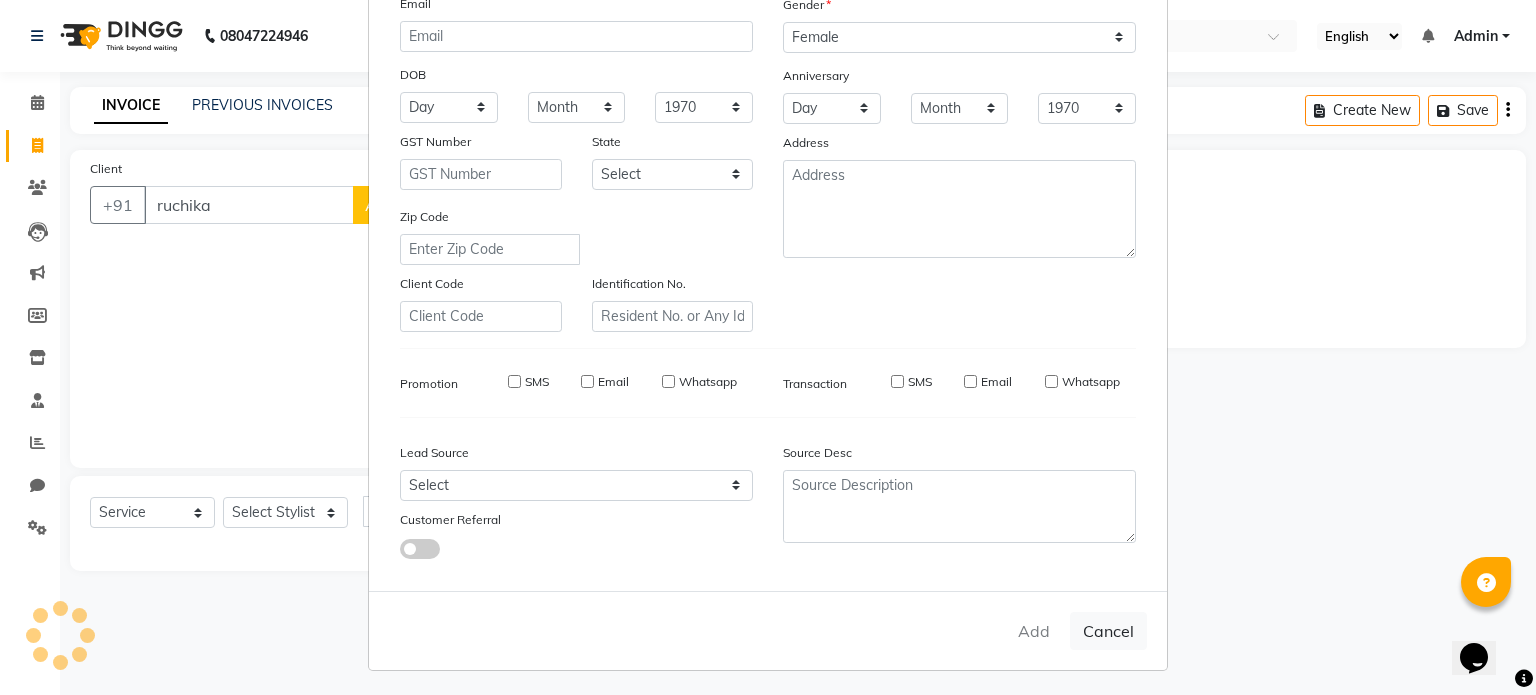 type on "[PHONE]" 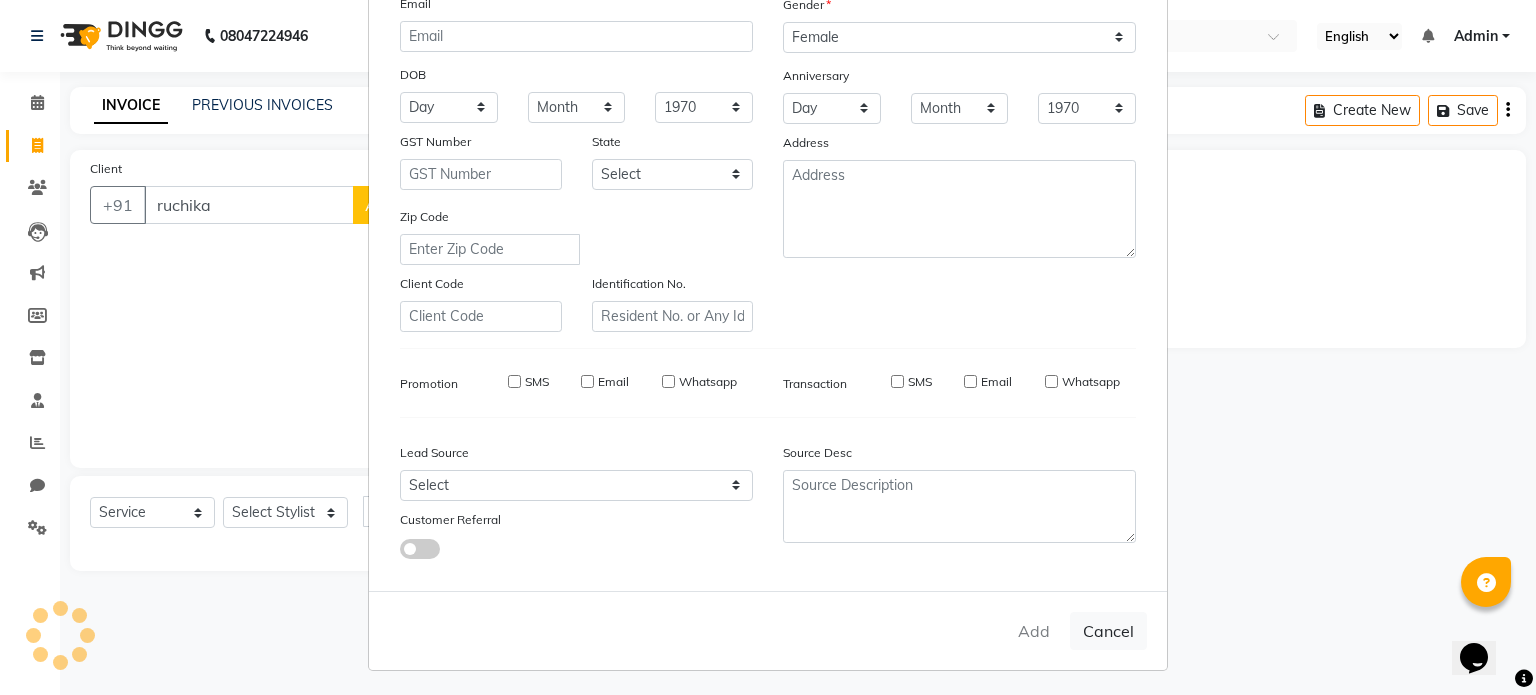 type 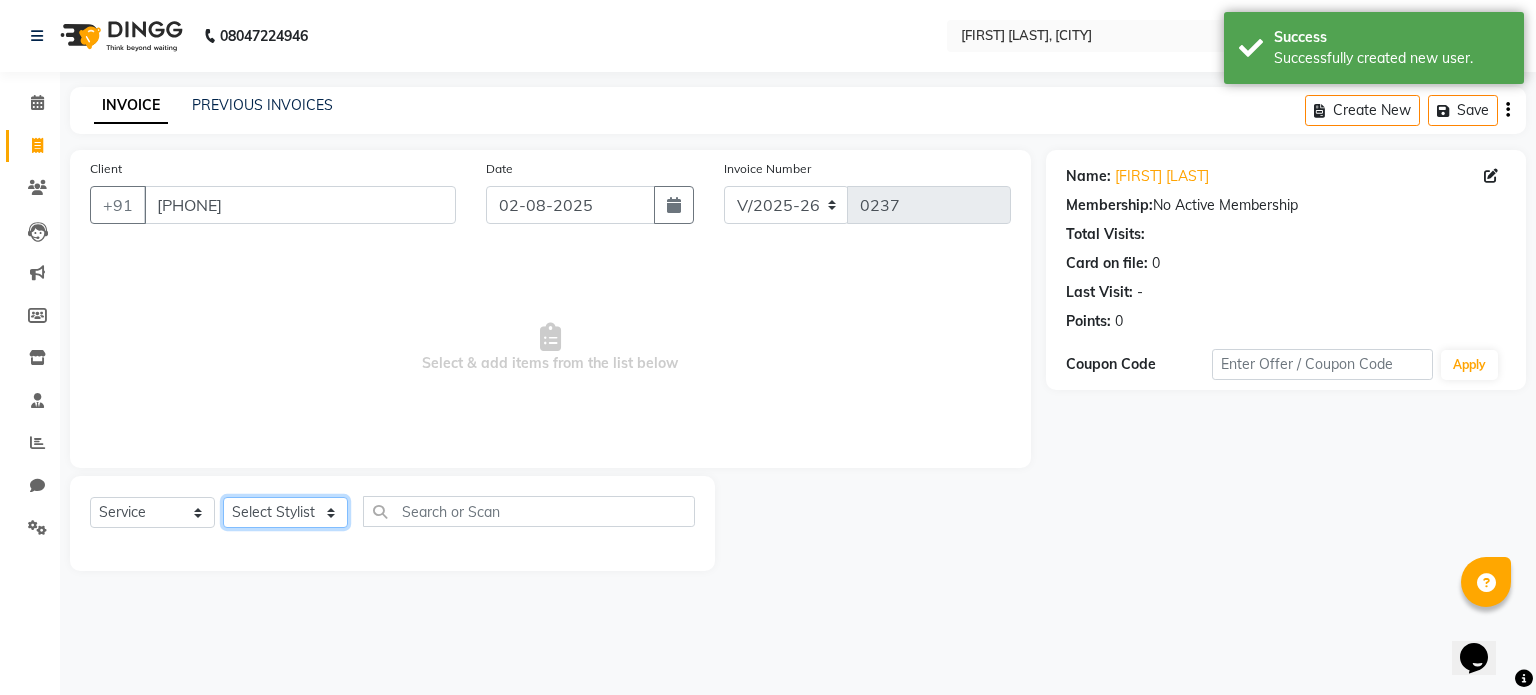 click on "Select Stylist" 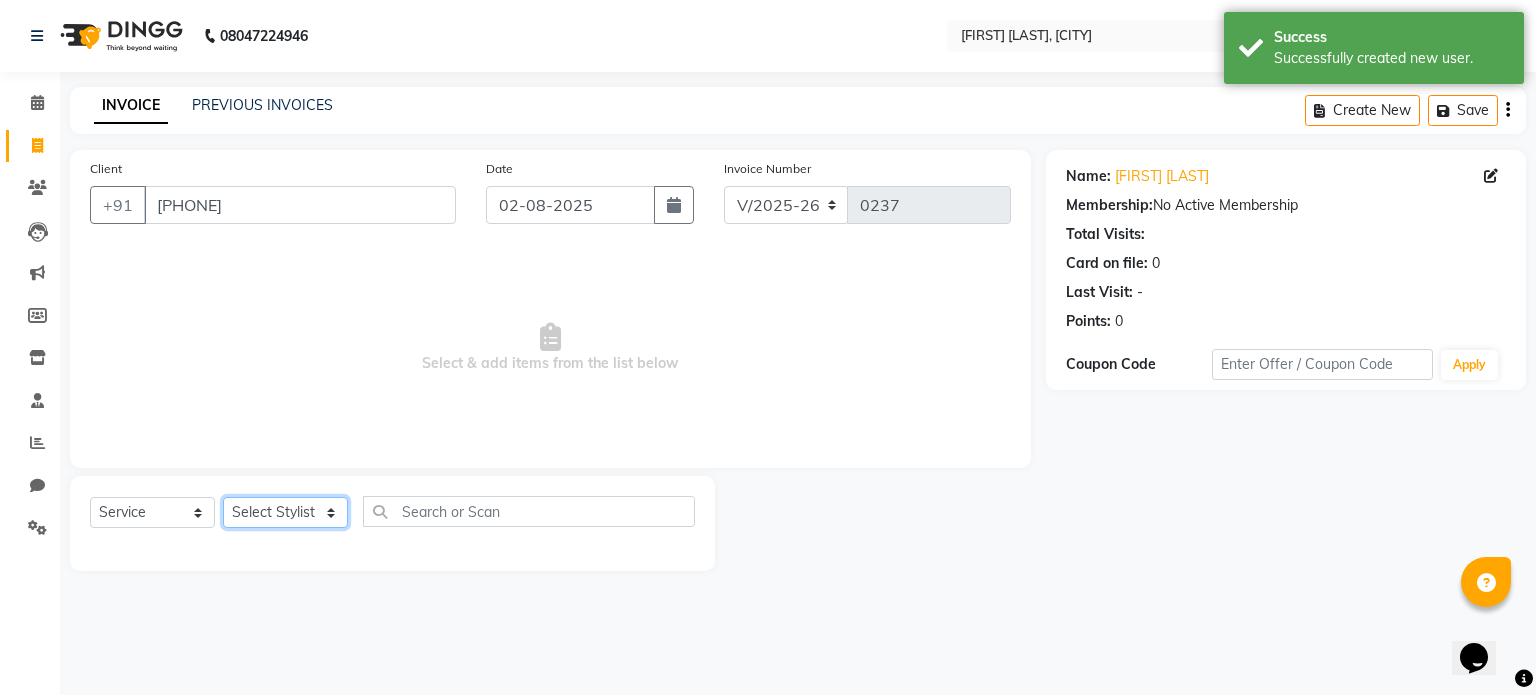 click on "Select Stylist" 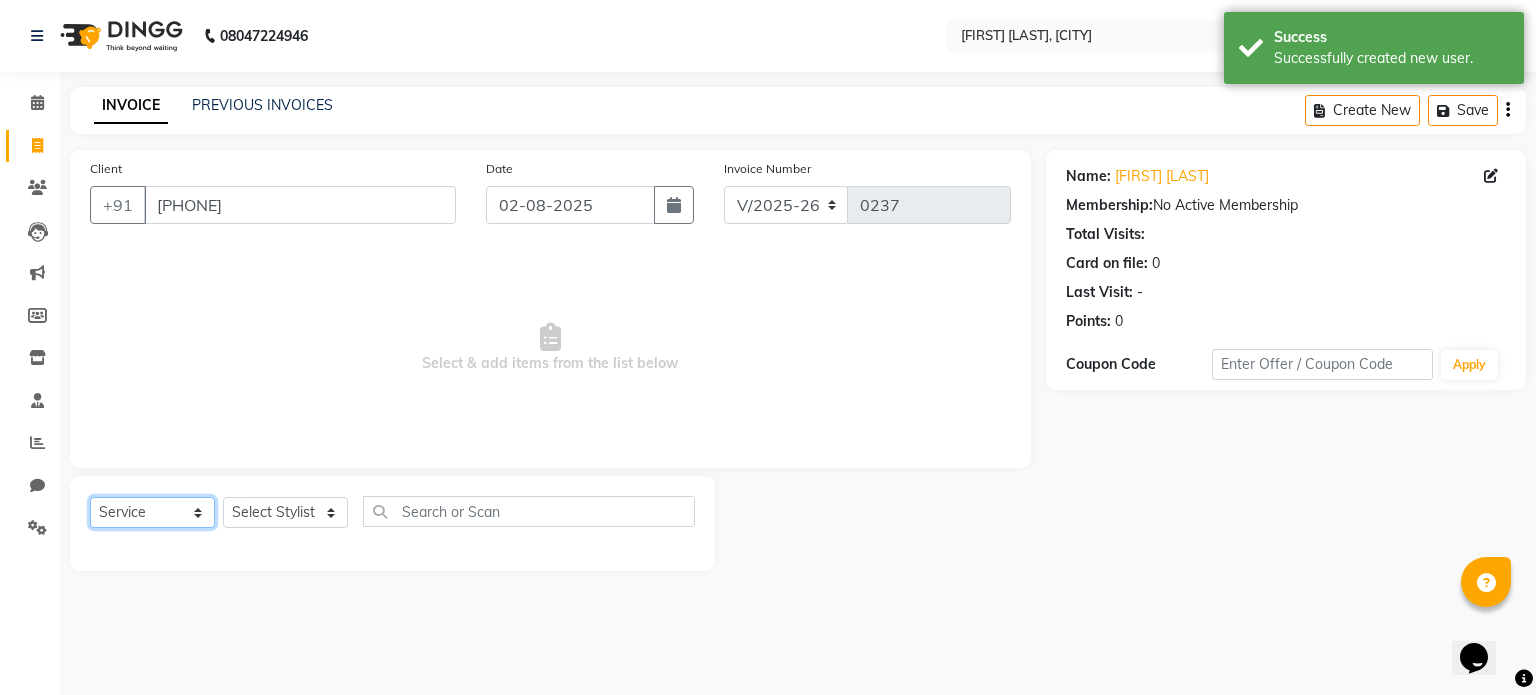 click on "Select  Service  Product  Membership  Package Voucher Prepaid Gift Card" 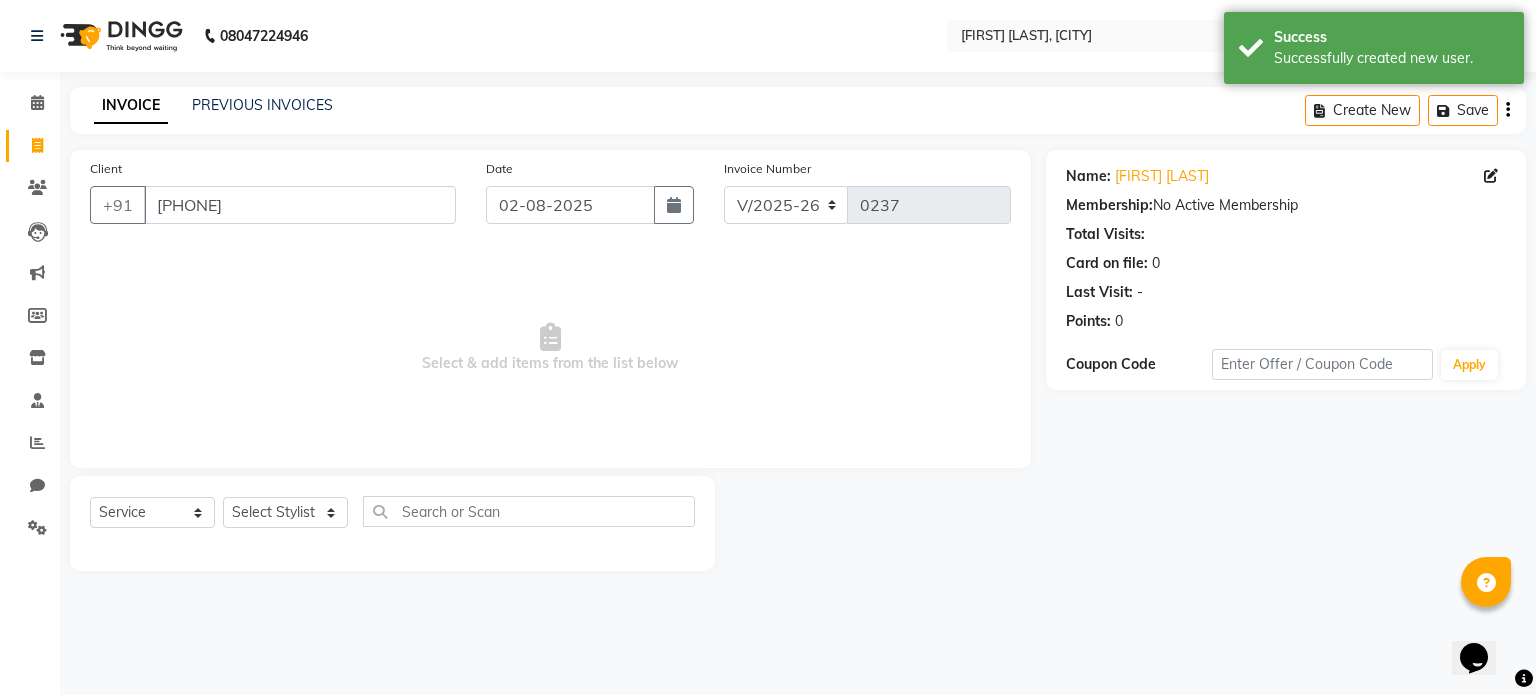 click on "Select  Service  Product  Membership  Package Voucher Prepaid Gift Card  Select Stylist" 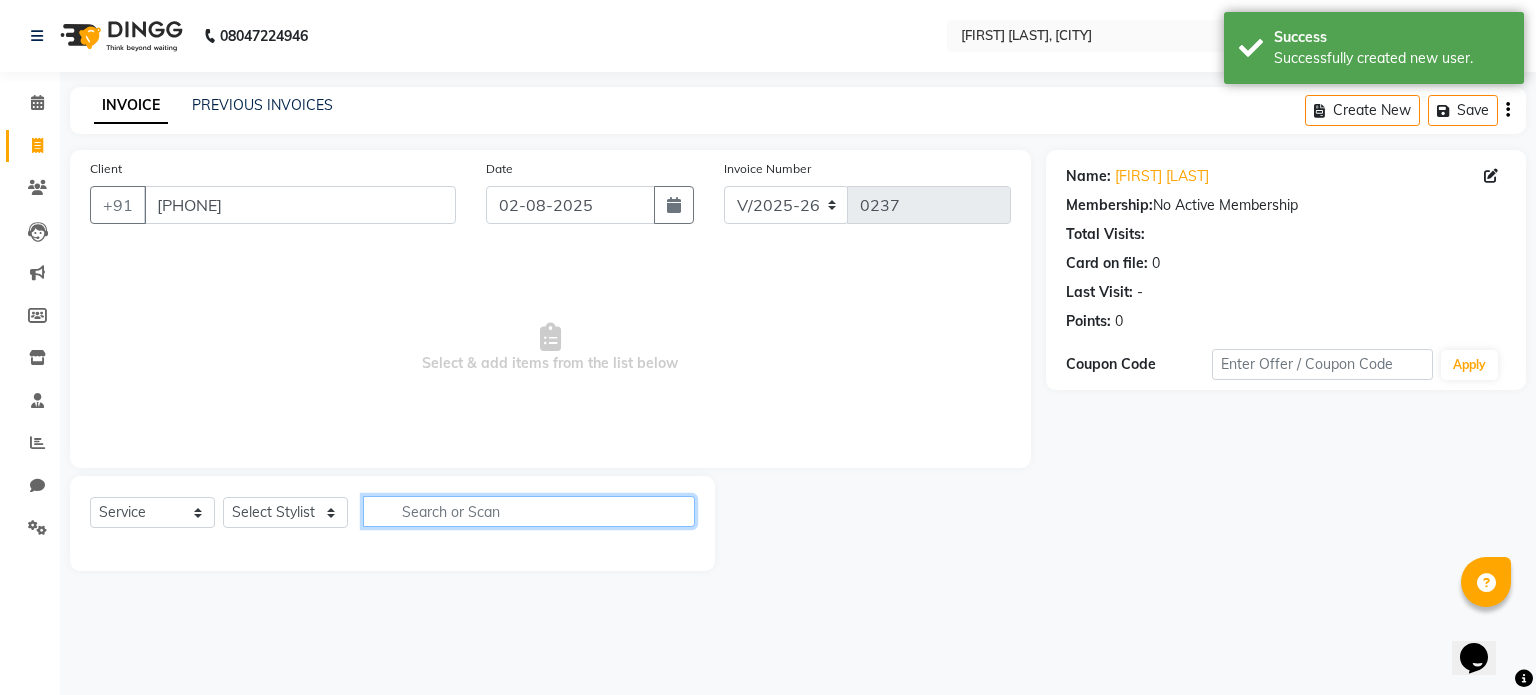 click 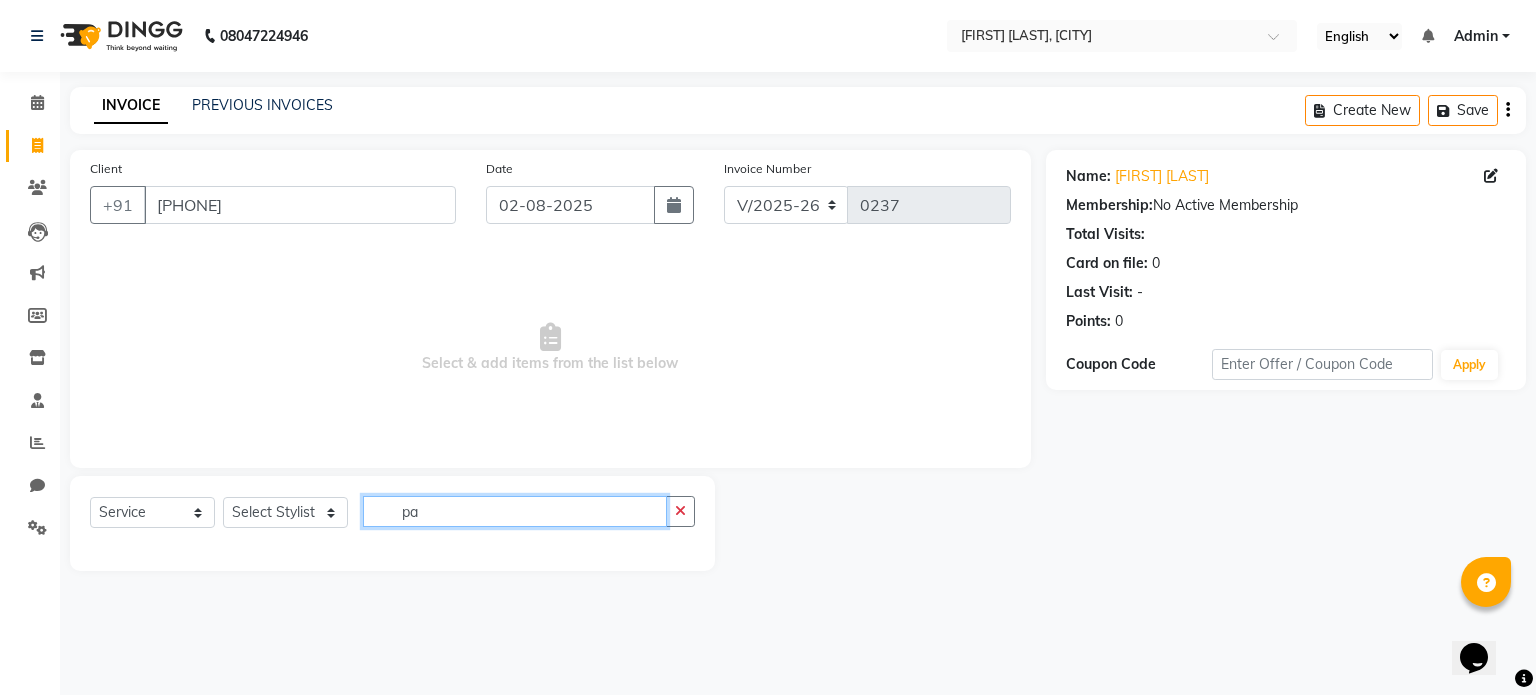 type on "p" 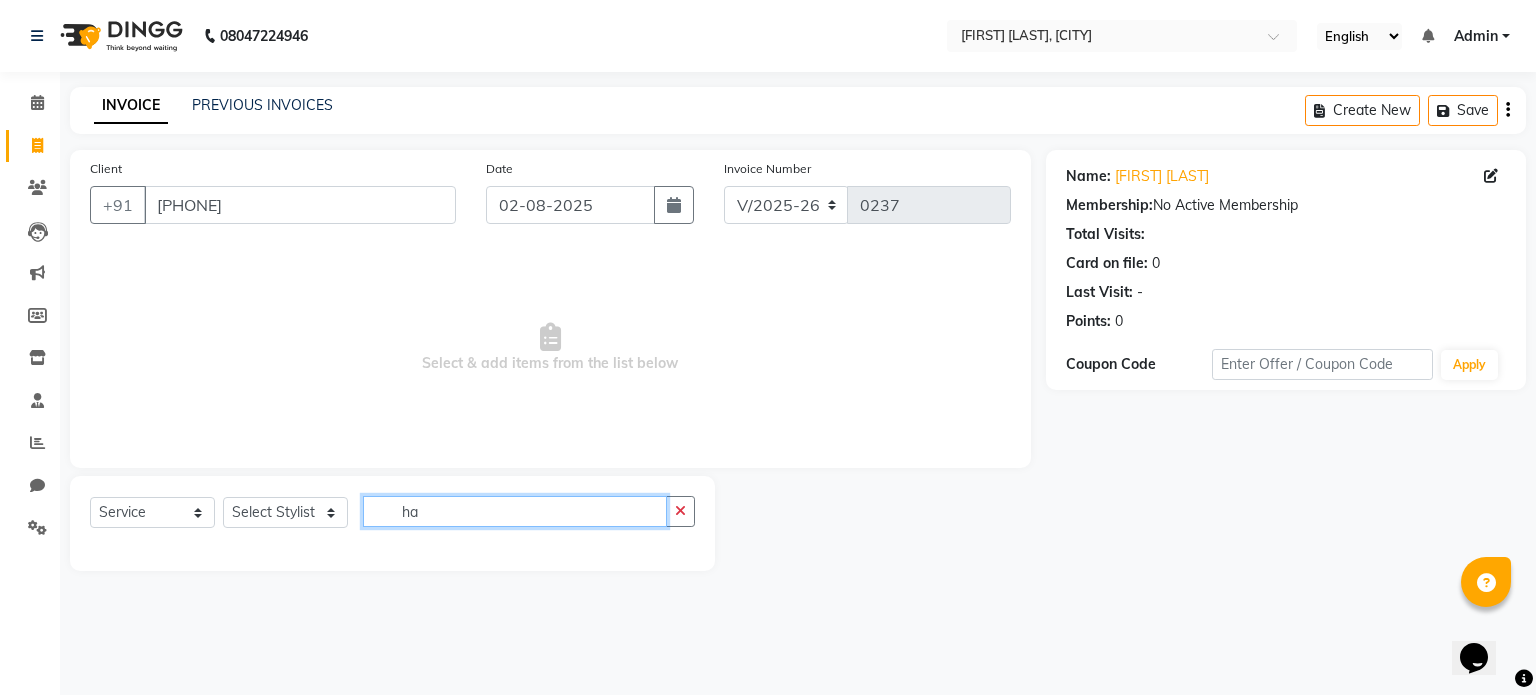 type on "h" 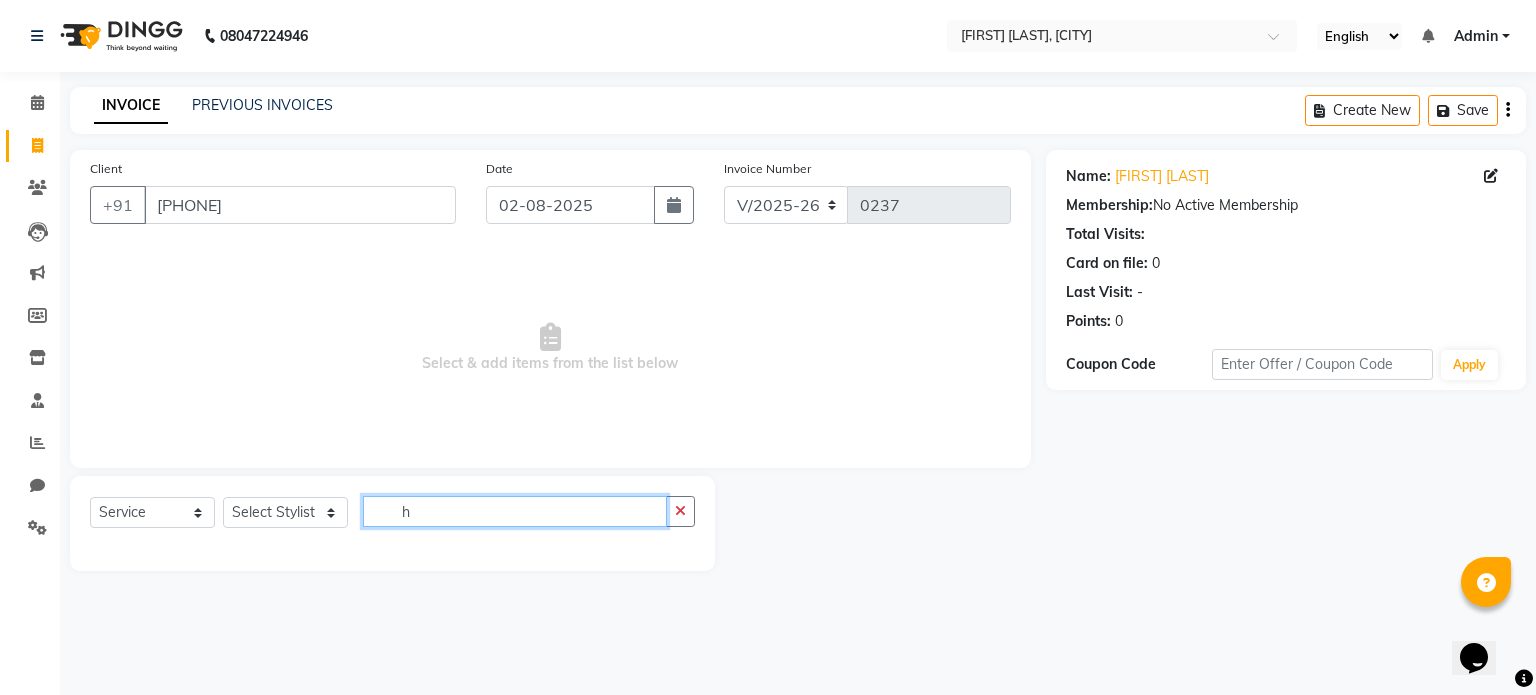 type 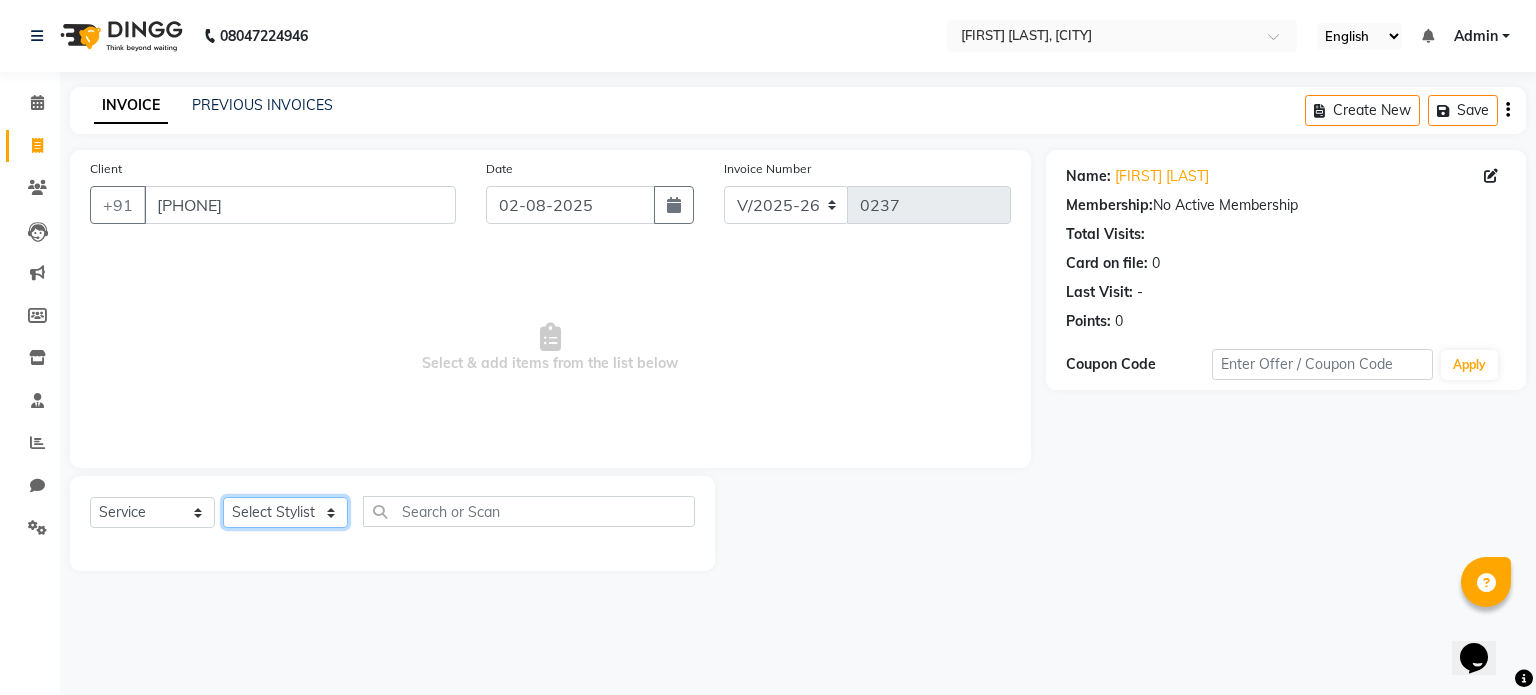 click on "Select Stylist" 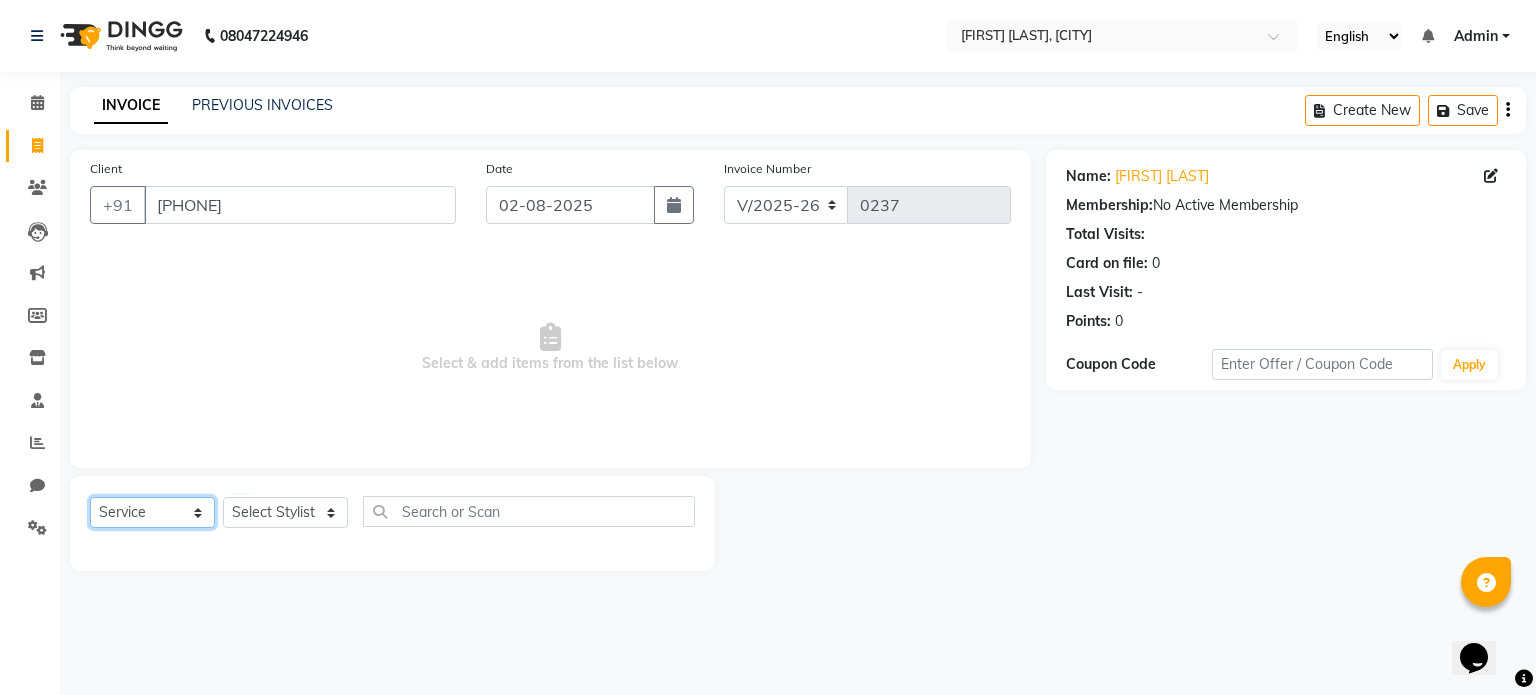 click on "Select  Service  Product  Membership  Package Voucher Prepaid Gift Card" 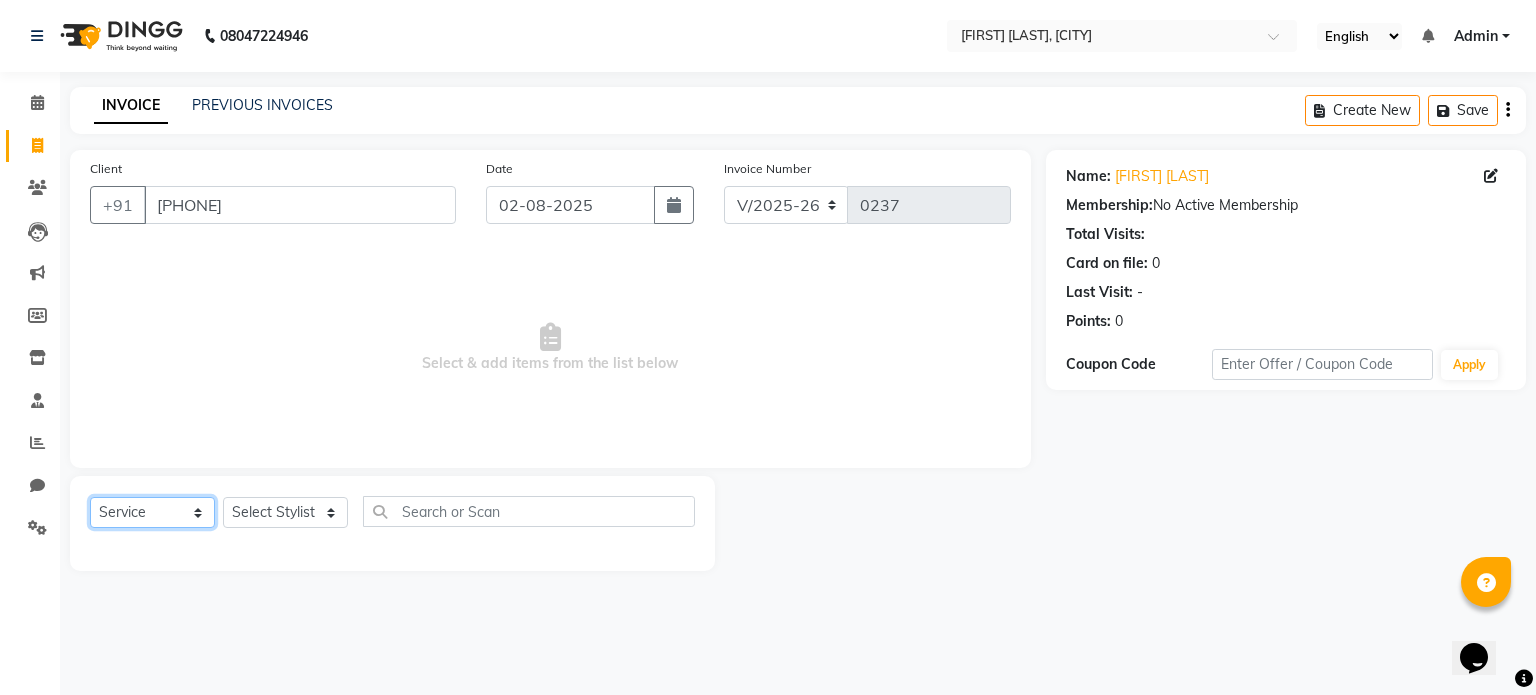select on "package" 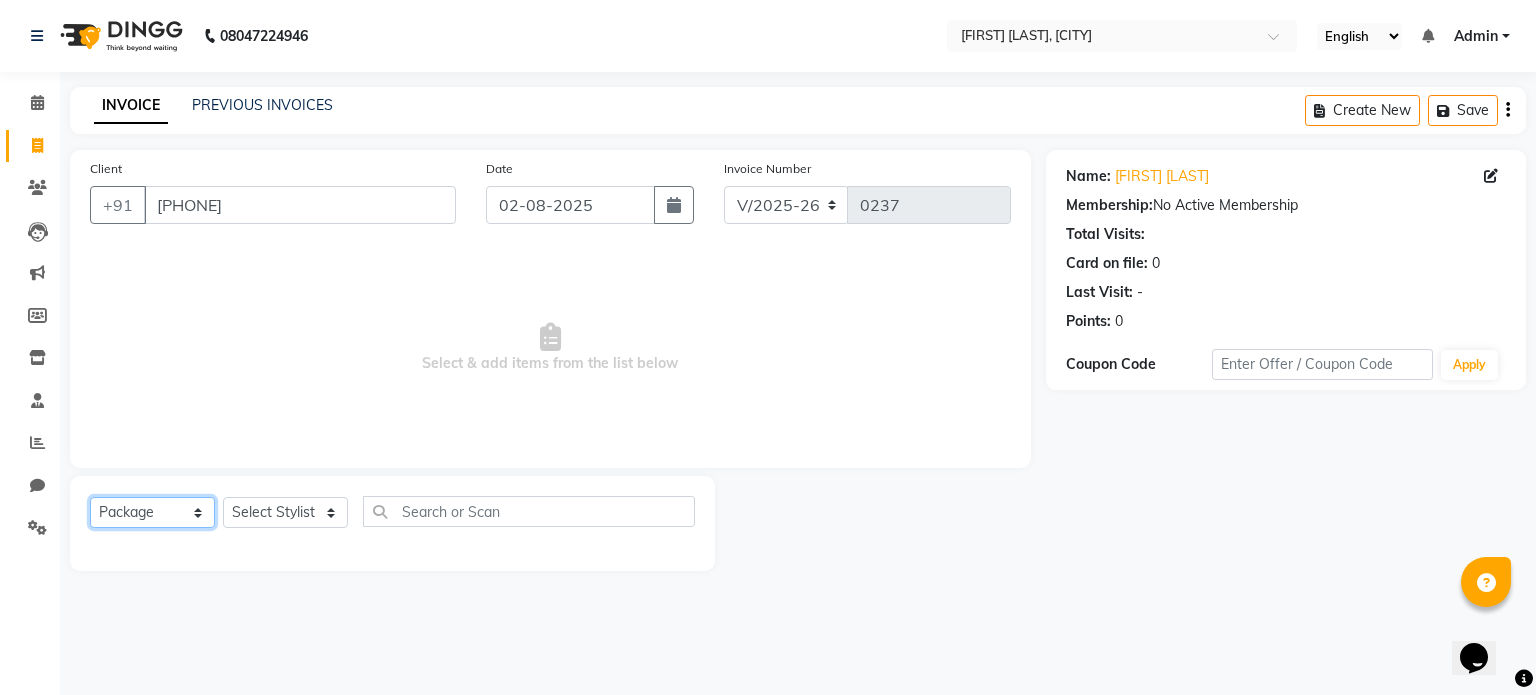 click on "Select  Service  Product  Membership  Package Voucher Prepaid Gift Card" 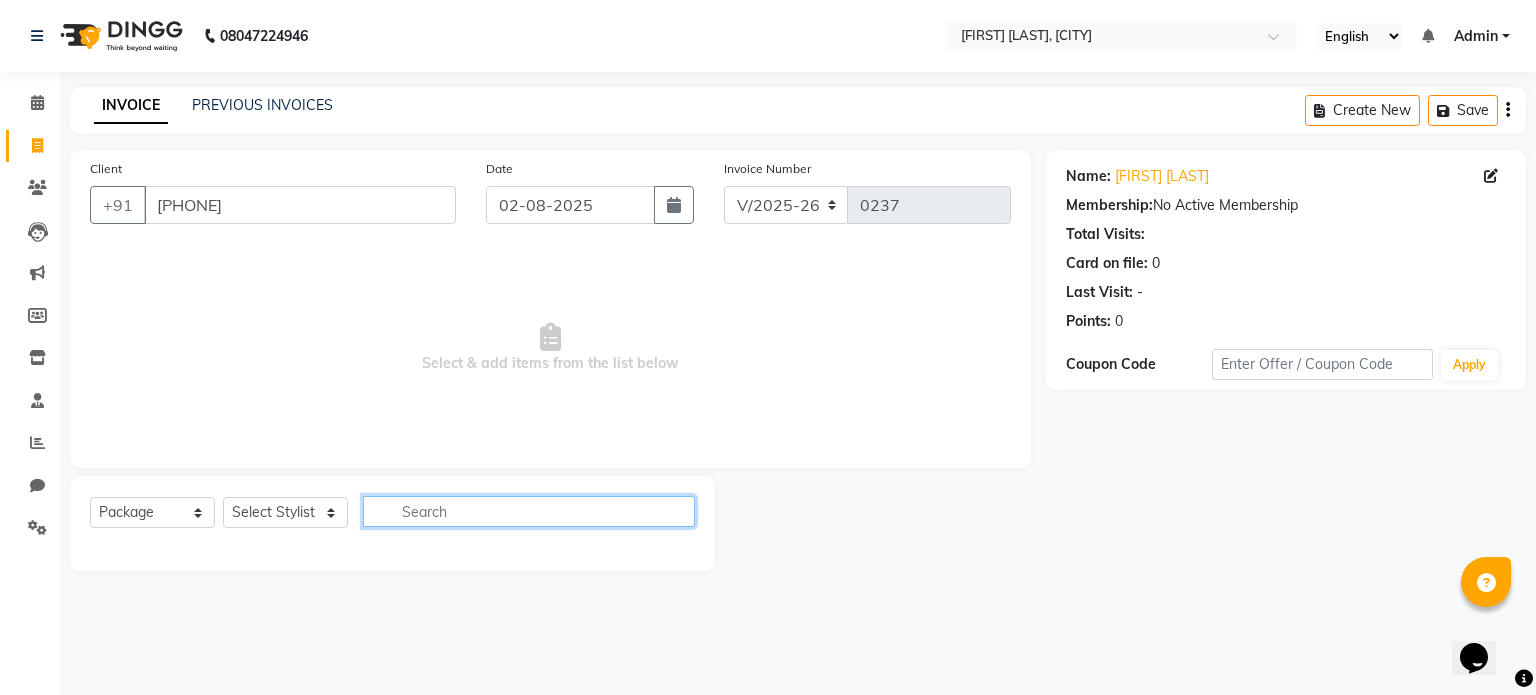 click 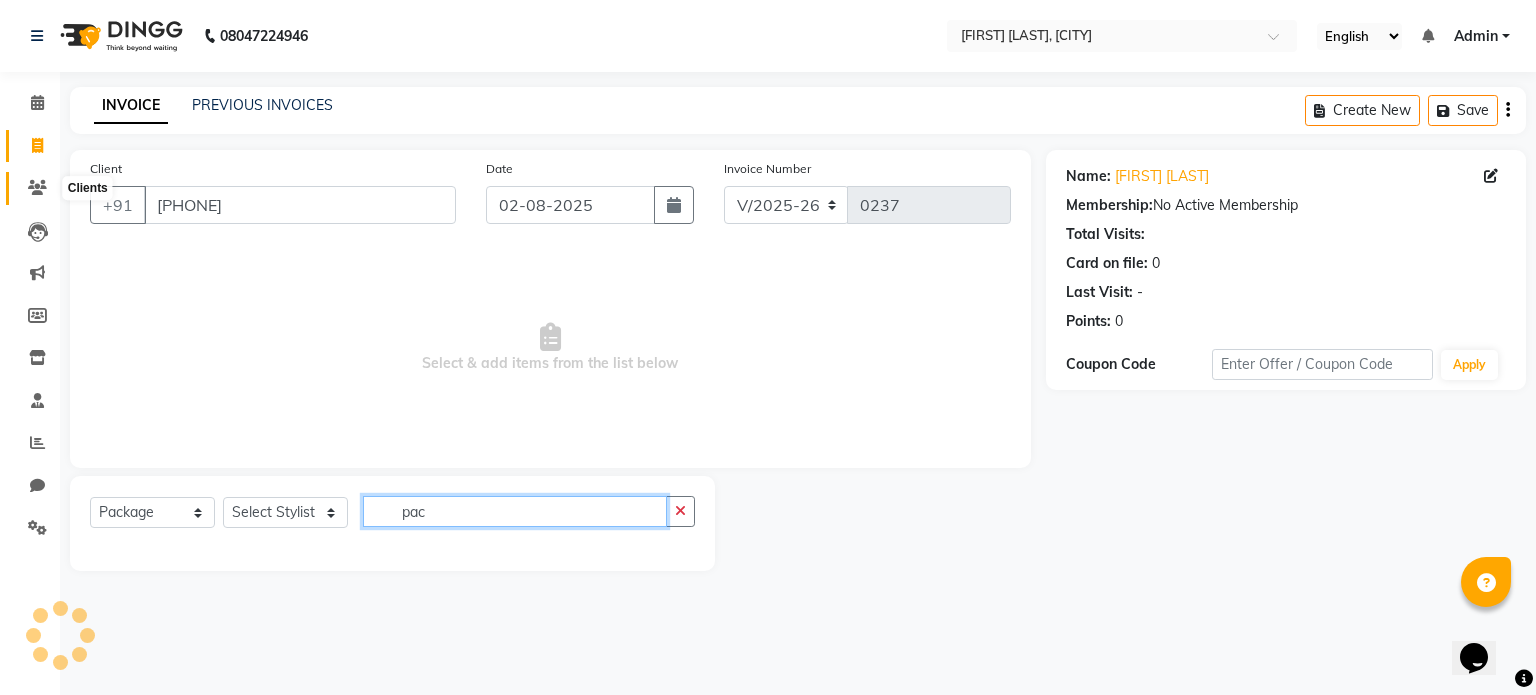 type on "pac" 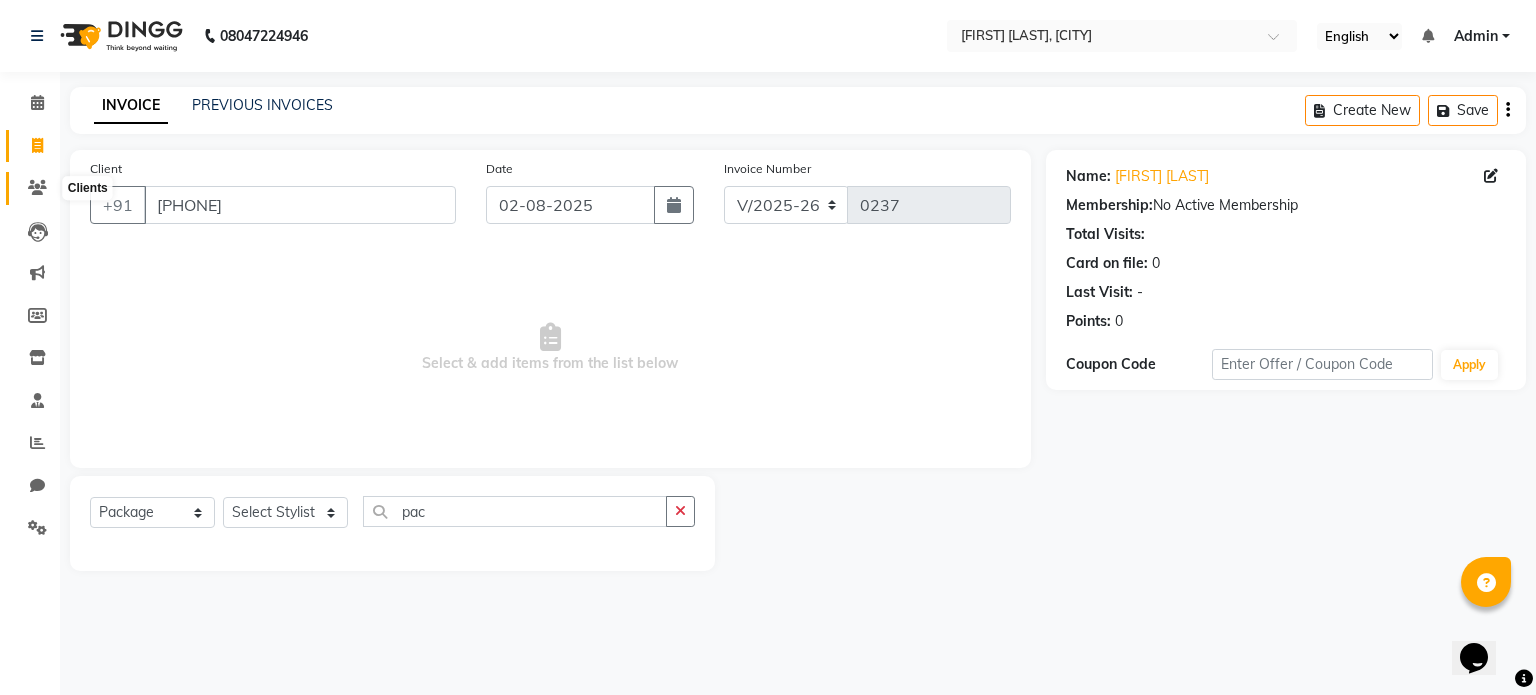 click 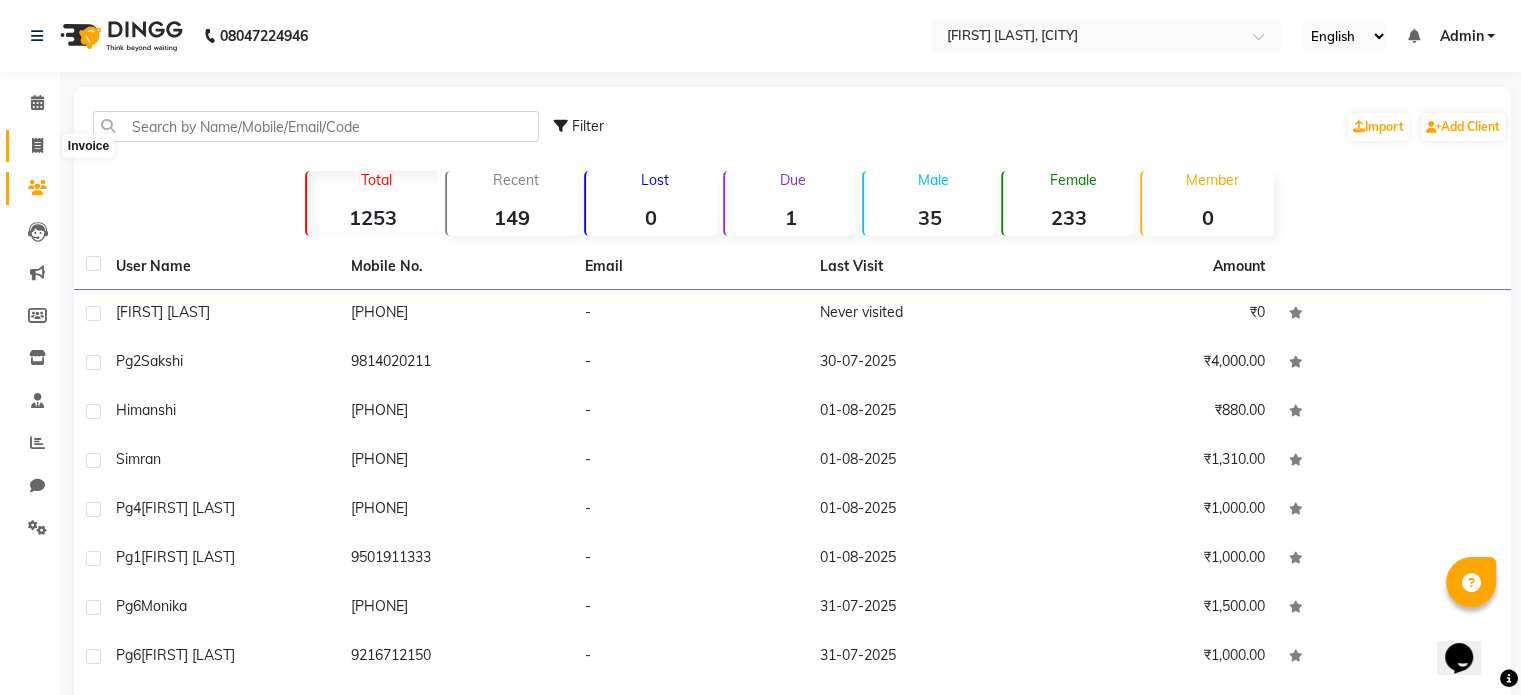 click 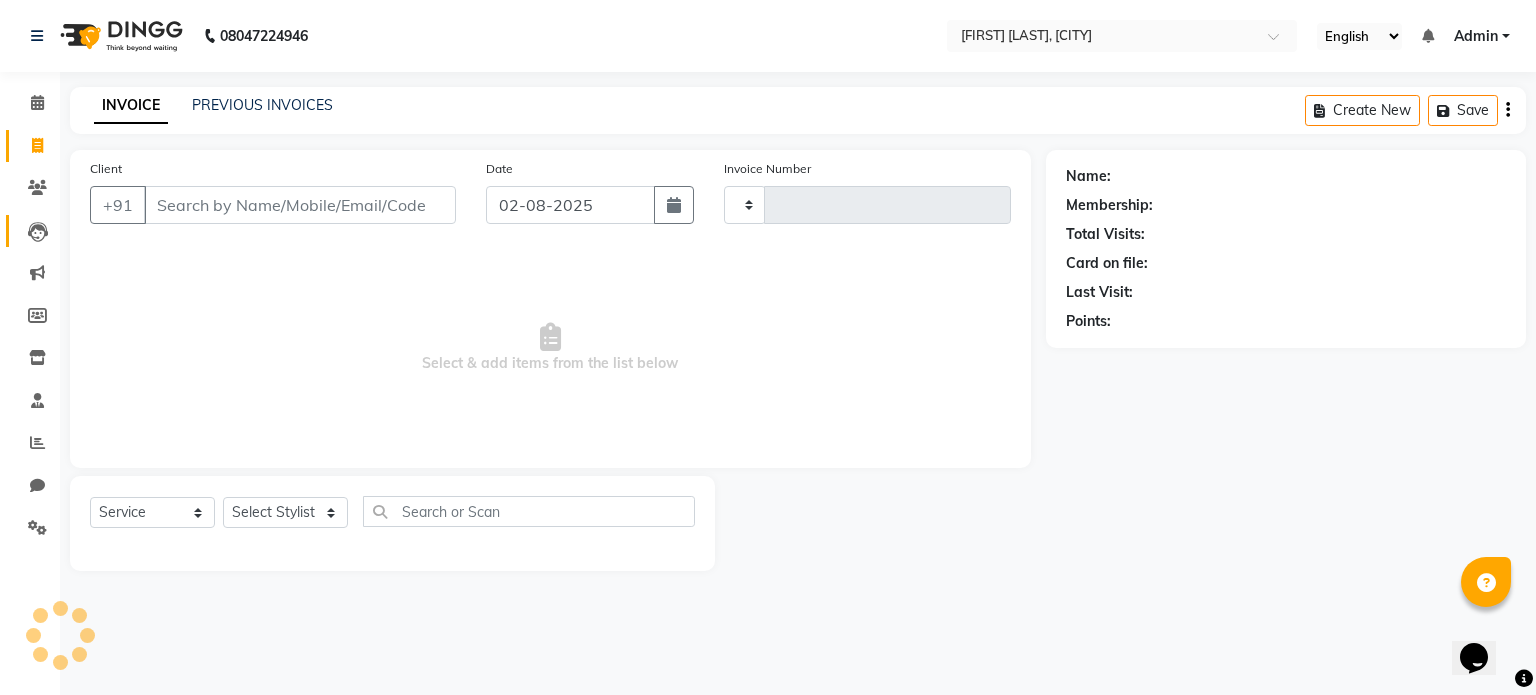 type on "0237" 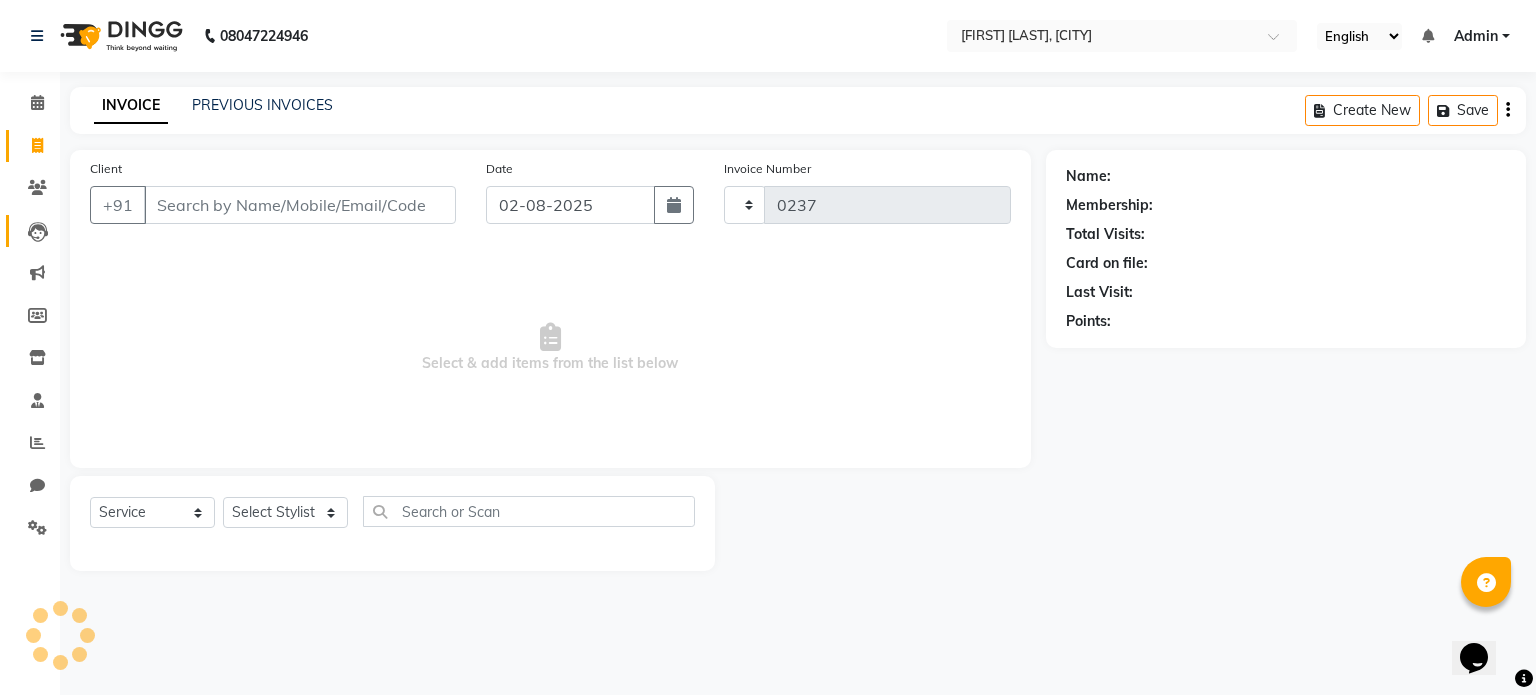 select on "8322" 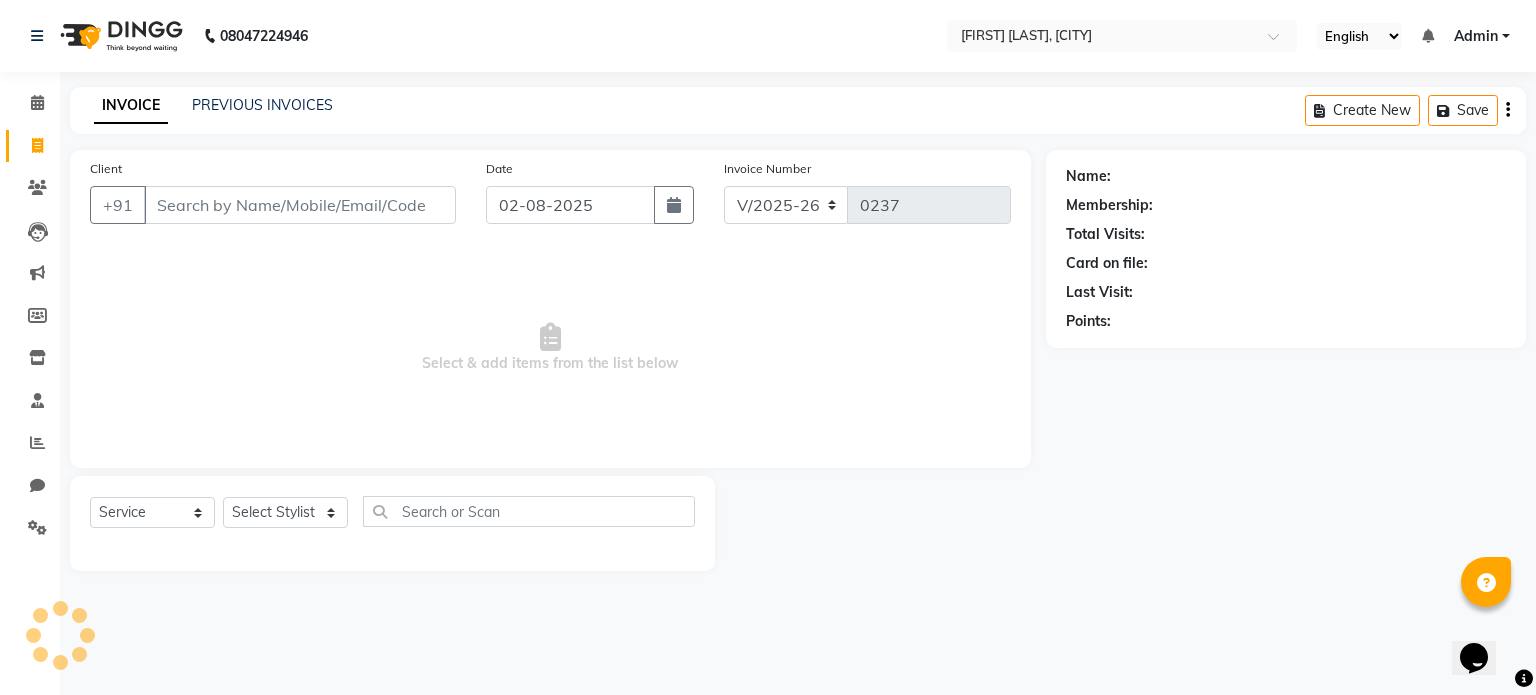 click on "Client" at bounding box center (300, 205) 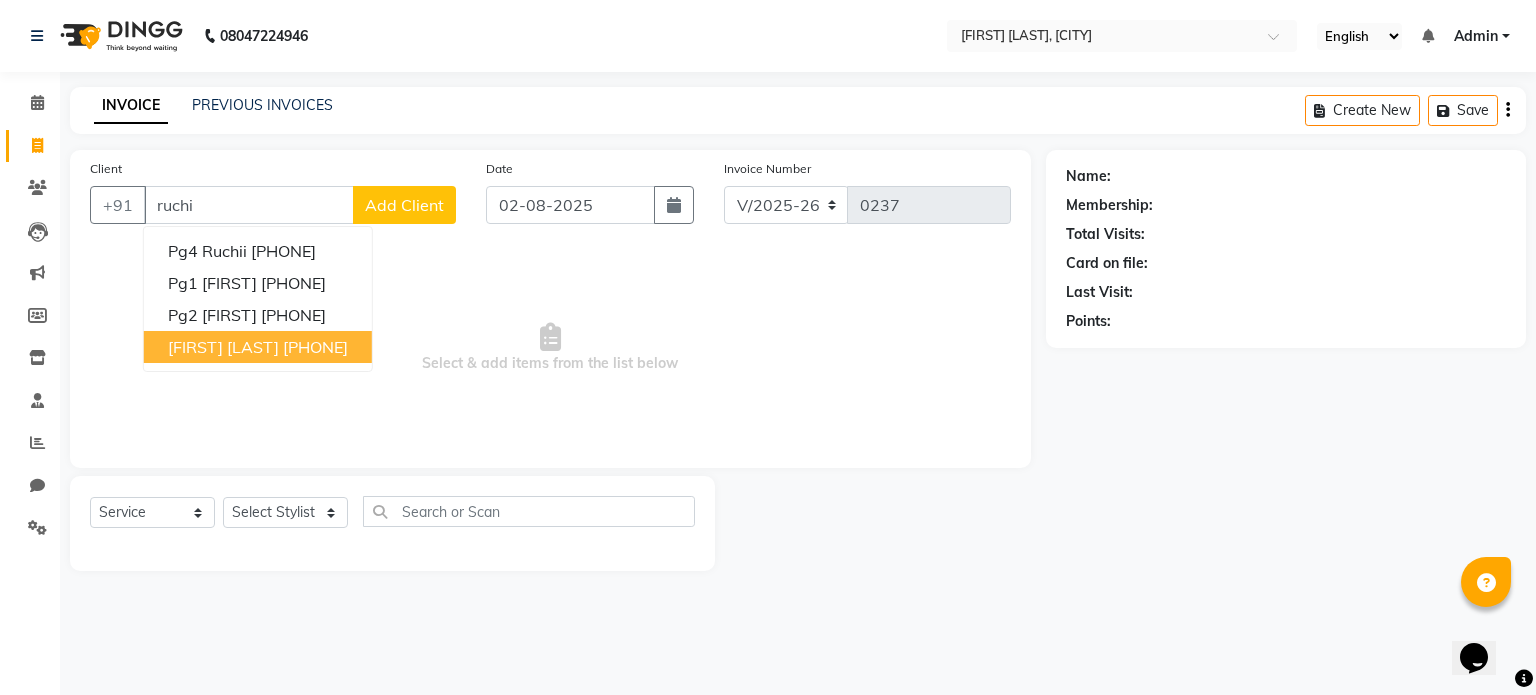 click on "[FIRST] [LAST]" at bounding box center (223, 347) 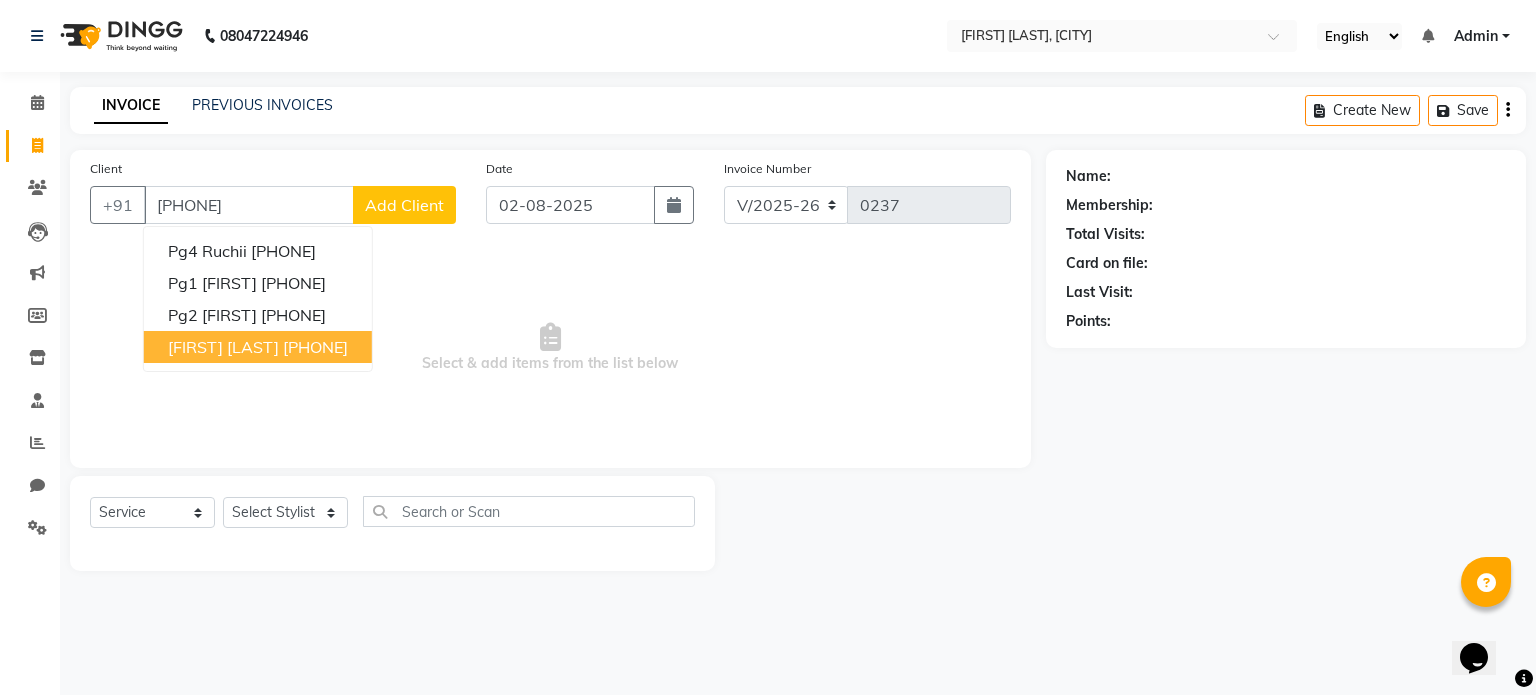 type on "[PHONE]" 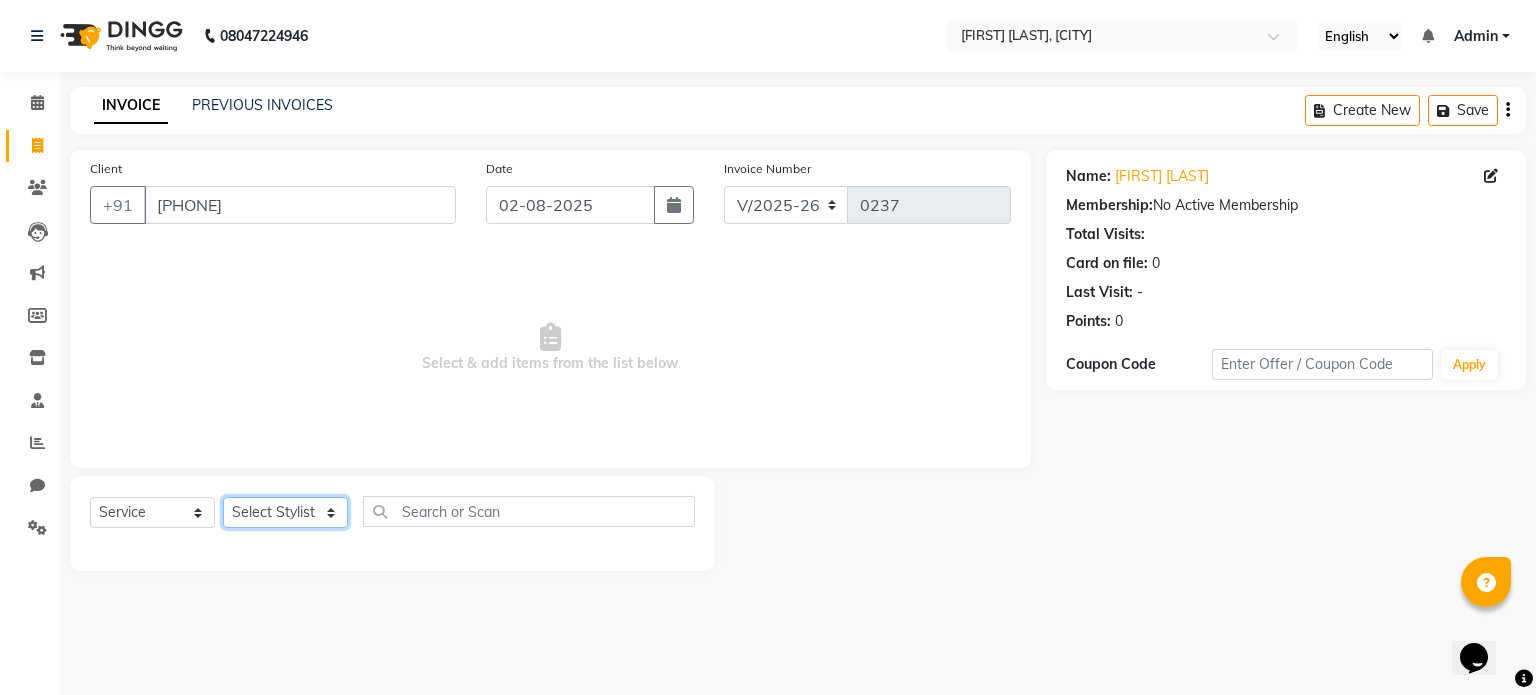 click on "Select Stylist [FIRST] [LAST] [FIRST] [LAST] [FIRST] [LAST] [FIRST] [LAST]" 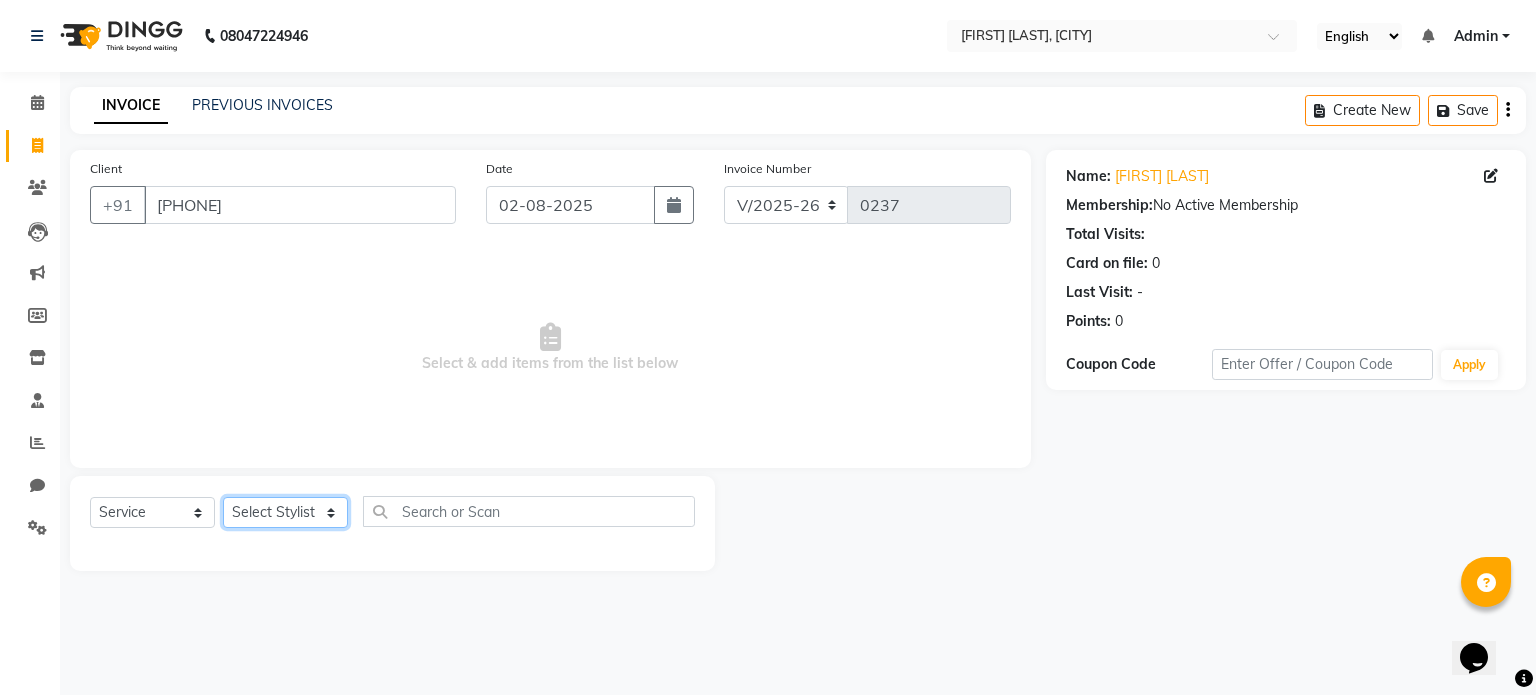 select on "84201" 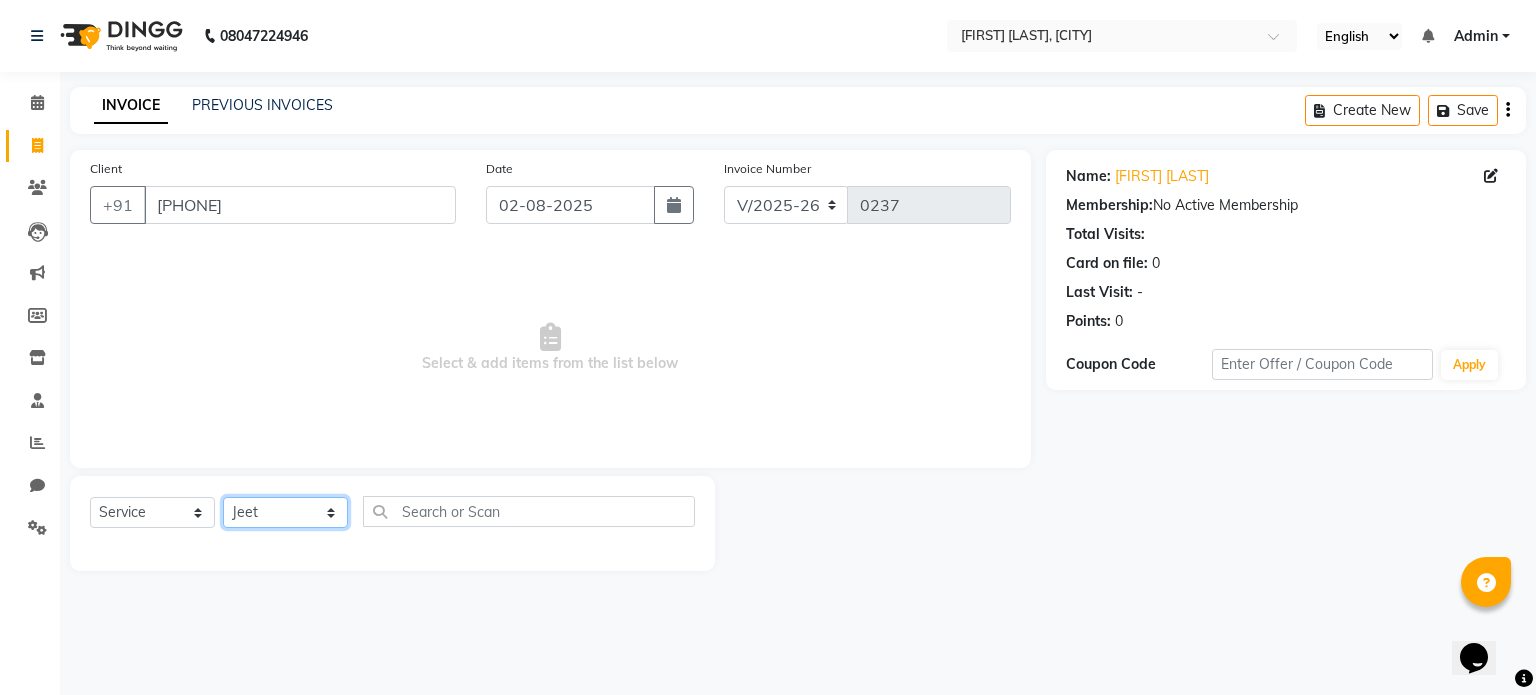 click on "Select Stylist [FIRST] [LAST] [FIRST] [LAST] [FIRST] [LAST] [FIRST] [LAST]" 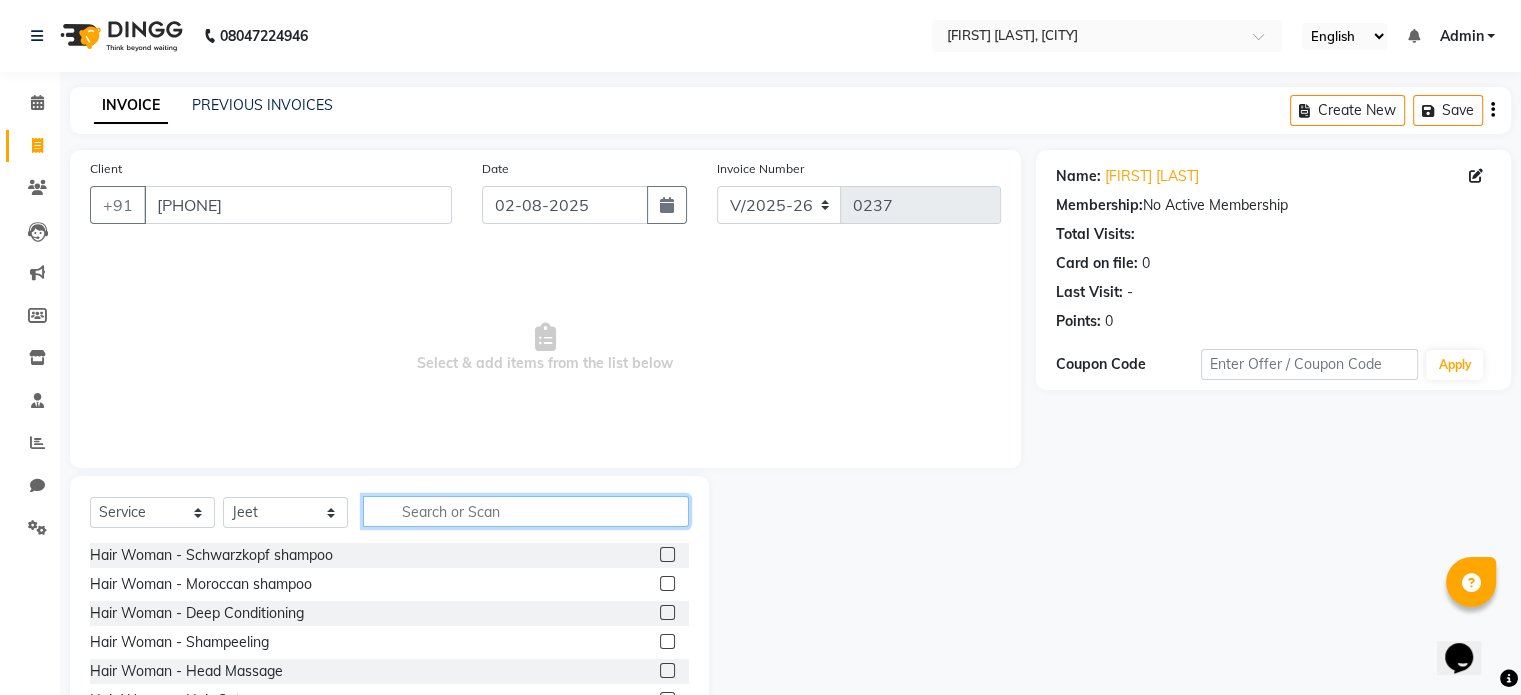 click 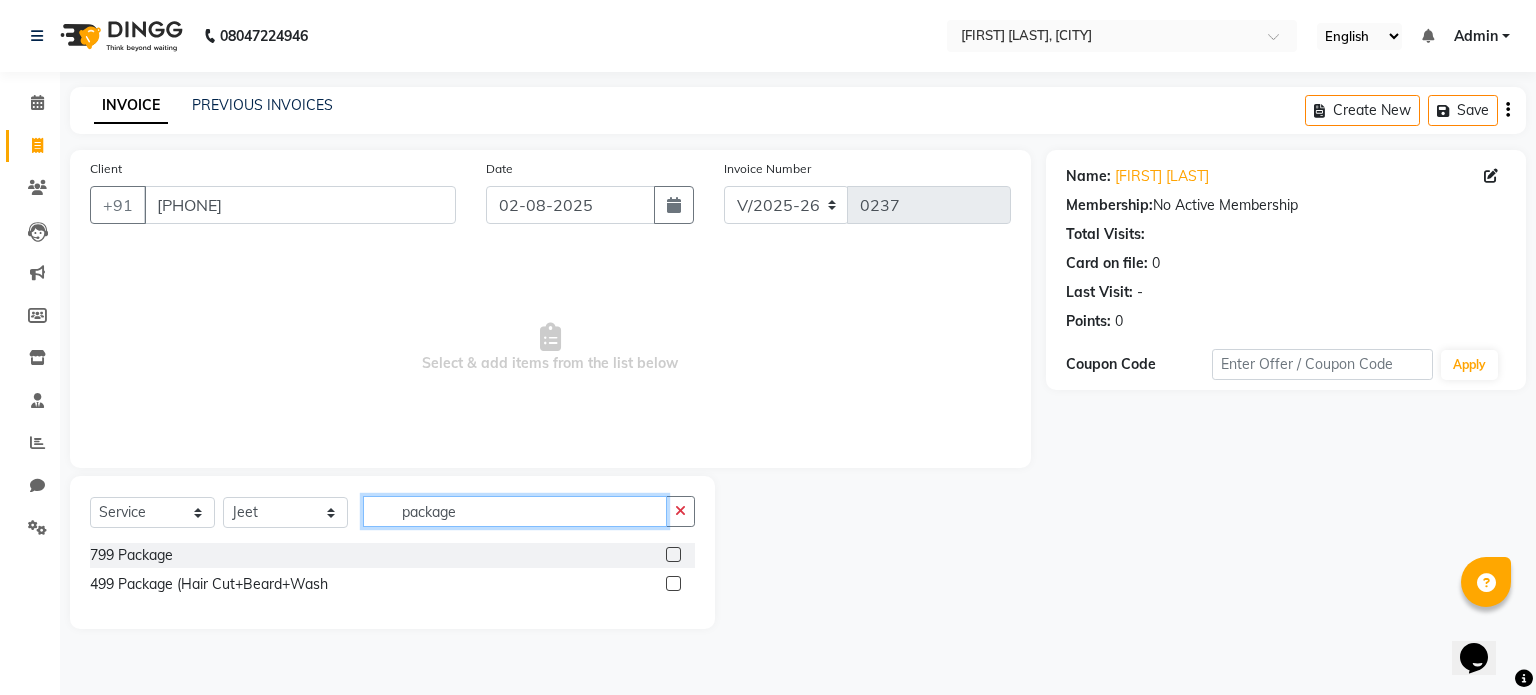 type on "package" 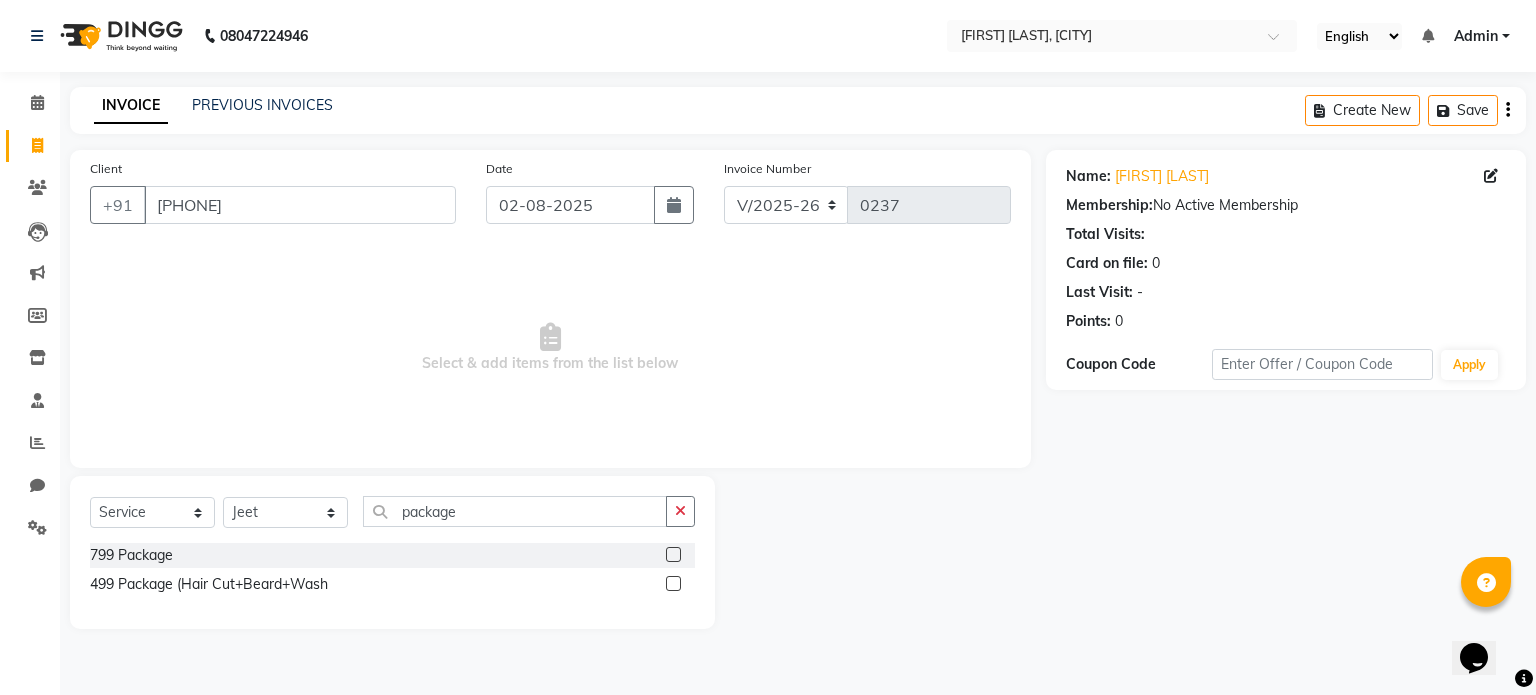 click 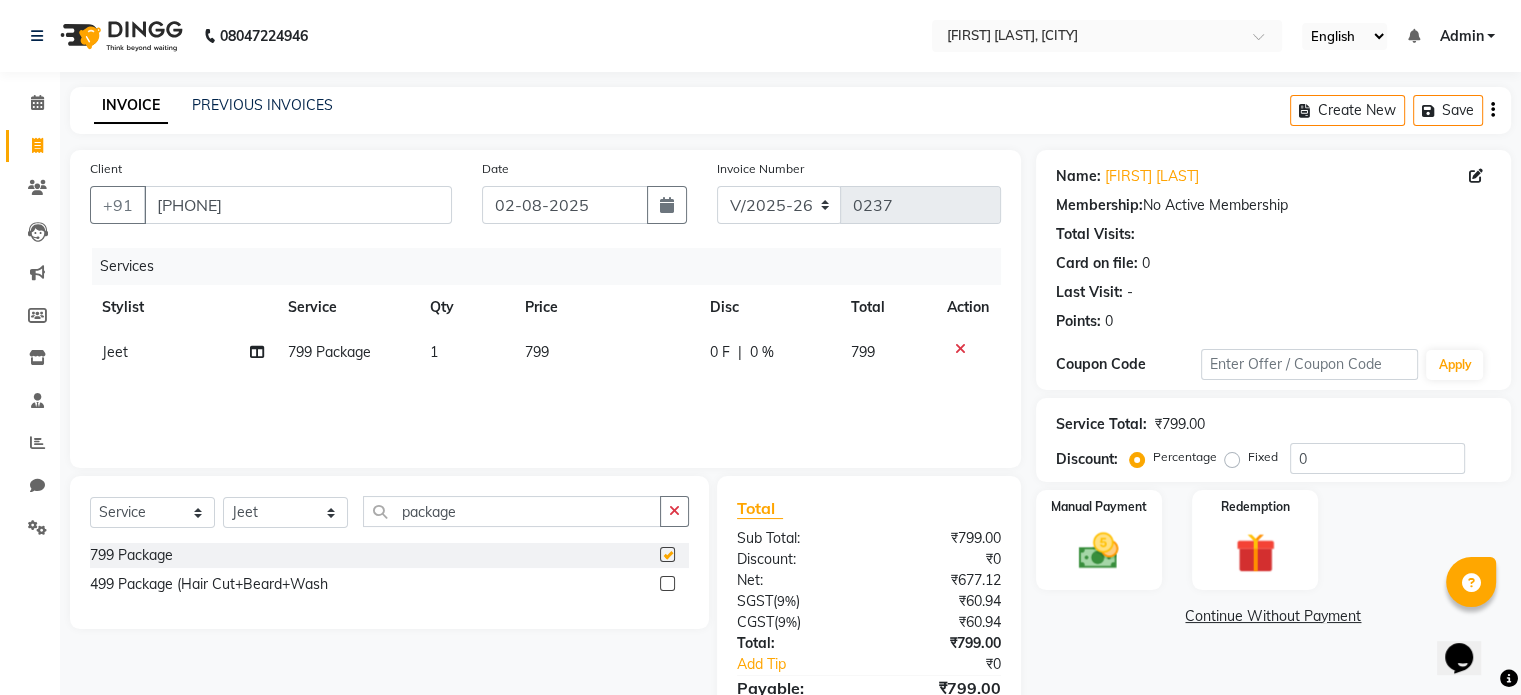 checkbox on "false" 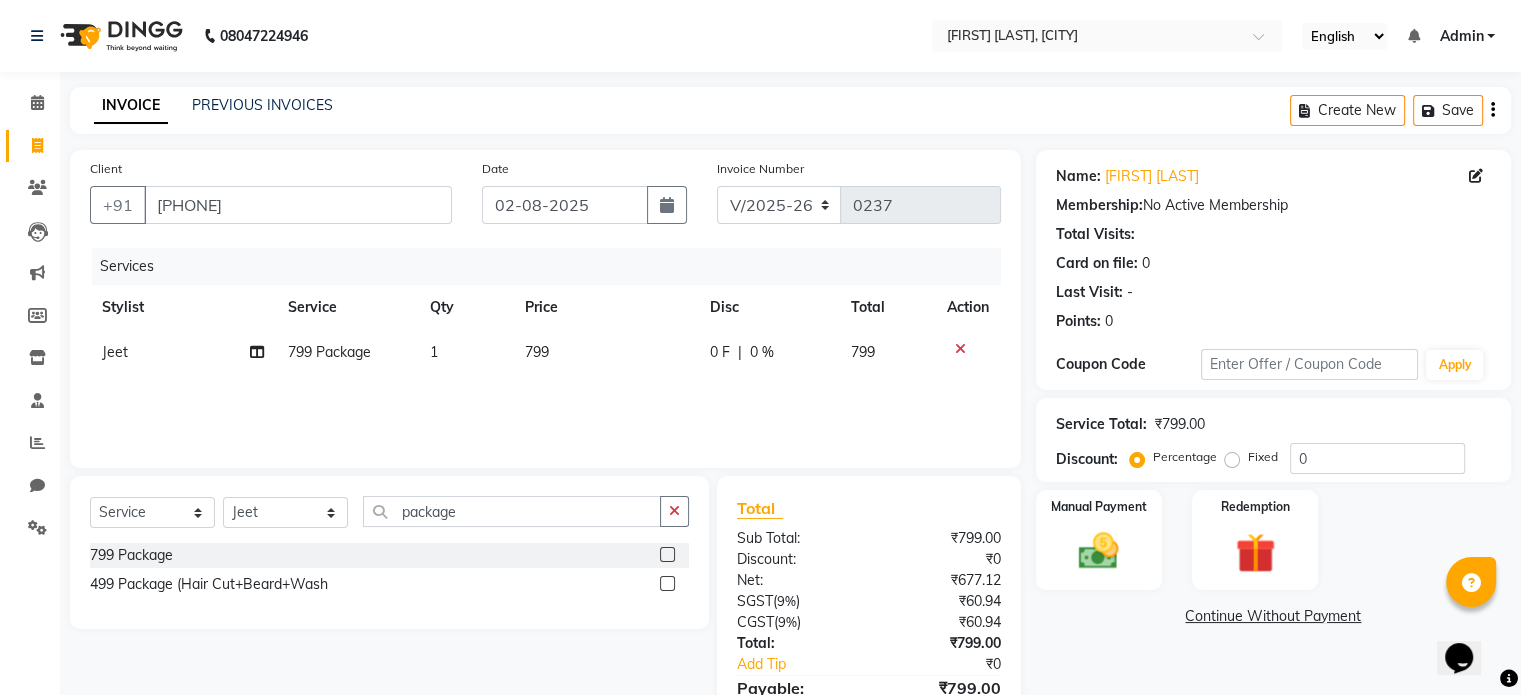click on "799" 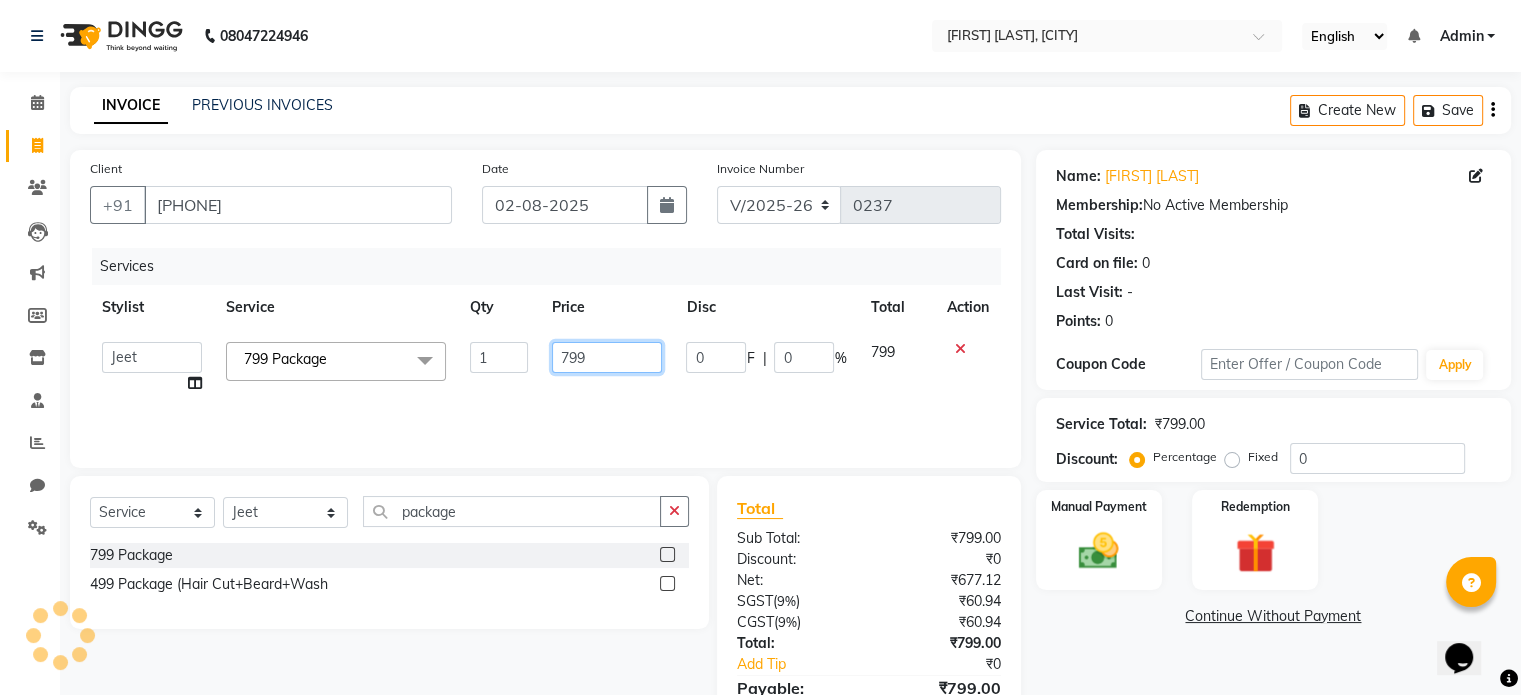 click on "799" 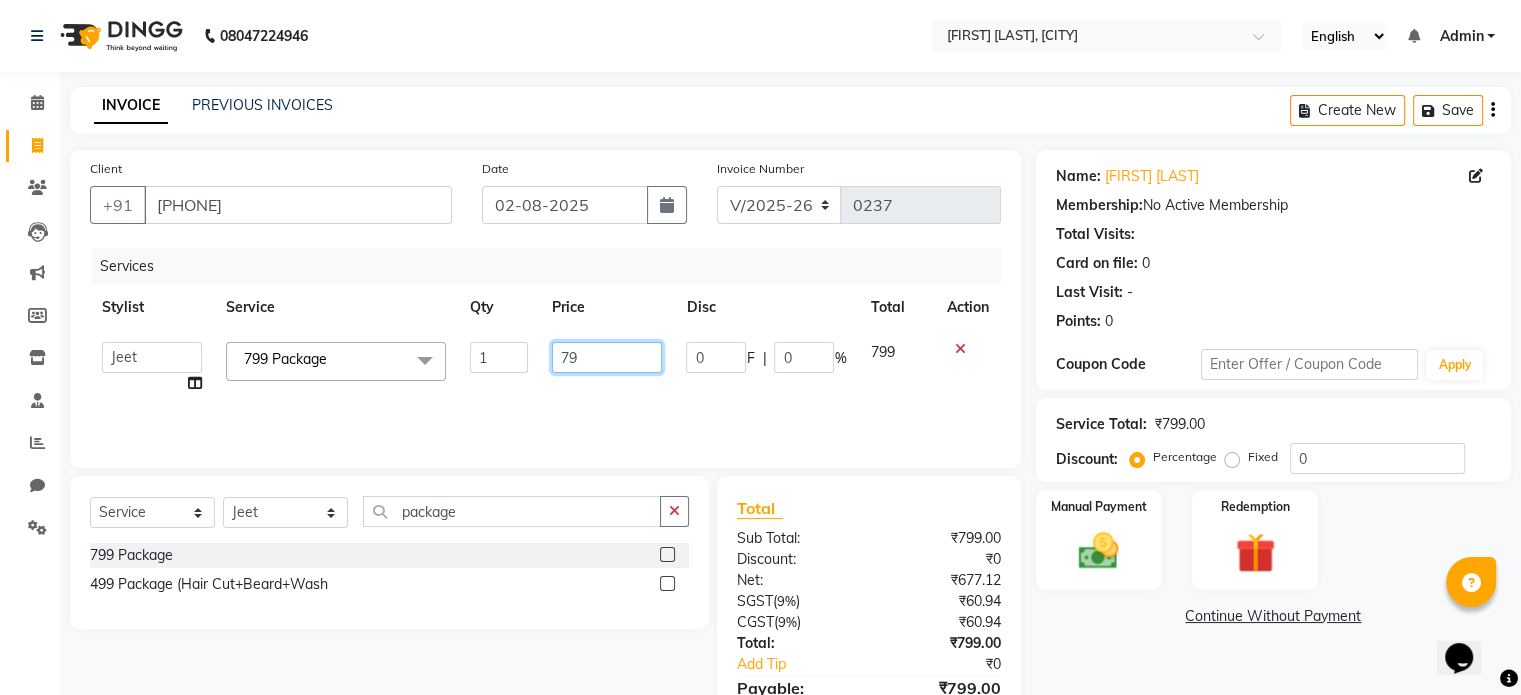 type on "7" 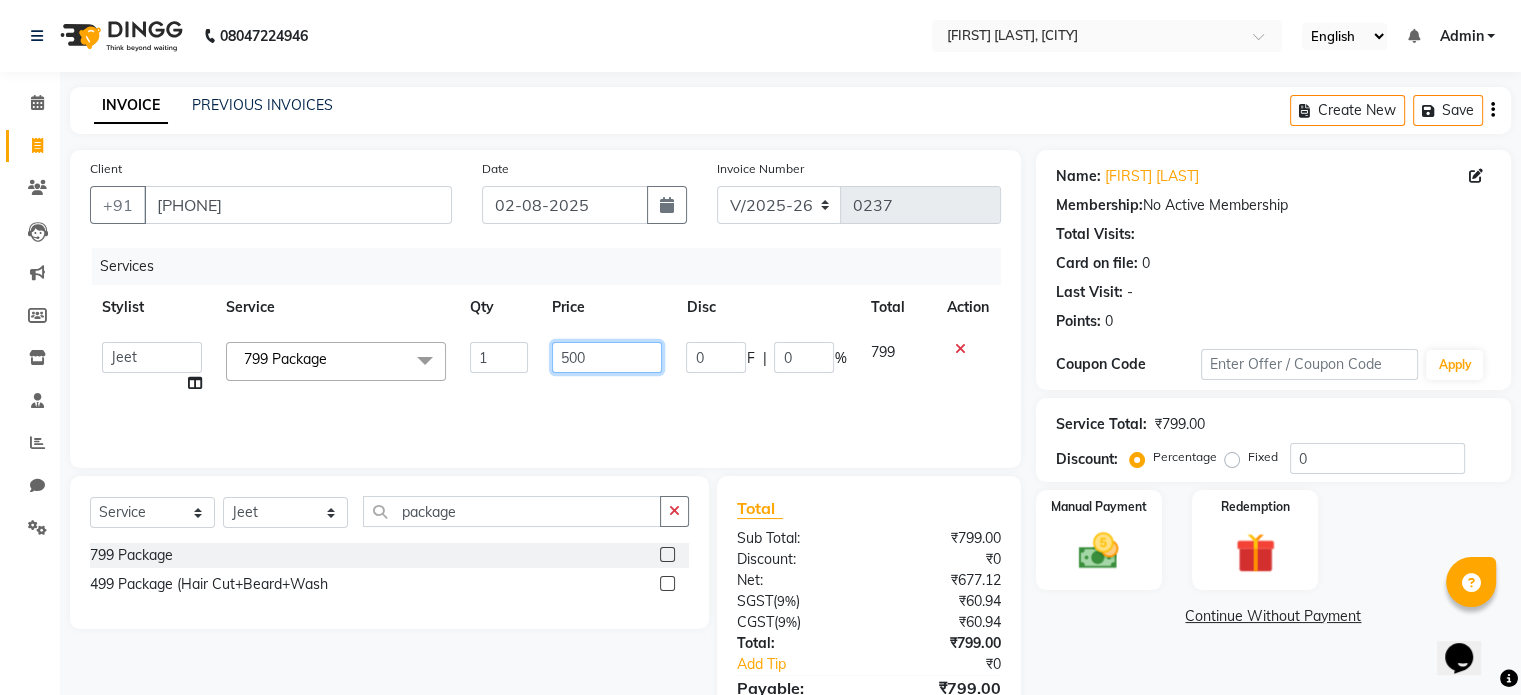 type on "5000" 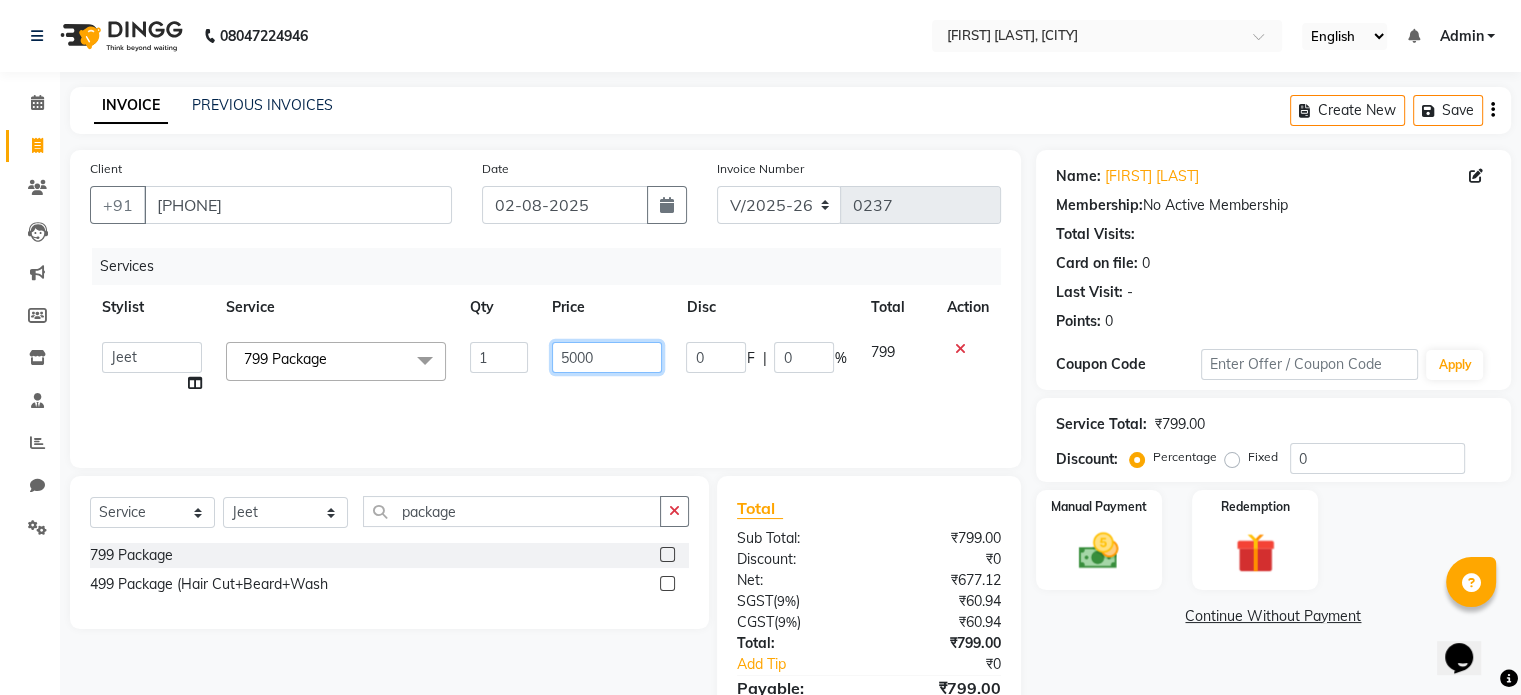 scroll, scrollTop: 105, scrollLeft: 0, axis: vertical 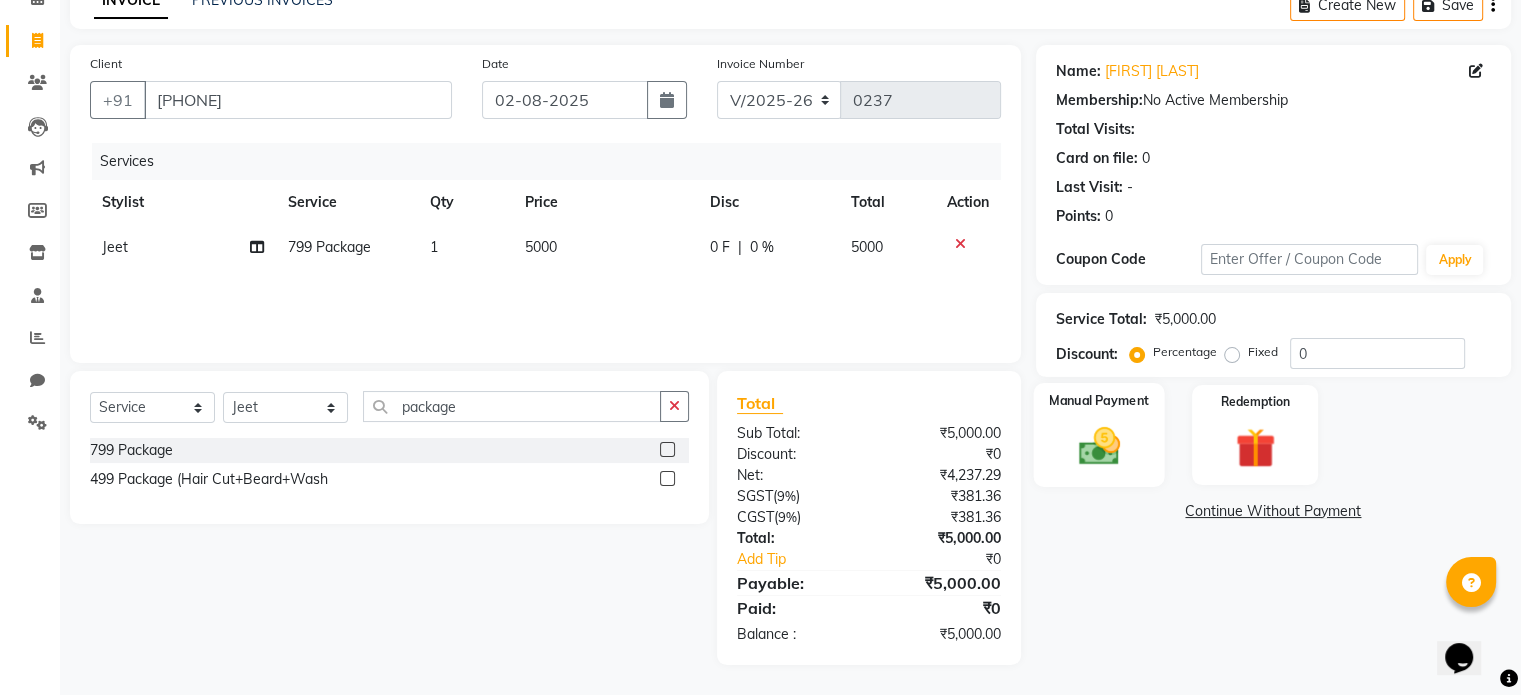 click 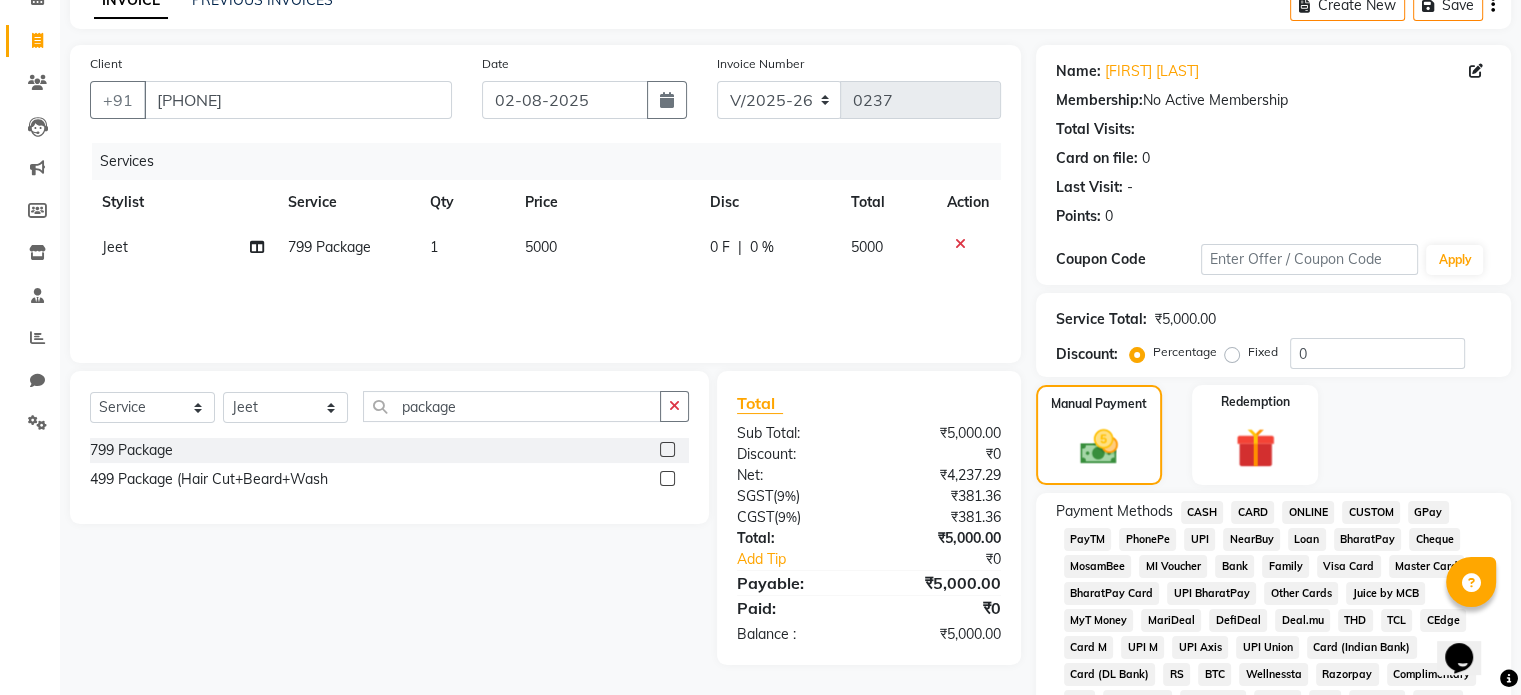 click on "CASH" 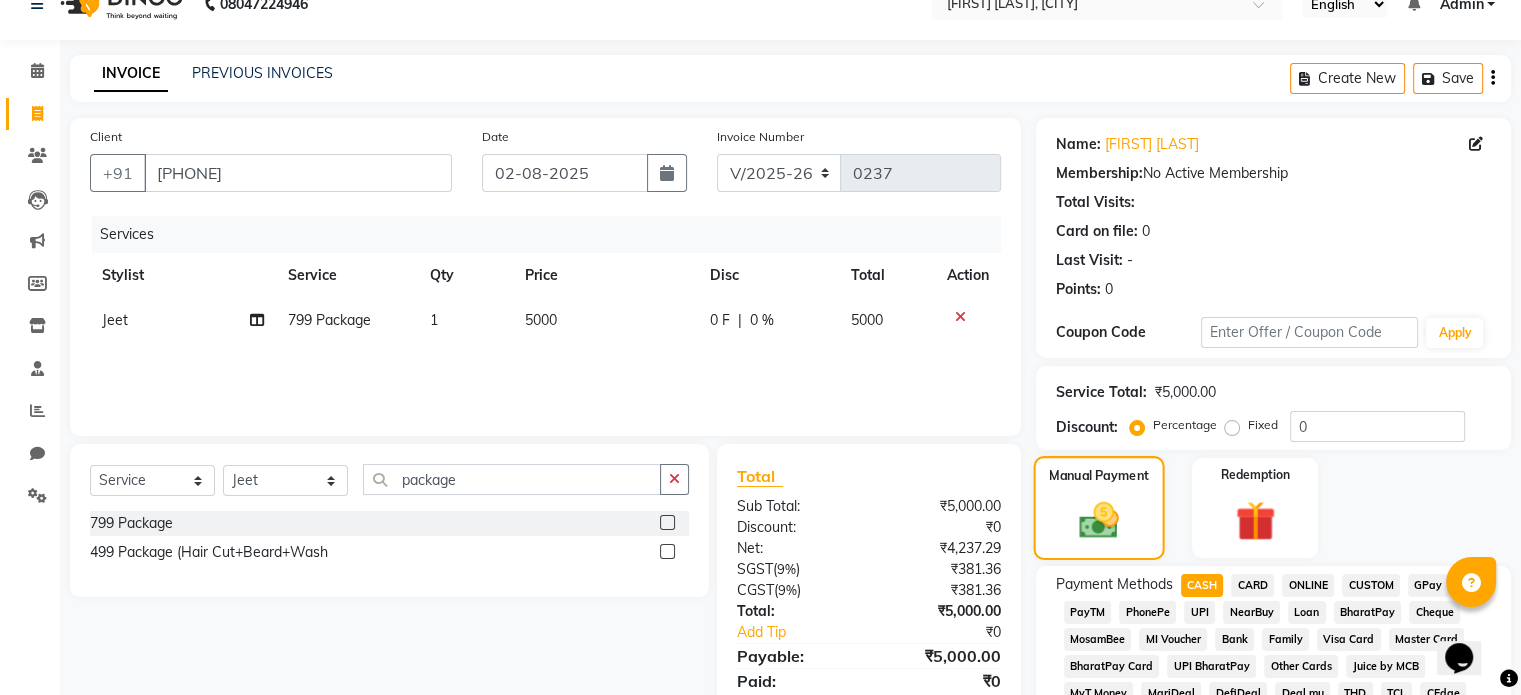 scroll, scrollTop: 0, scrollLeft: 0, axis: both 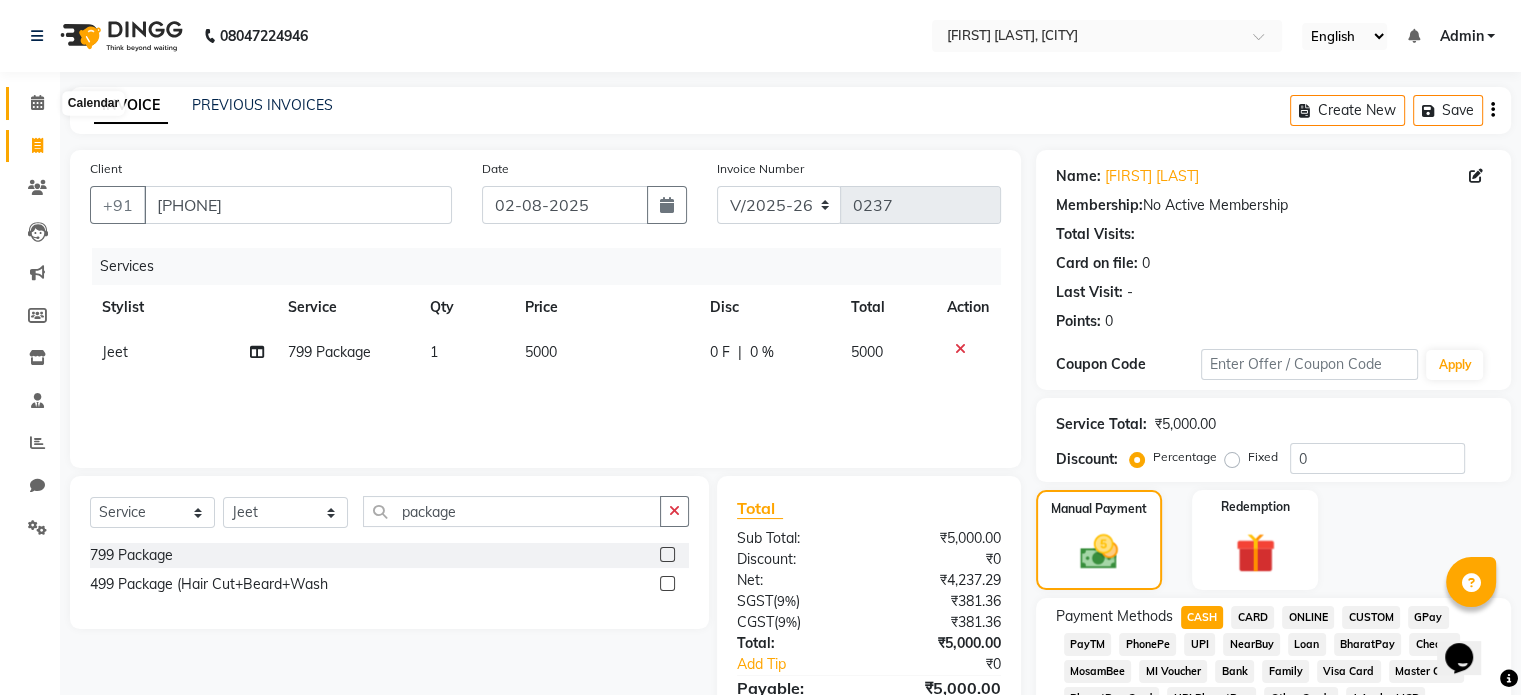 click 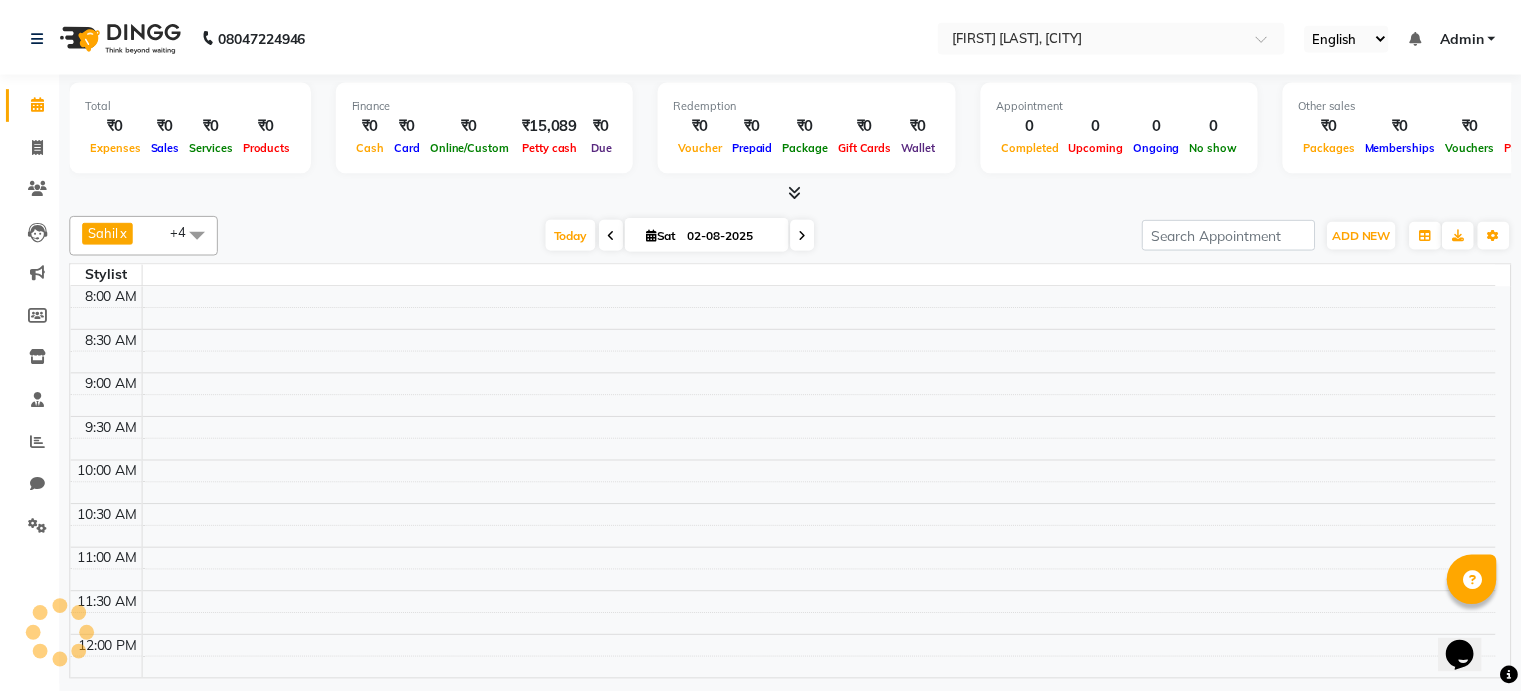 scroll, scrollTop: 0, scrollLeft: 0, axis: both 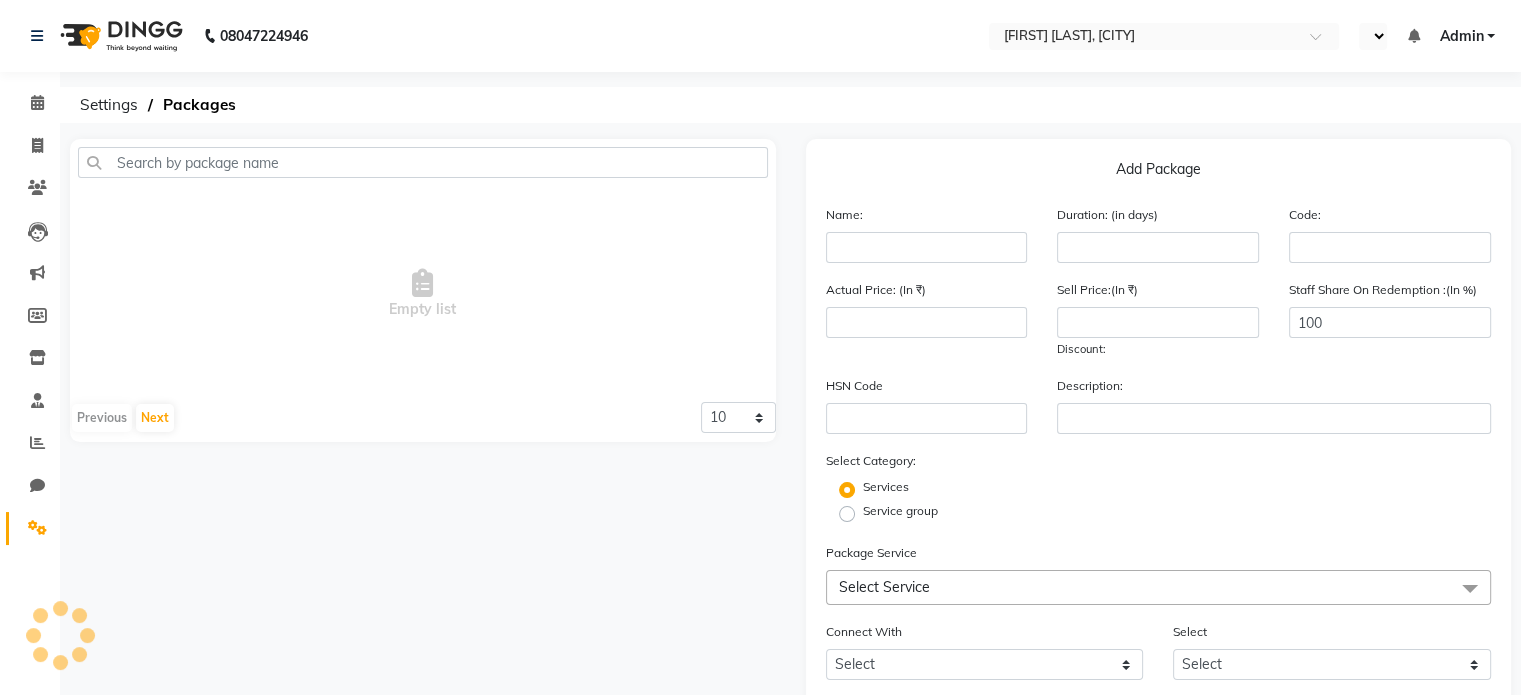 select on "en" 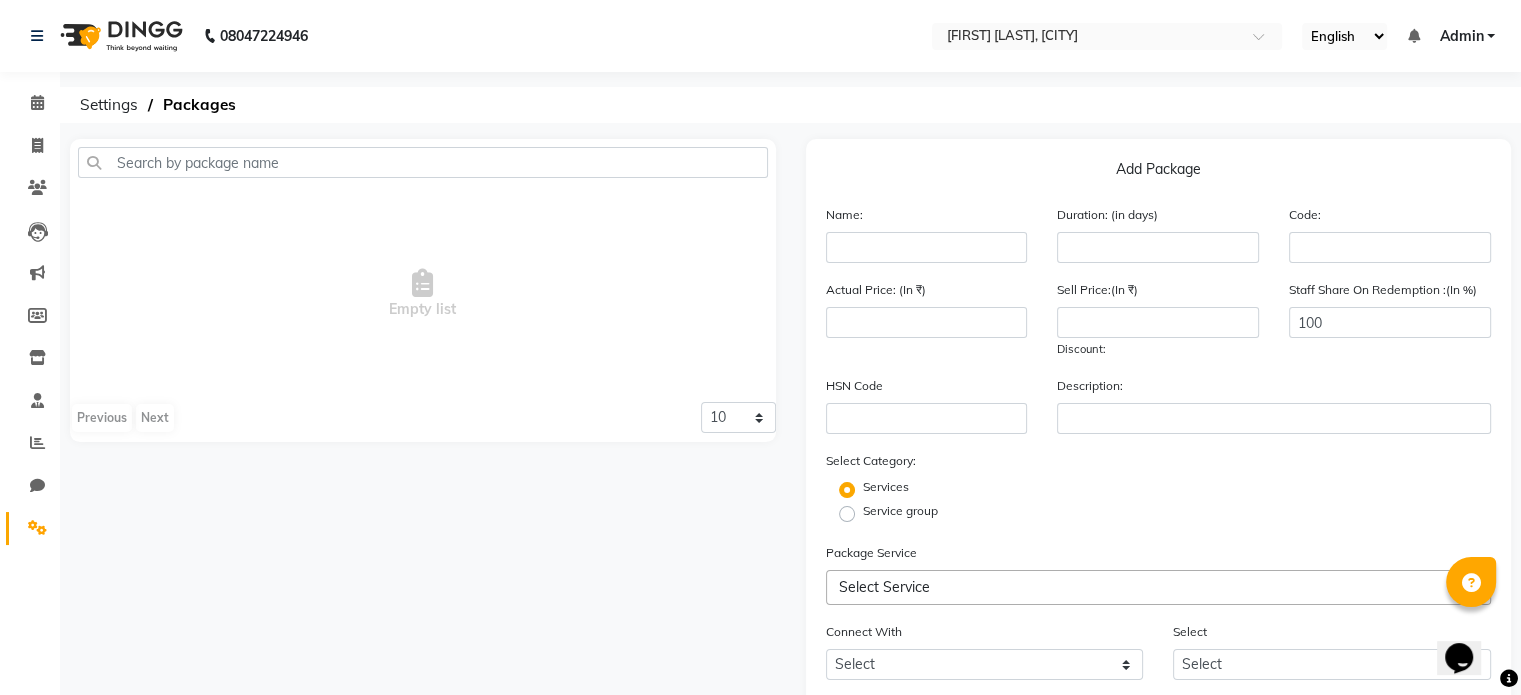 scroll, scrollTop: 0, scrollLeft: 0, axis: both 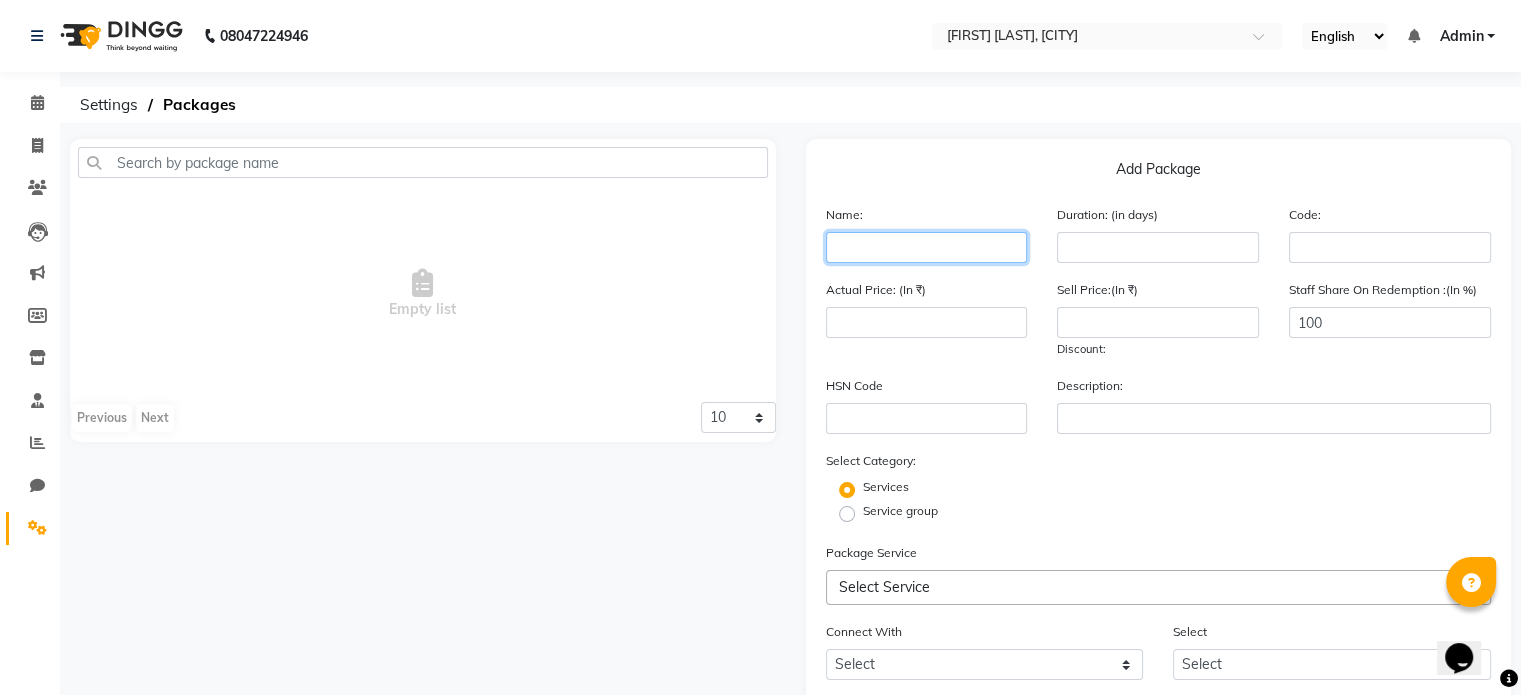 click 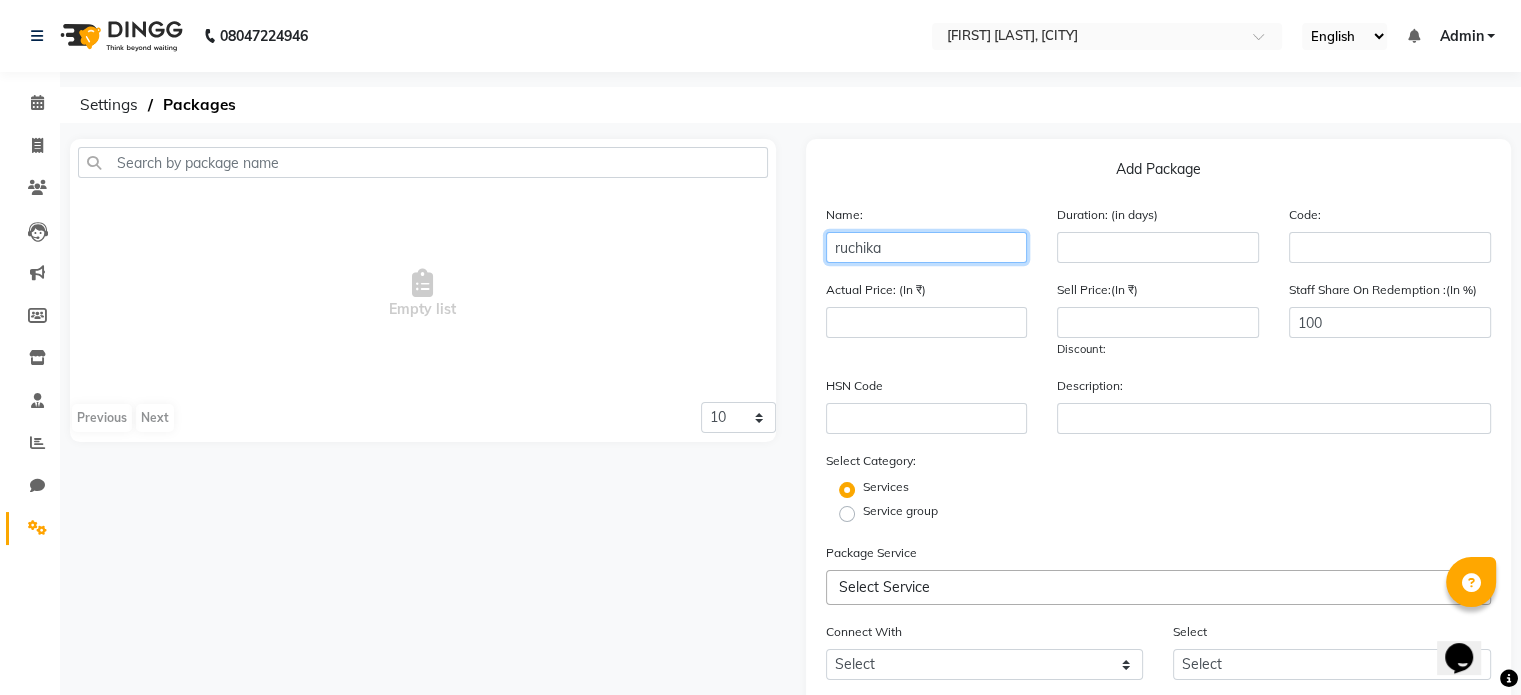 type on "ruchika" 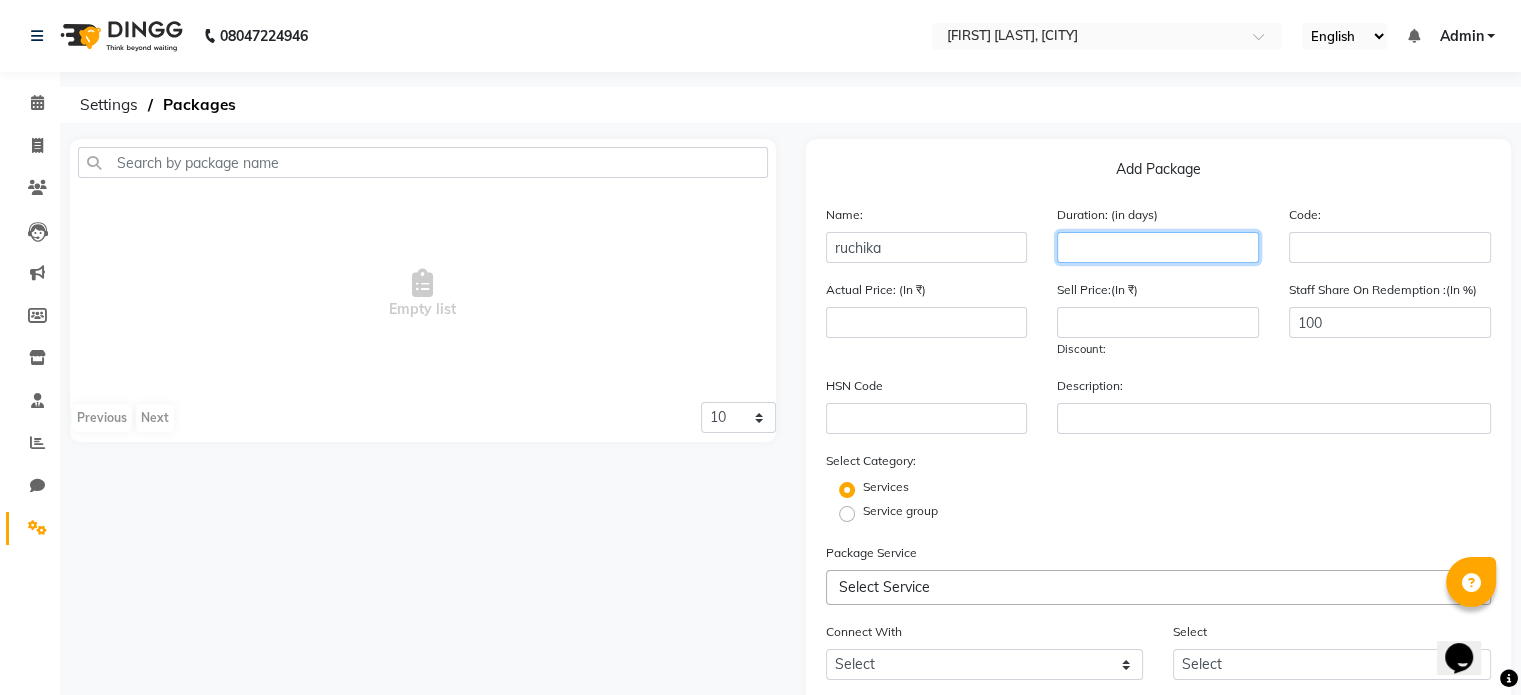click 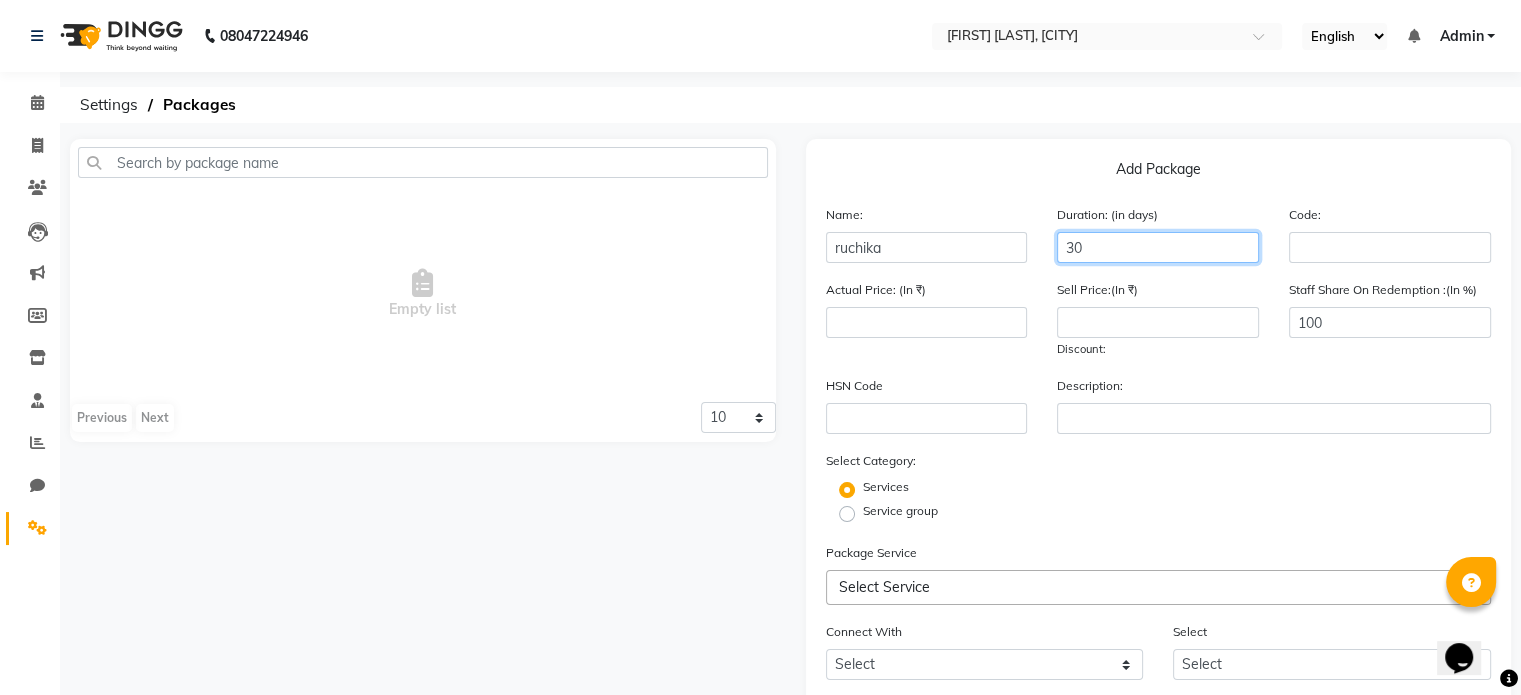 type on "30" 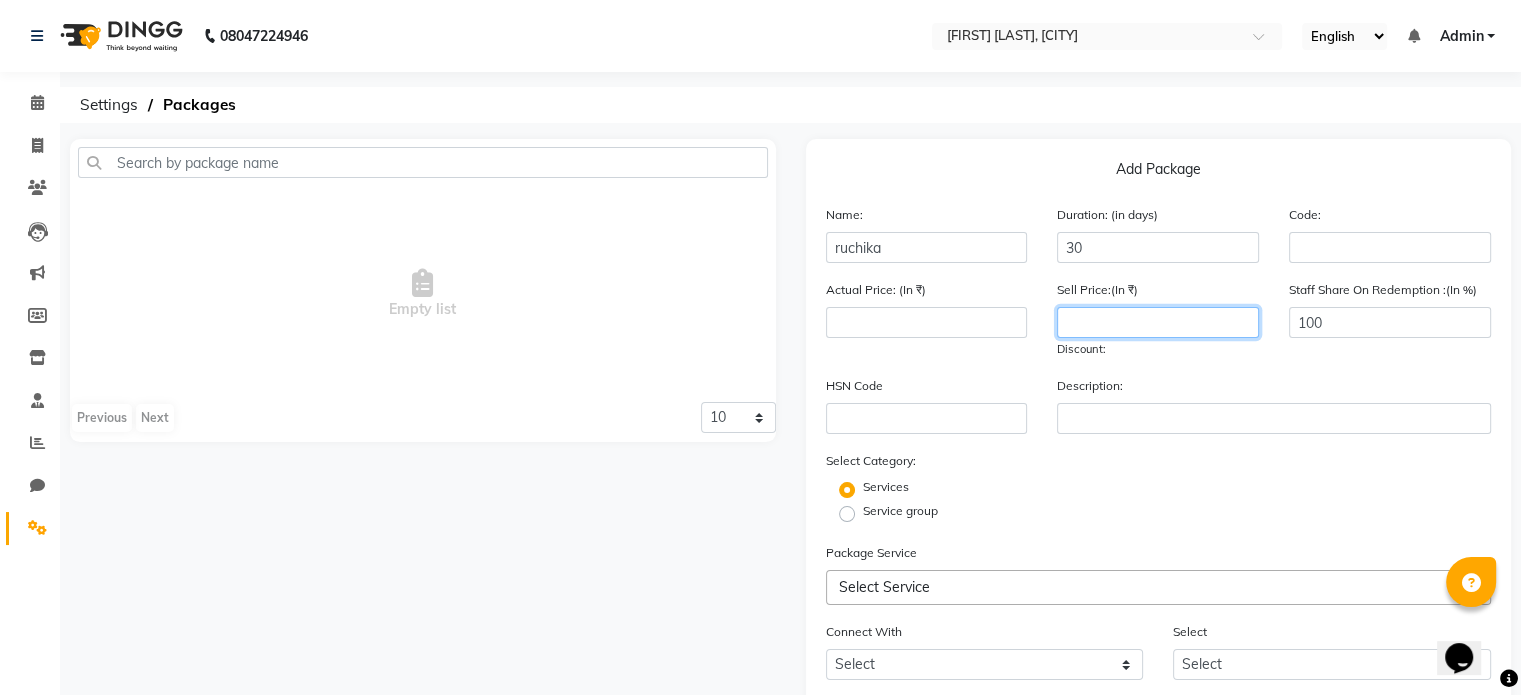 click 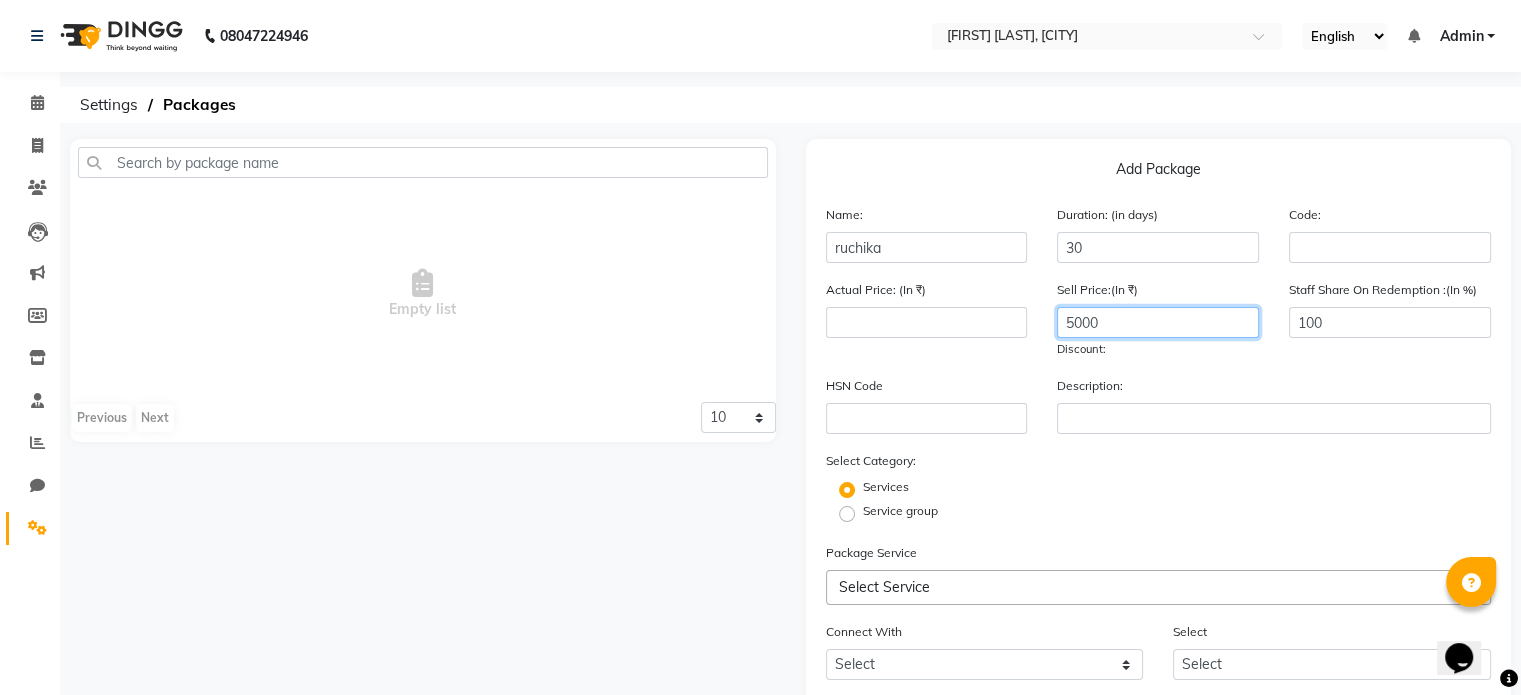 type on "5000" 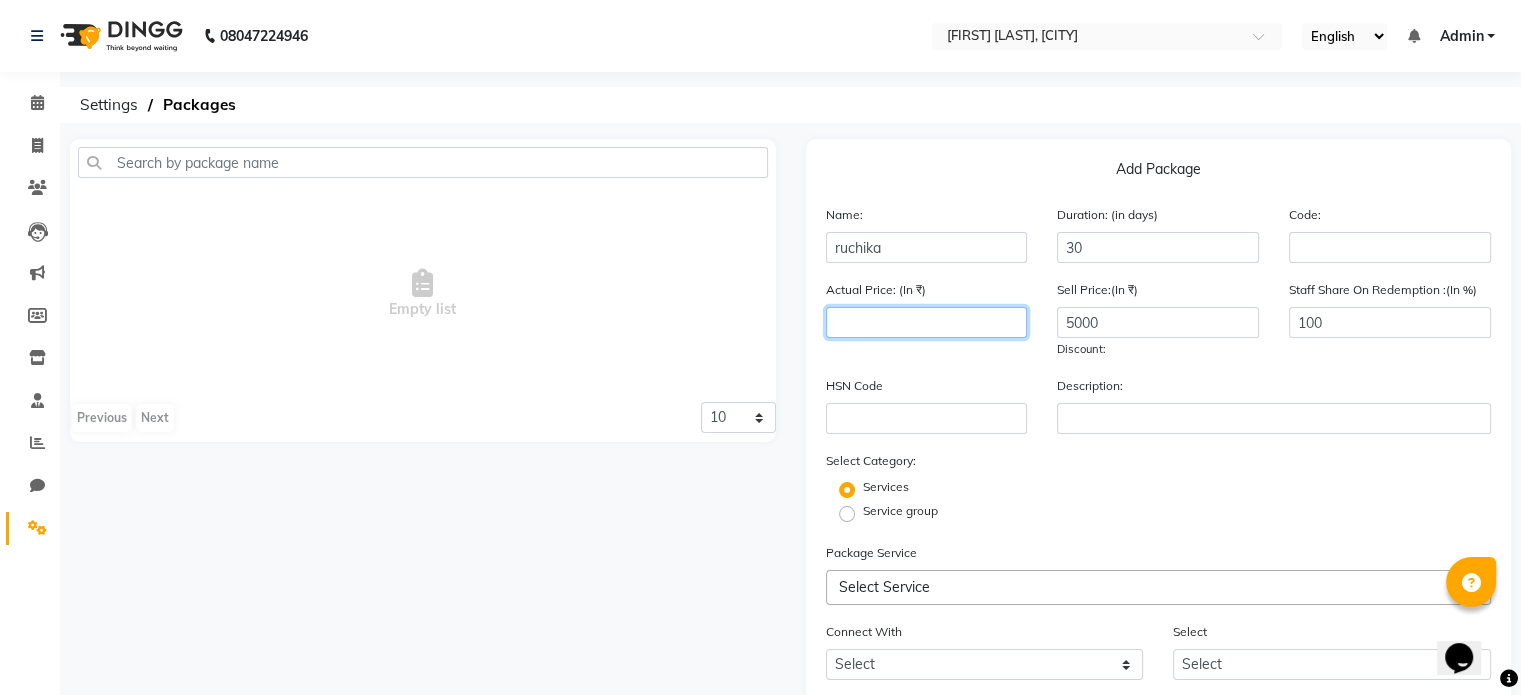 click 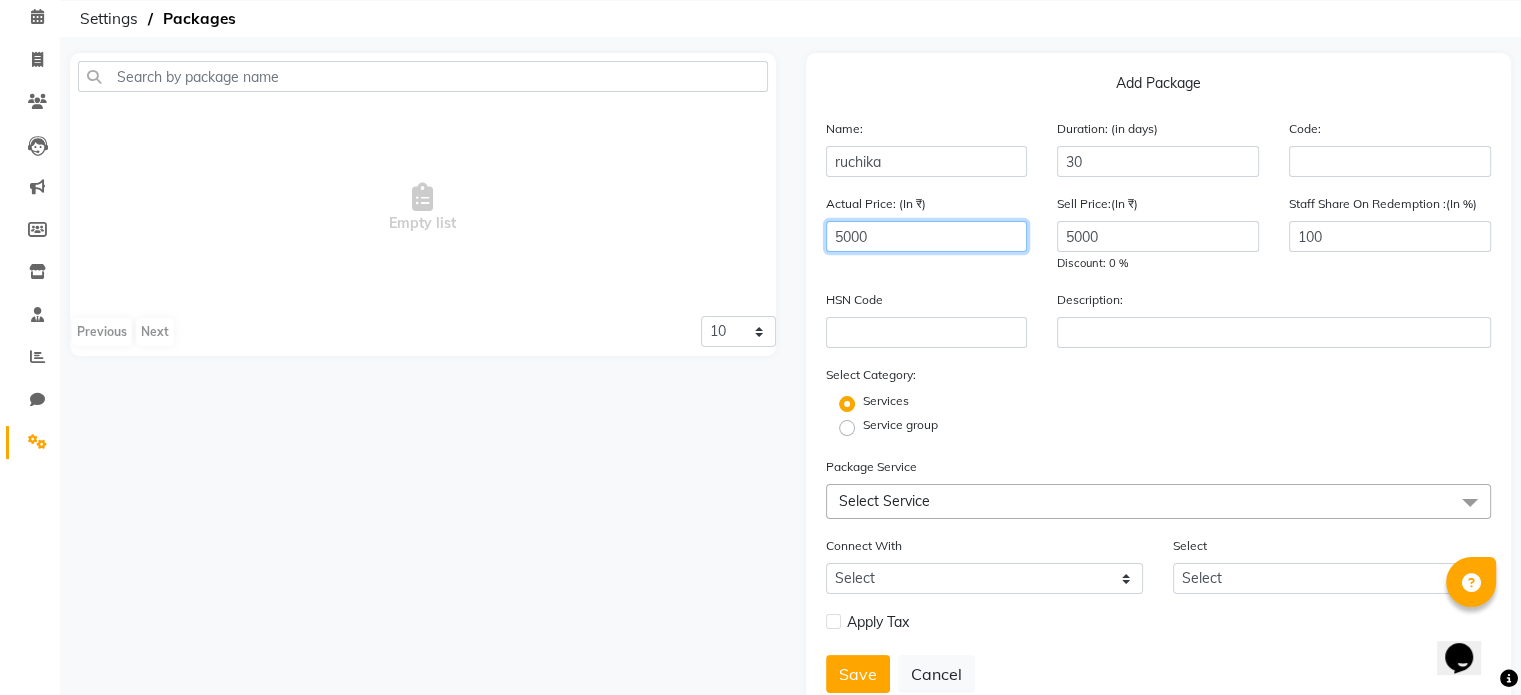 scroll, scrollTop: 156, scrollLeft: 0, axis: vertical 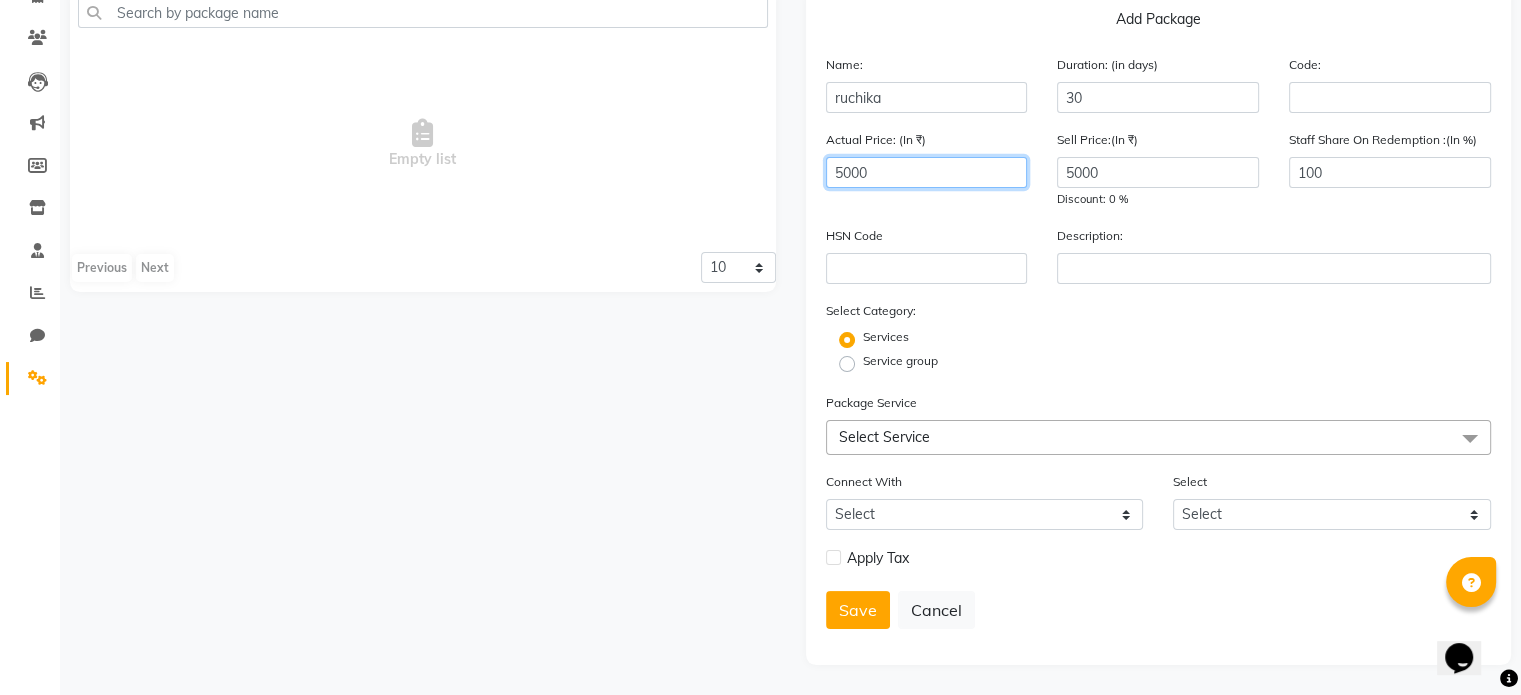 type on "5000" 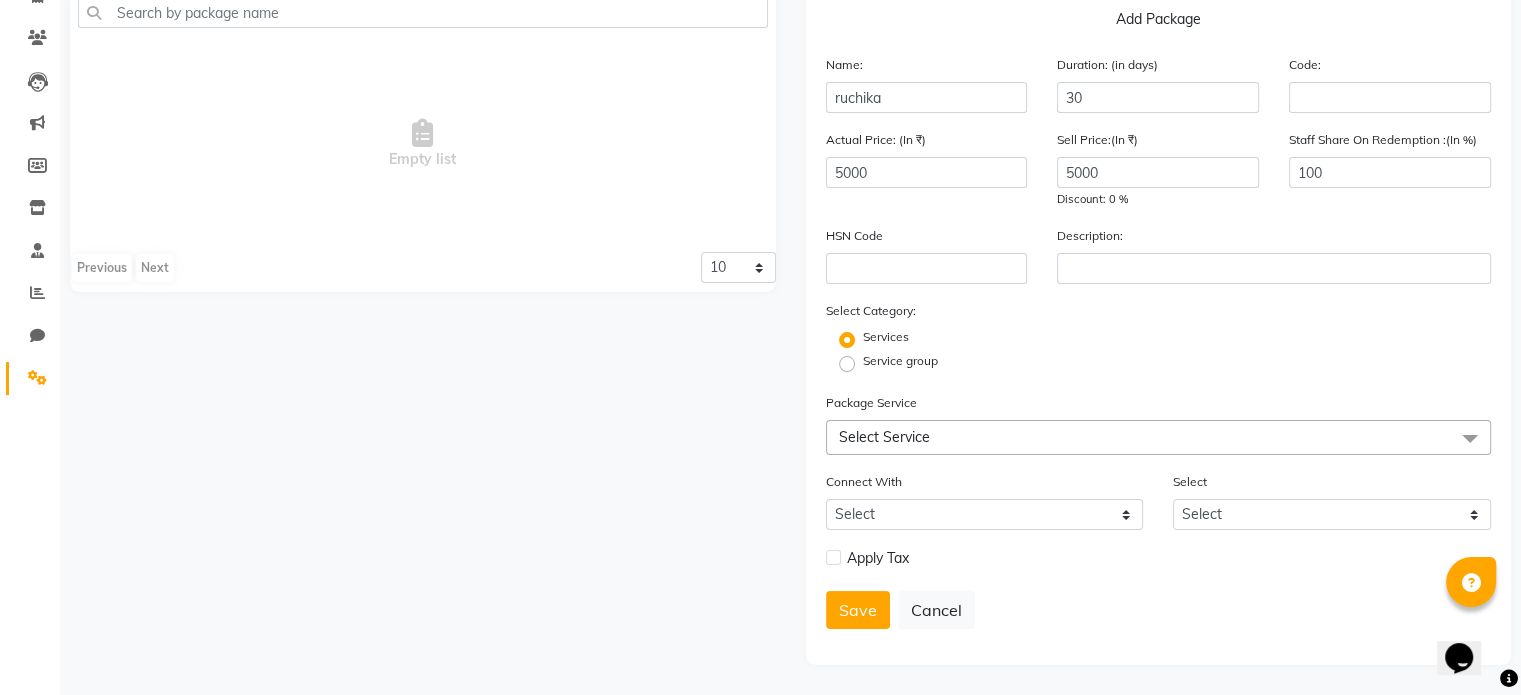click on "Select Service" 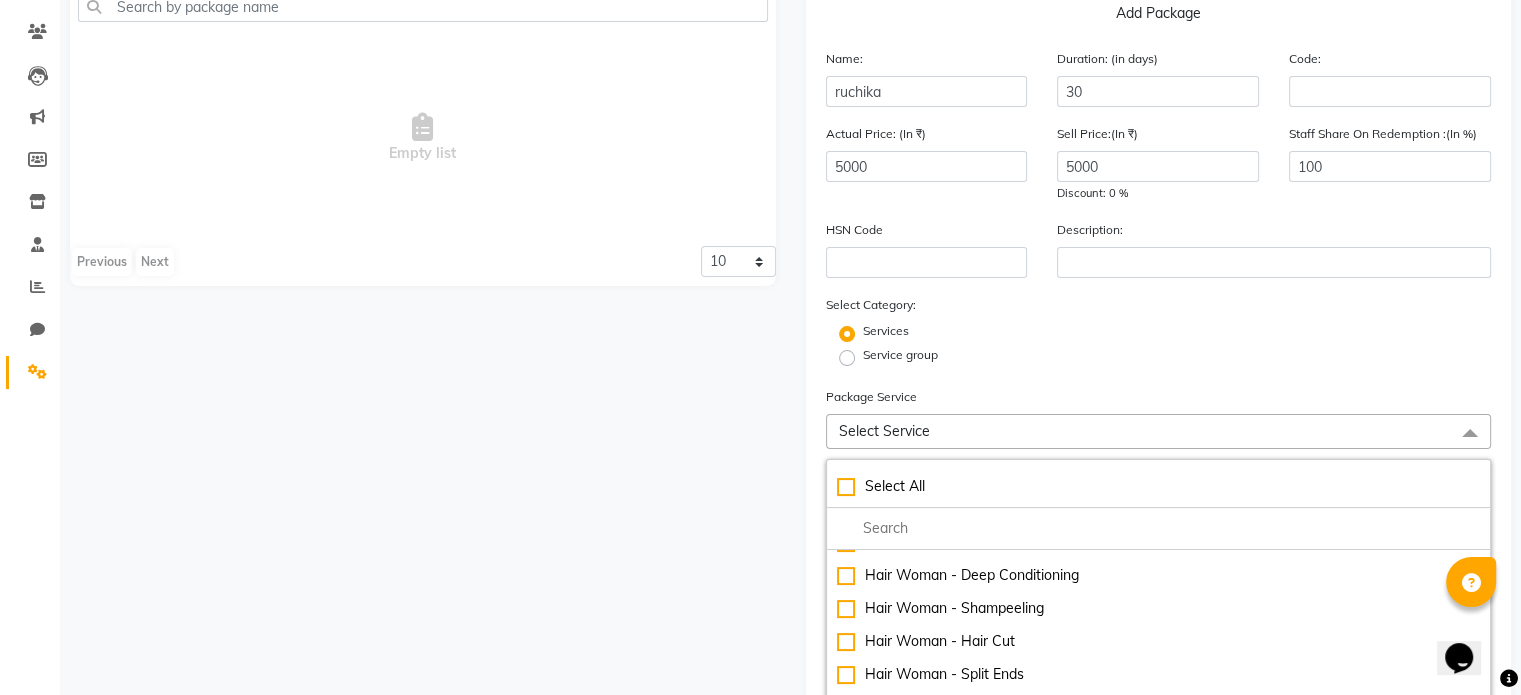 scroll, scrollTop: 288, scrollLeft: 0, axis: vertical 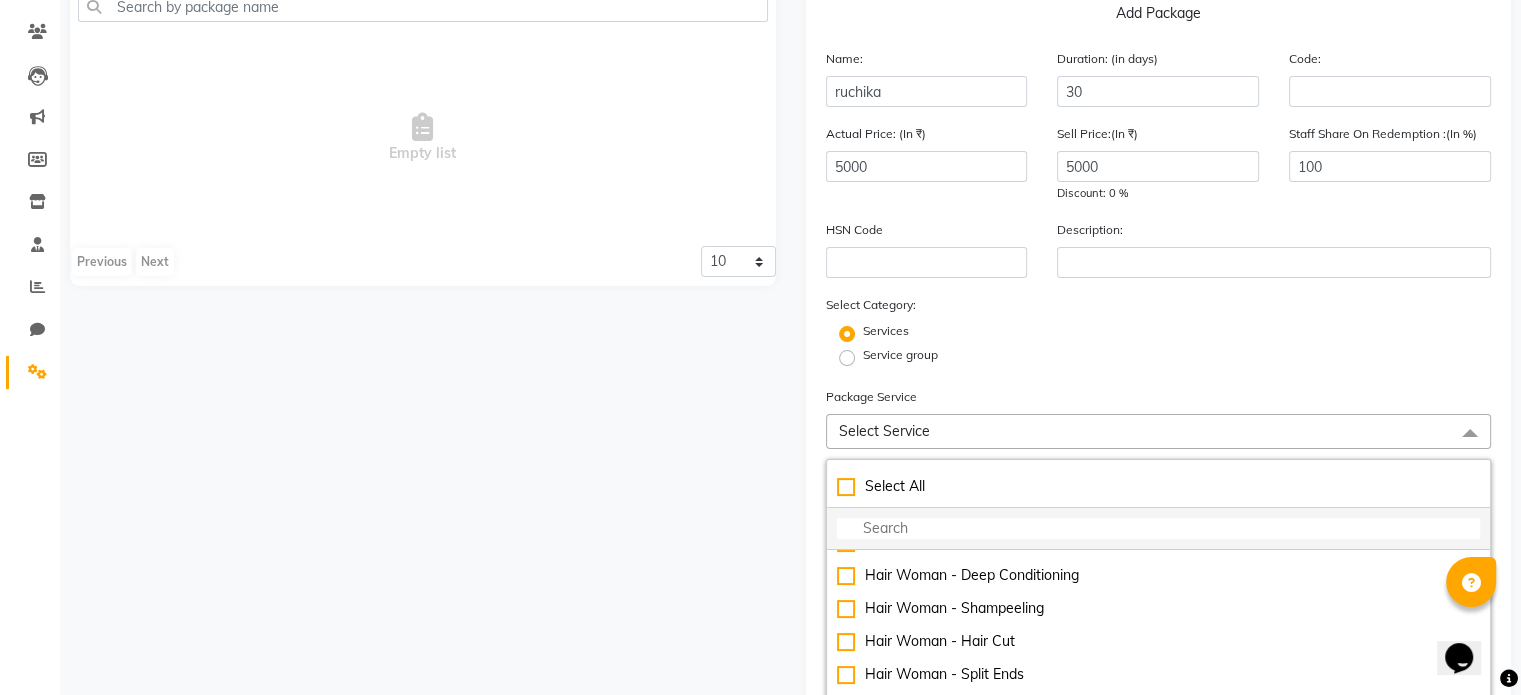 click 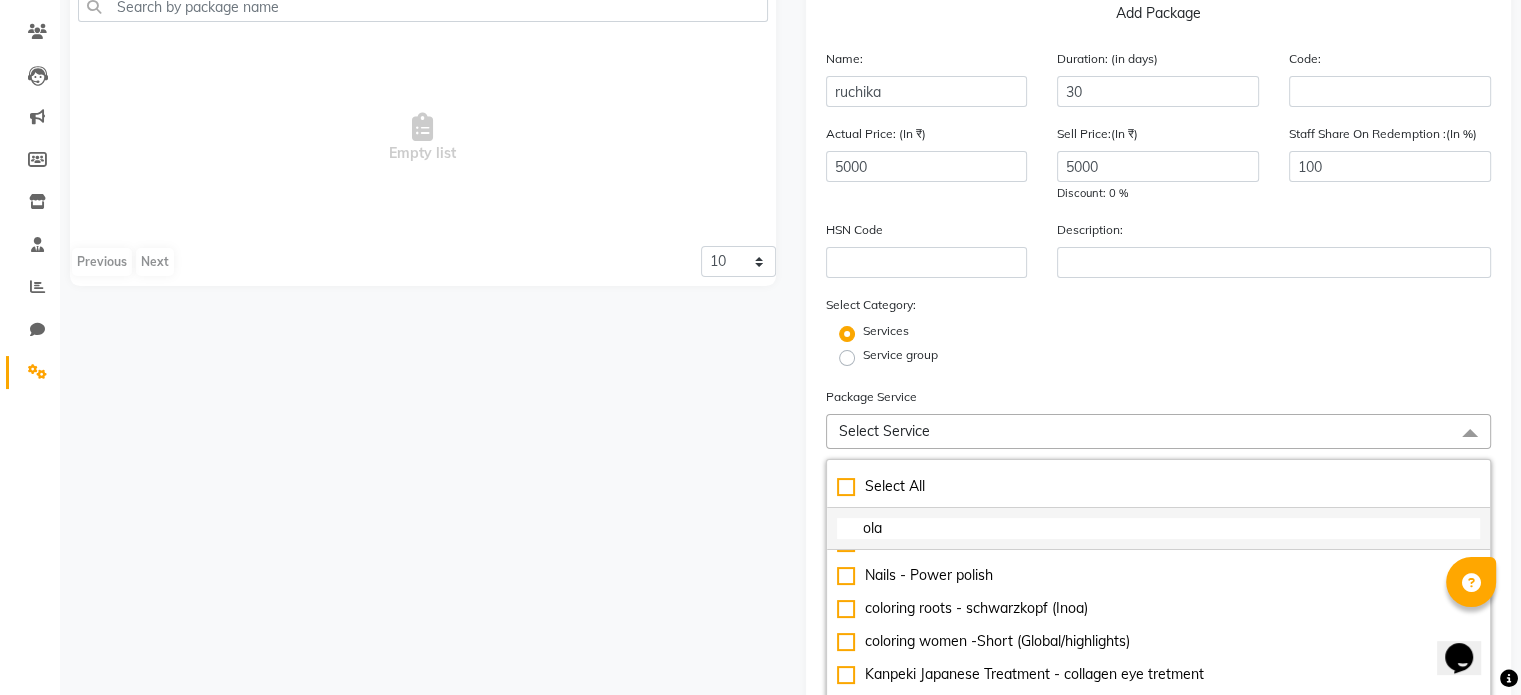 scroll, scrollTop: 0, scrollLeft: 0, axis: both 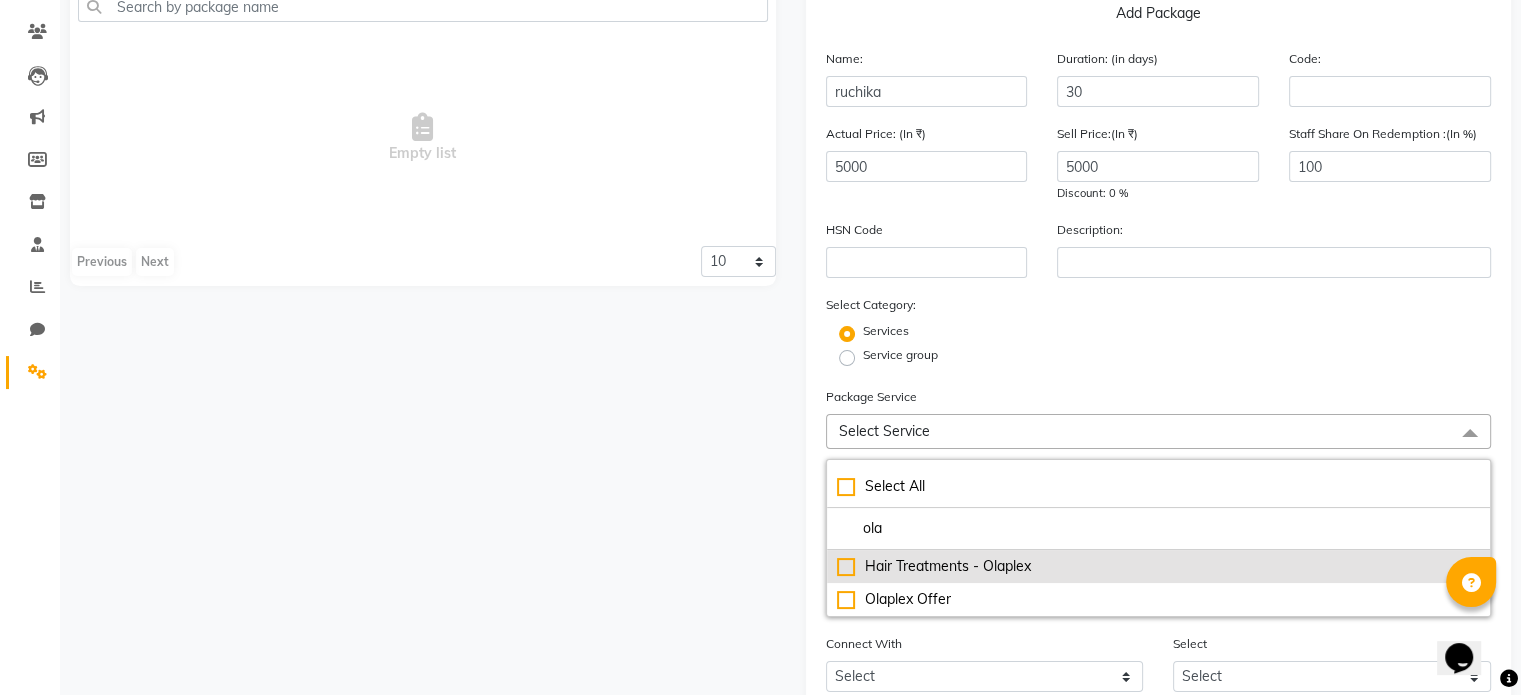 type on "ola" 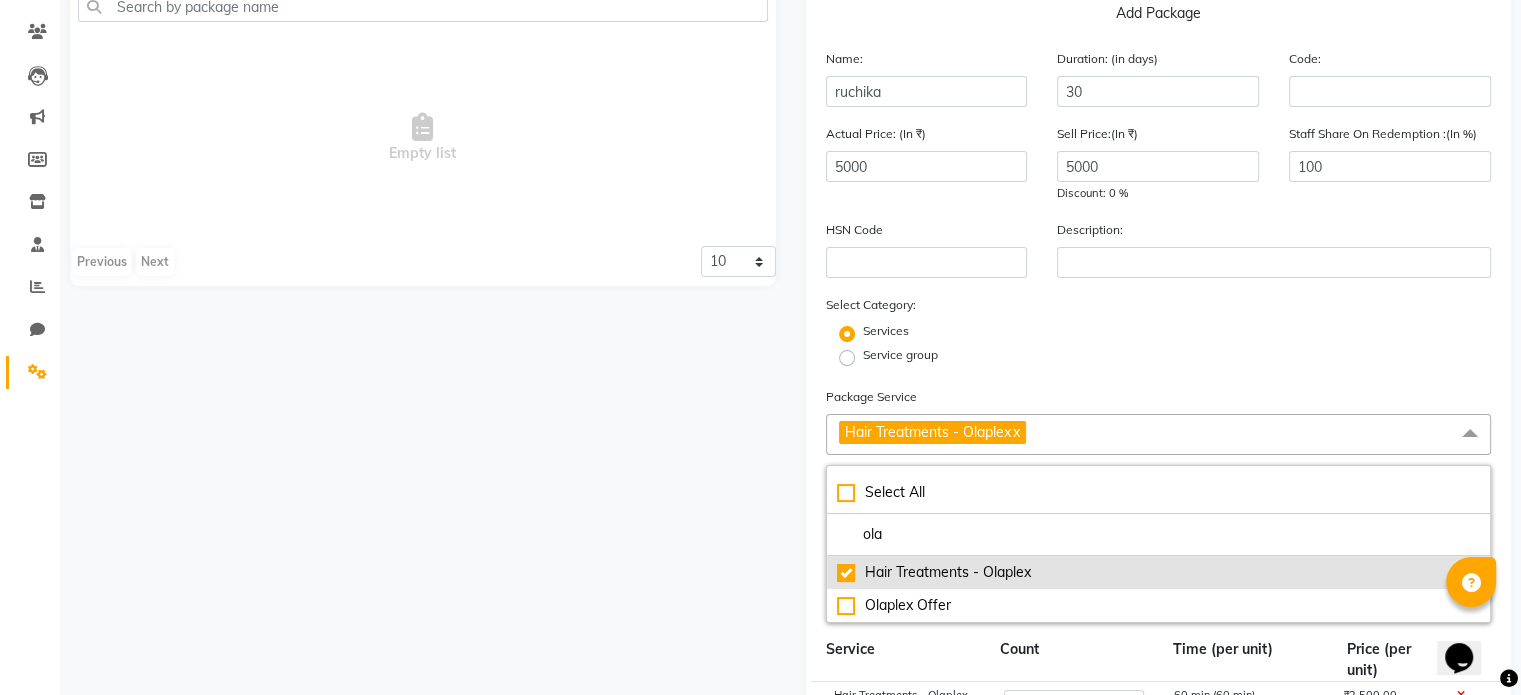 click on "Hair Treatments - Olaplex" 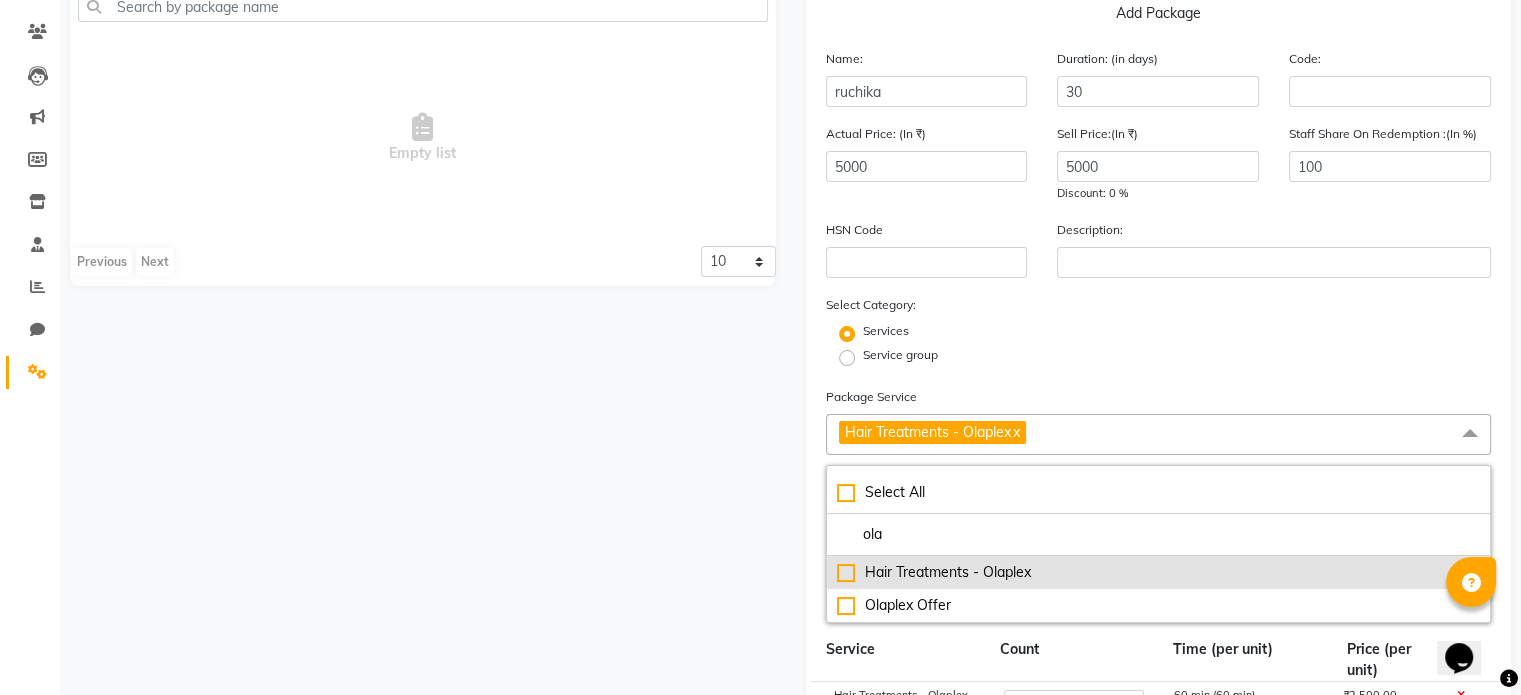 click on "Hair Treatments - Olaplex" 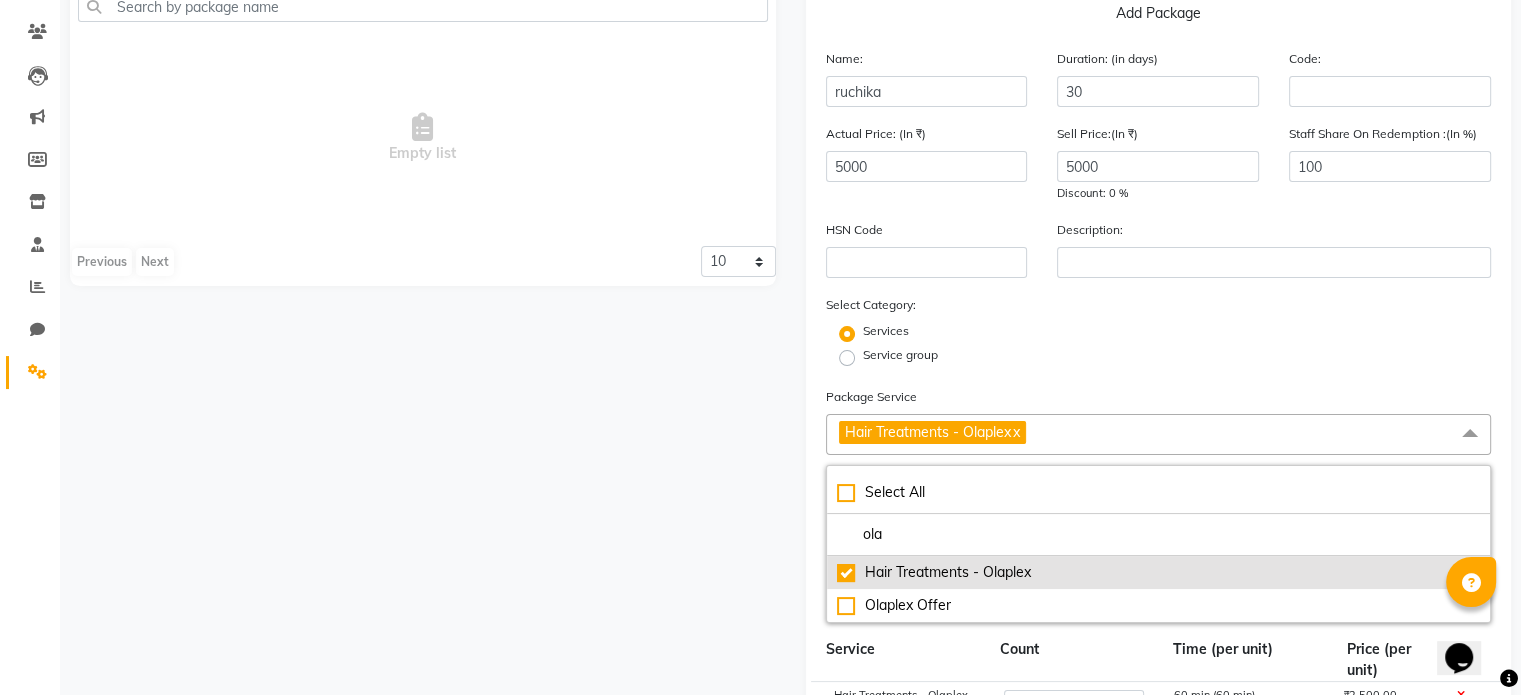 click on "Hair Treatments - Olaplex" 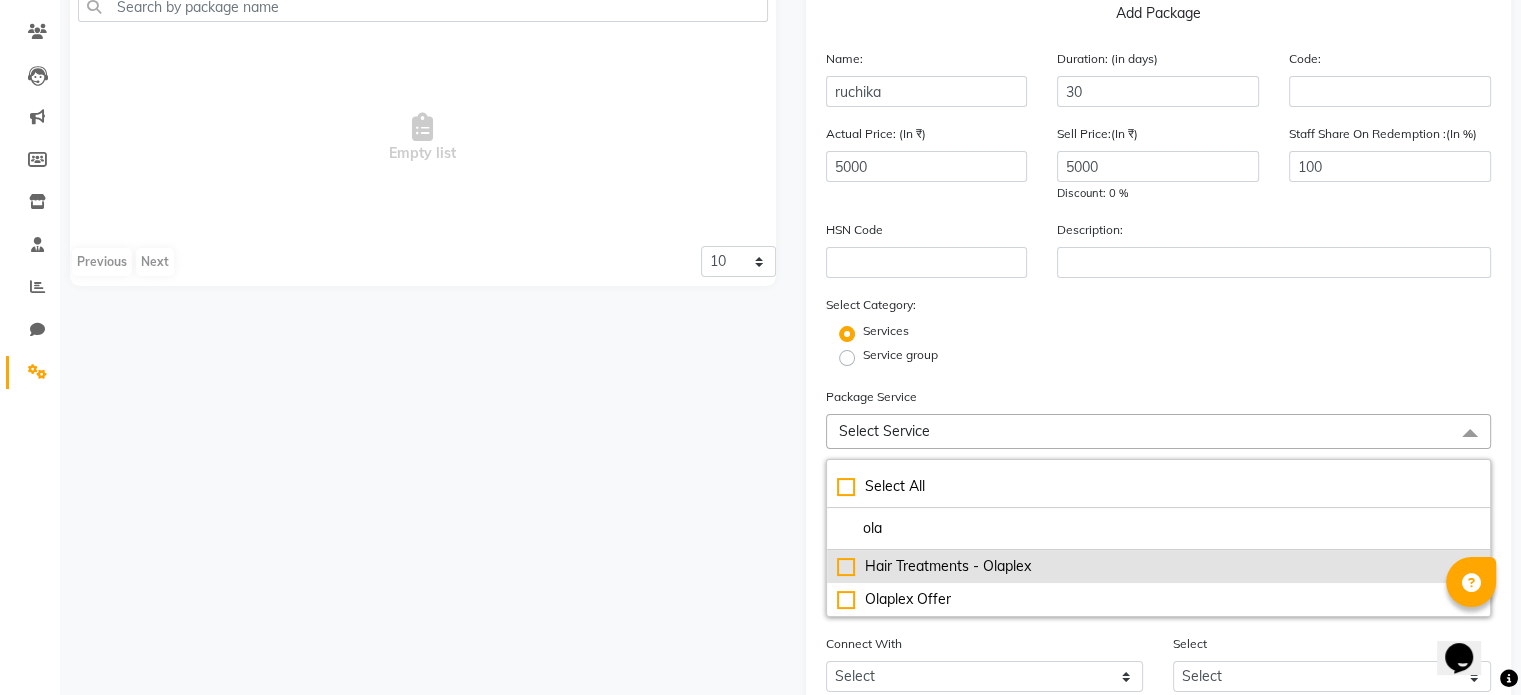 click on "Hair Treatments - Olaplex" 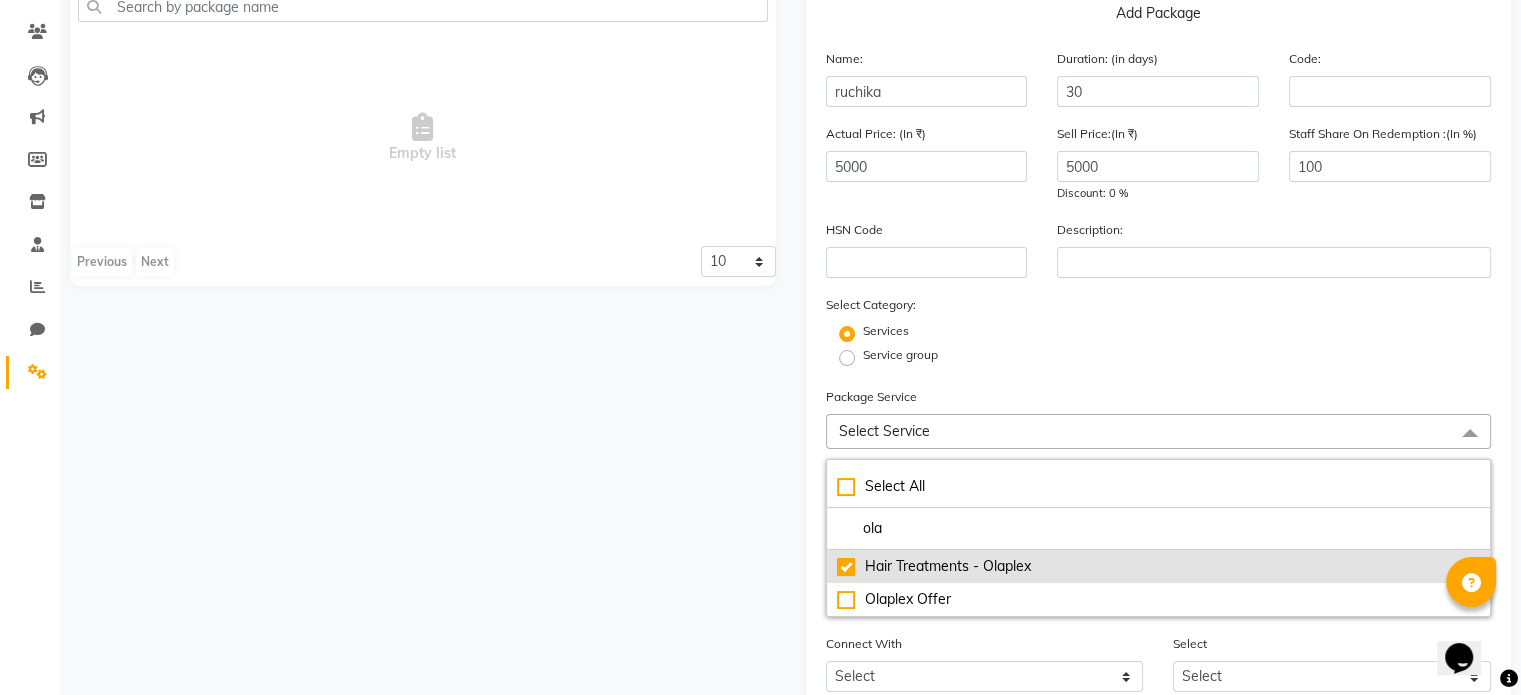 checkbox on "true" 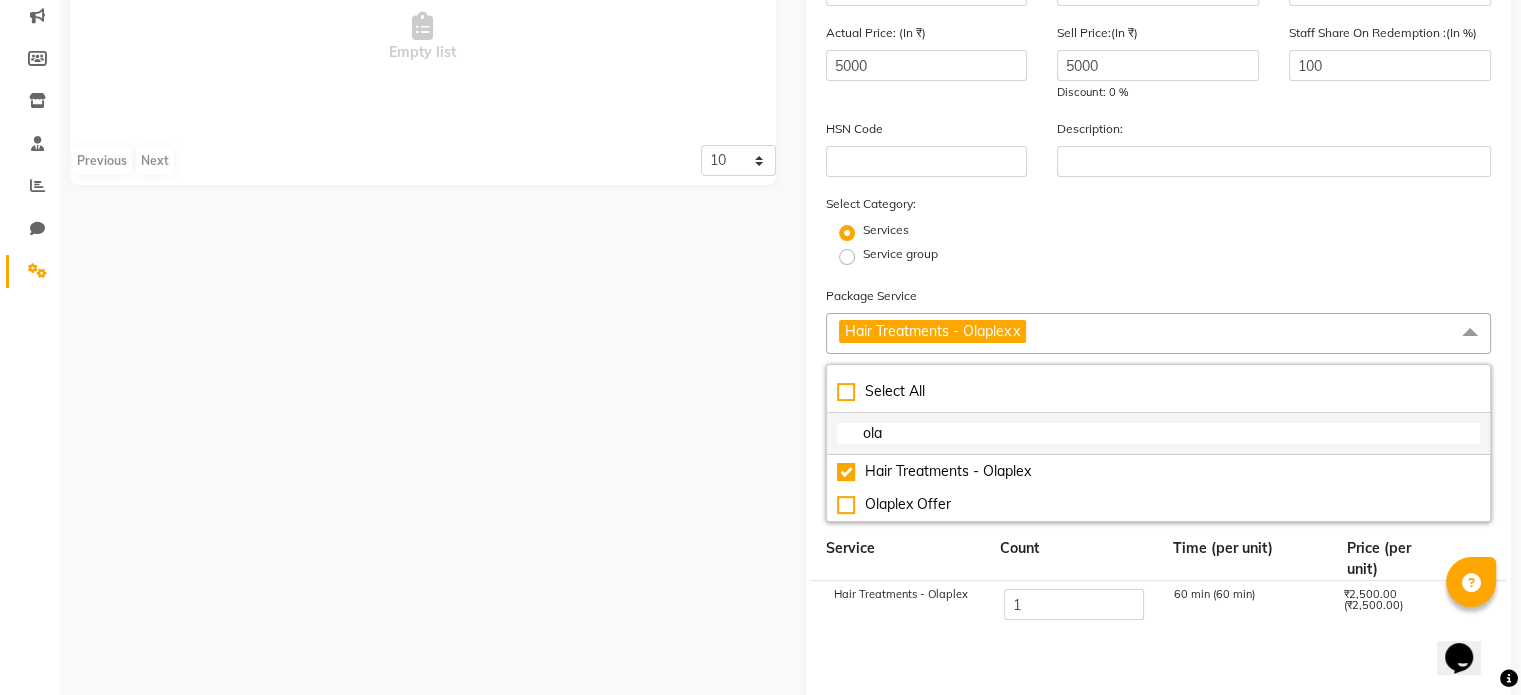 scroll, scrollTop: 247, scrollLeft: 0, axis: vertical 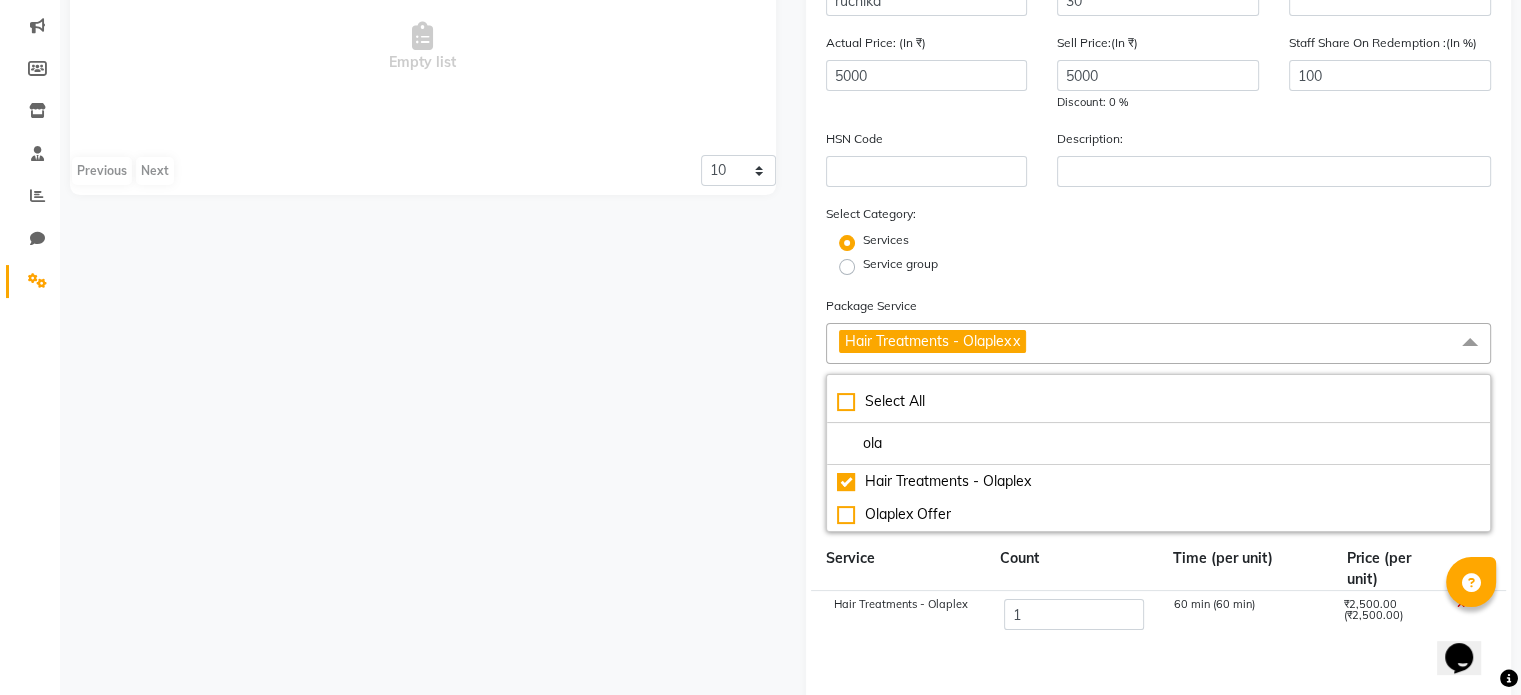 click on "Hair Treatments - Olaplex 1 60 min (60 min) ₹2,500.00 (₹2,500.00)" 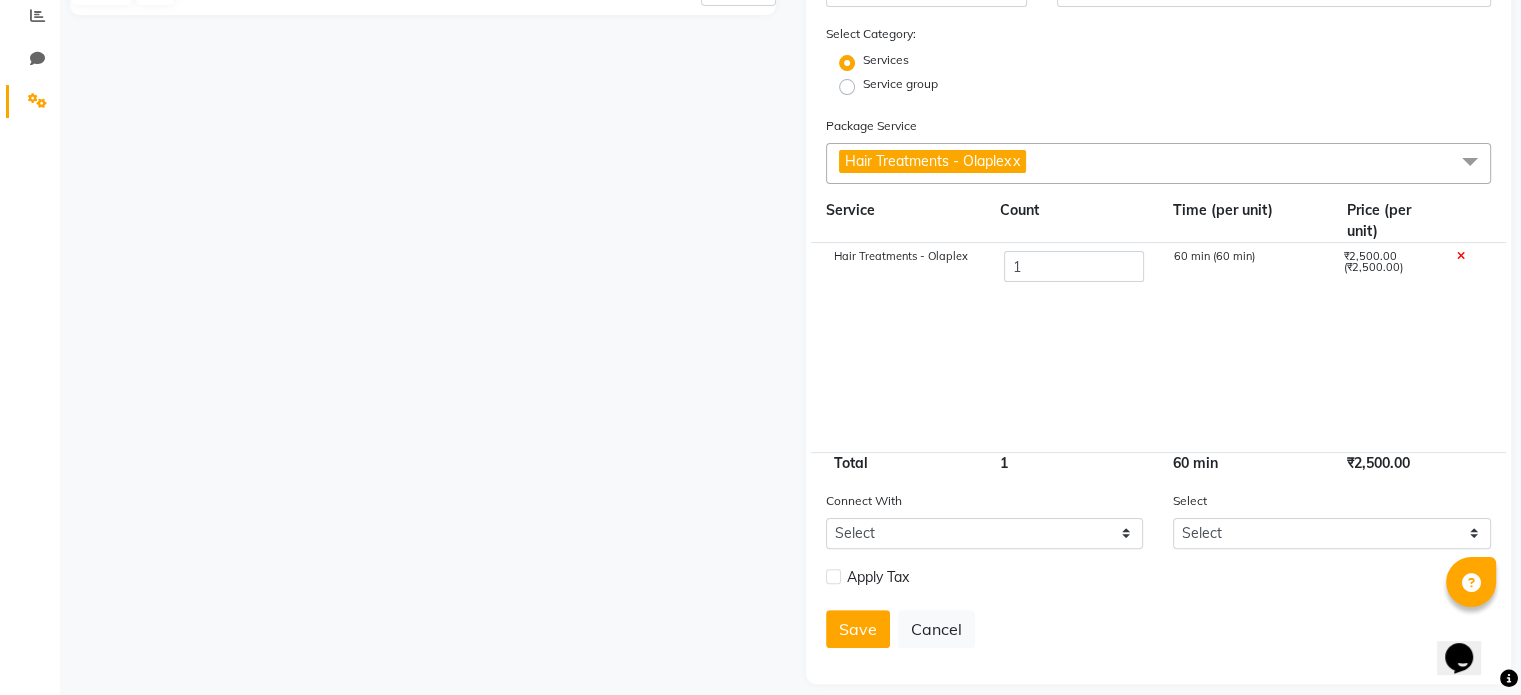 scroll, scrollTop: 426, scrollLeft: 0, axis: vertical 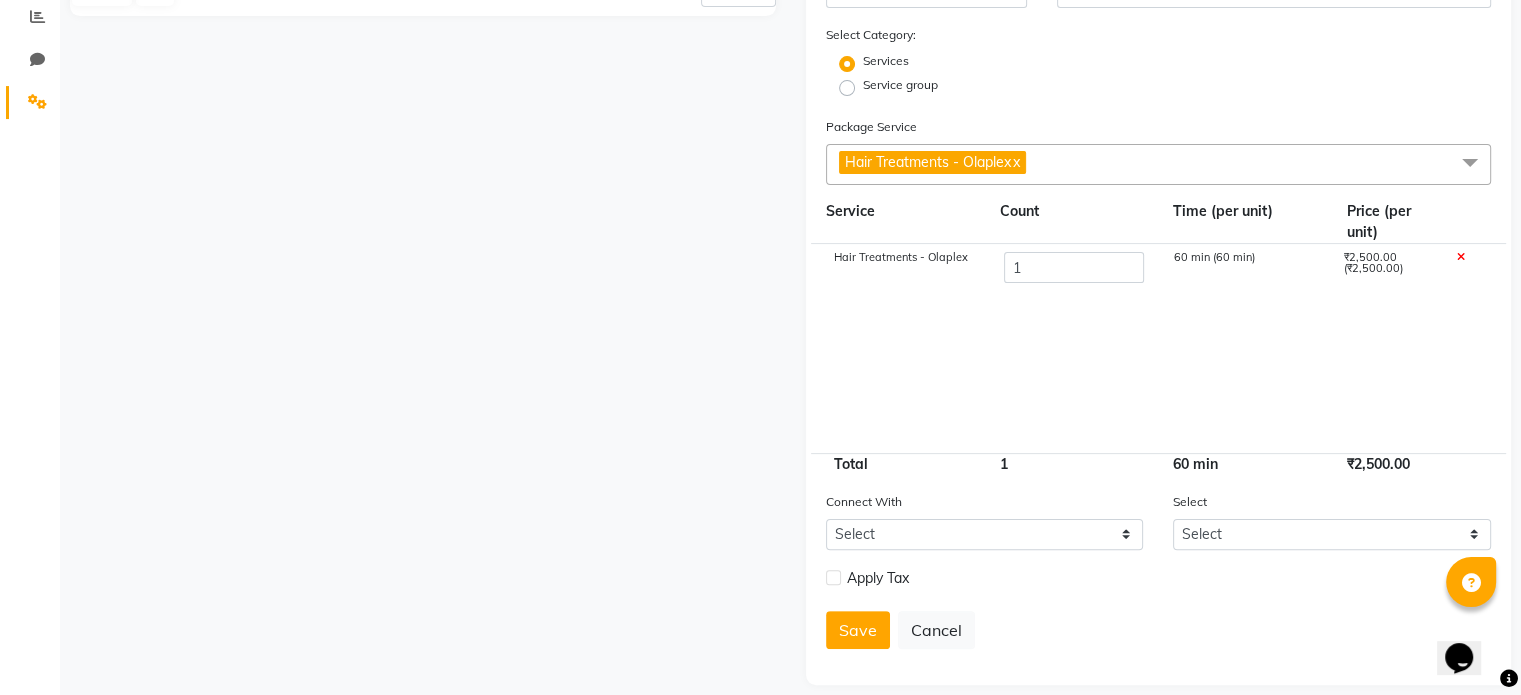 click 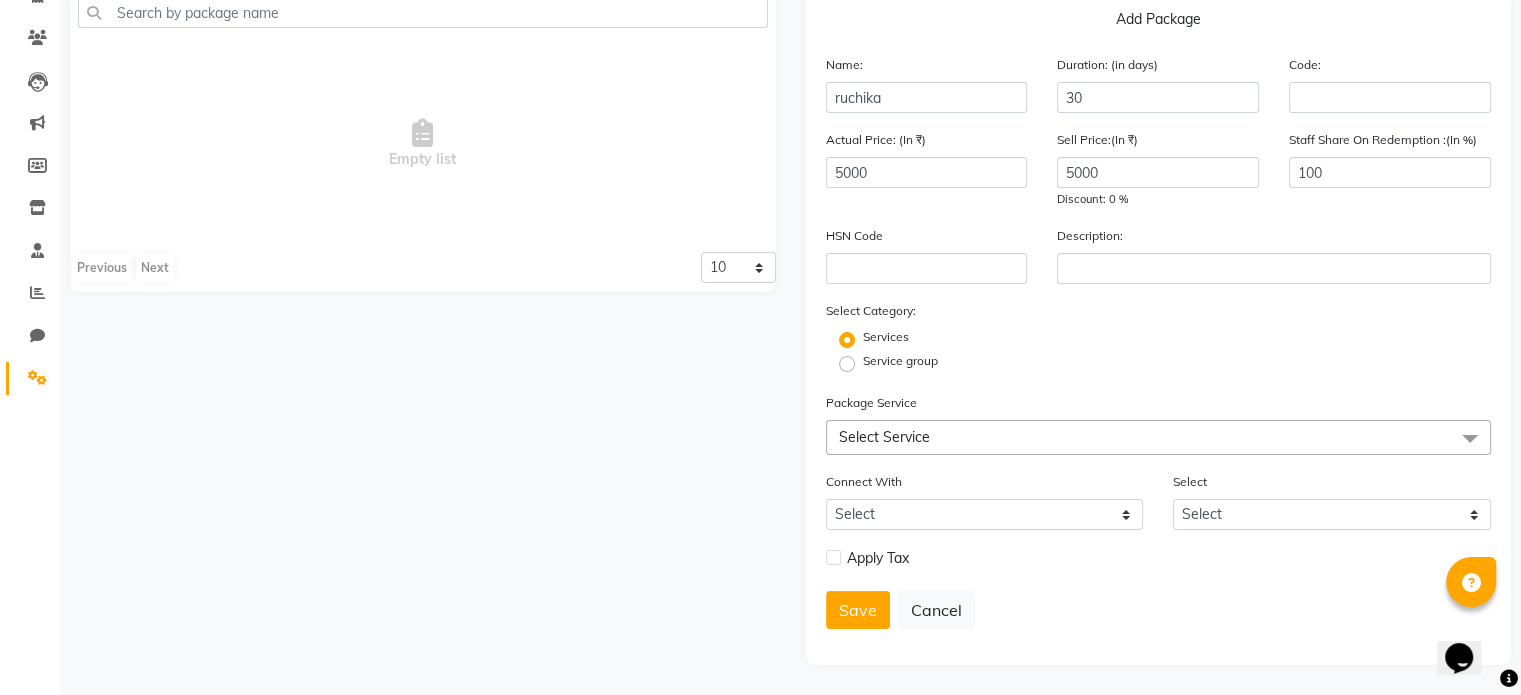 scroll, scrollTop: 156, scrollLeft: 0, axis: vertical 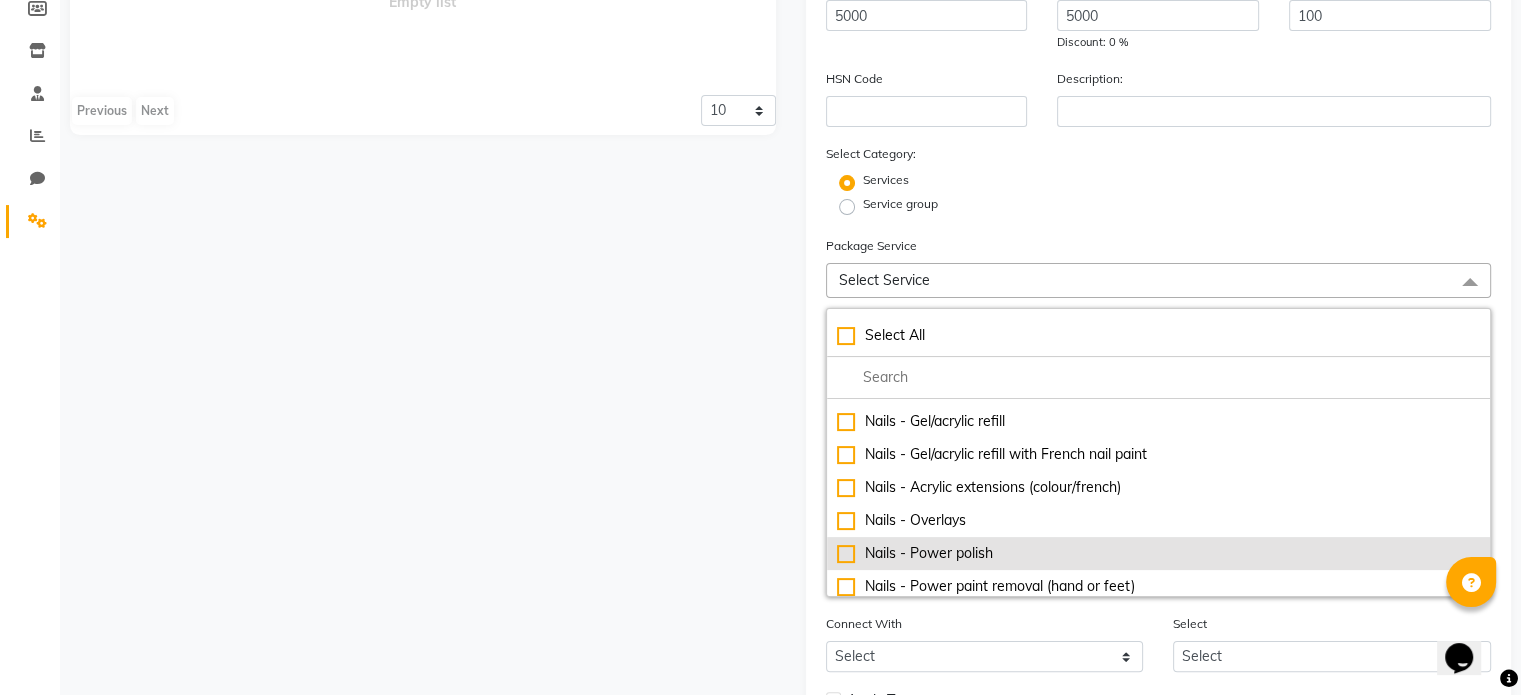 click on "Nails - Power polish" 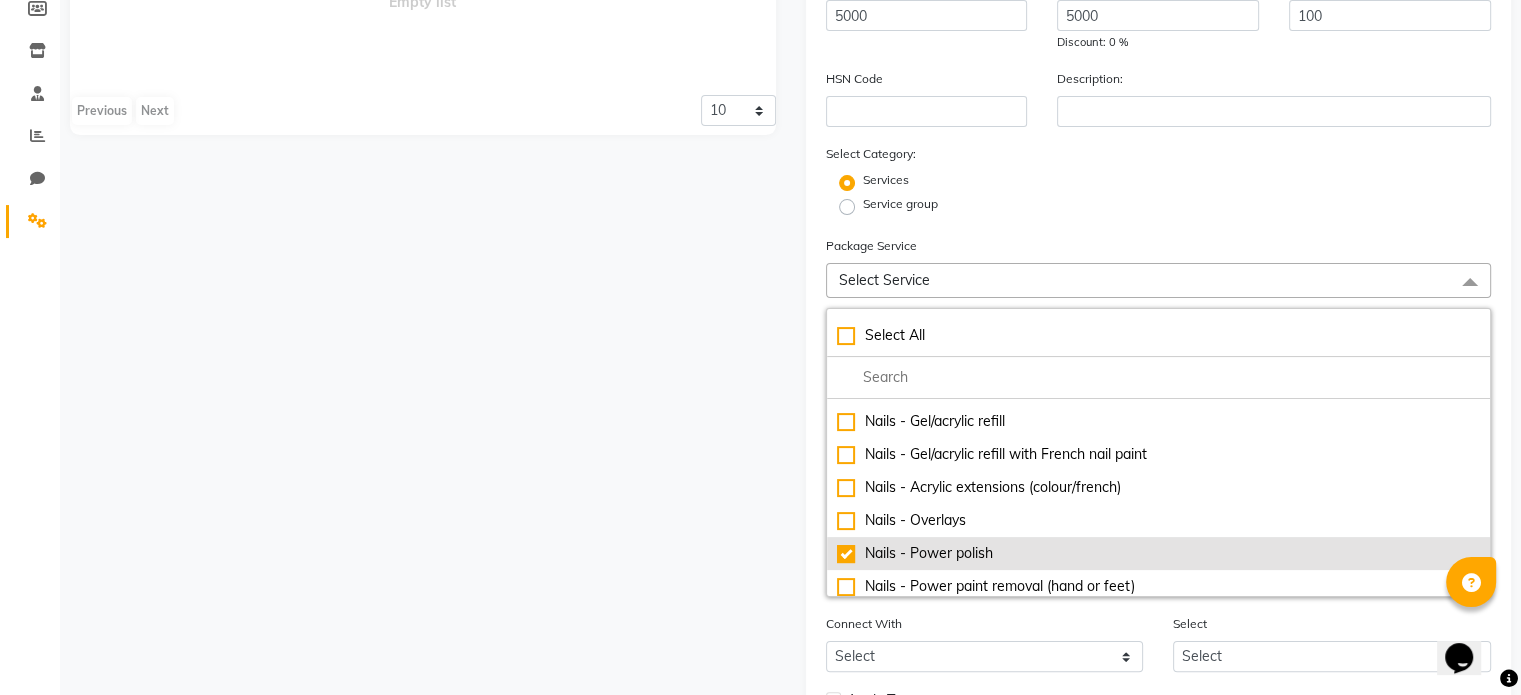checkbox on "true" 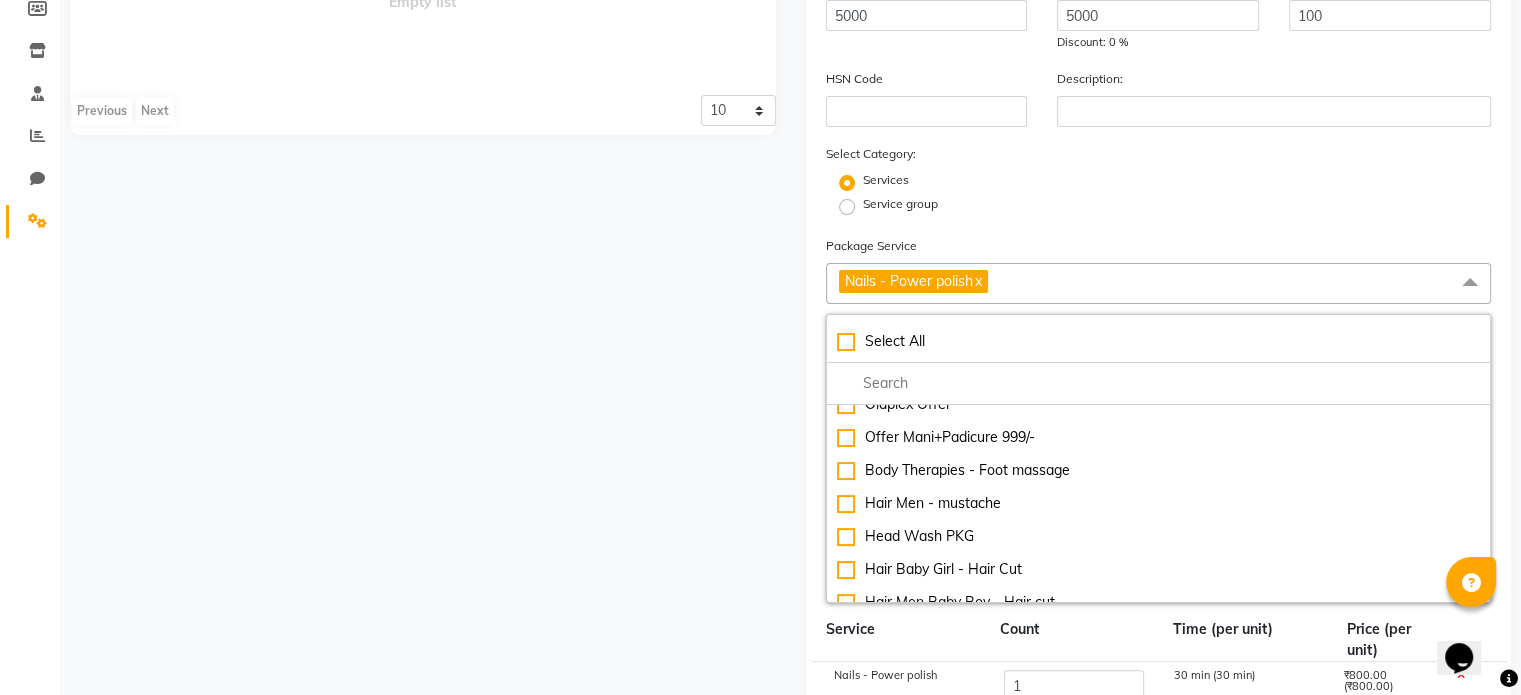 scroll, scrollTop: 5380, scrollLeft: 0, axis: vertical 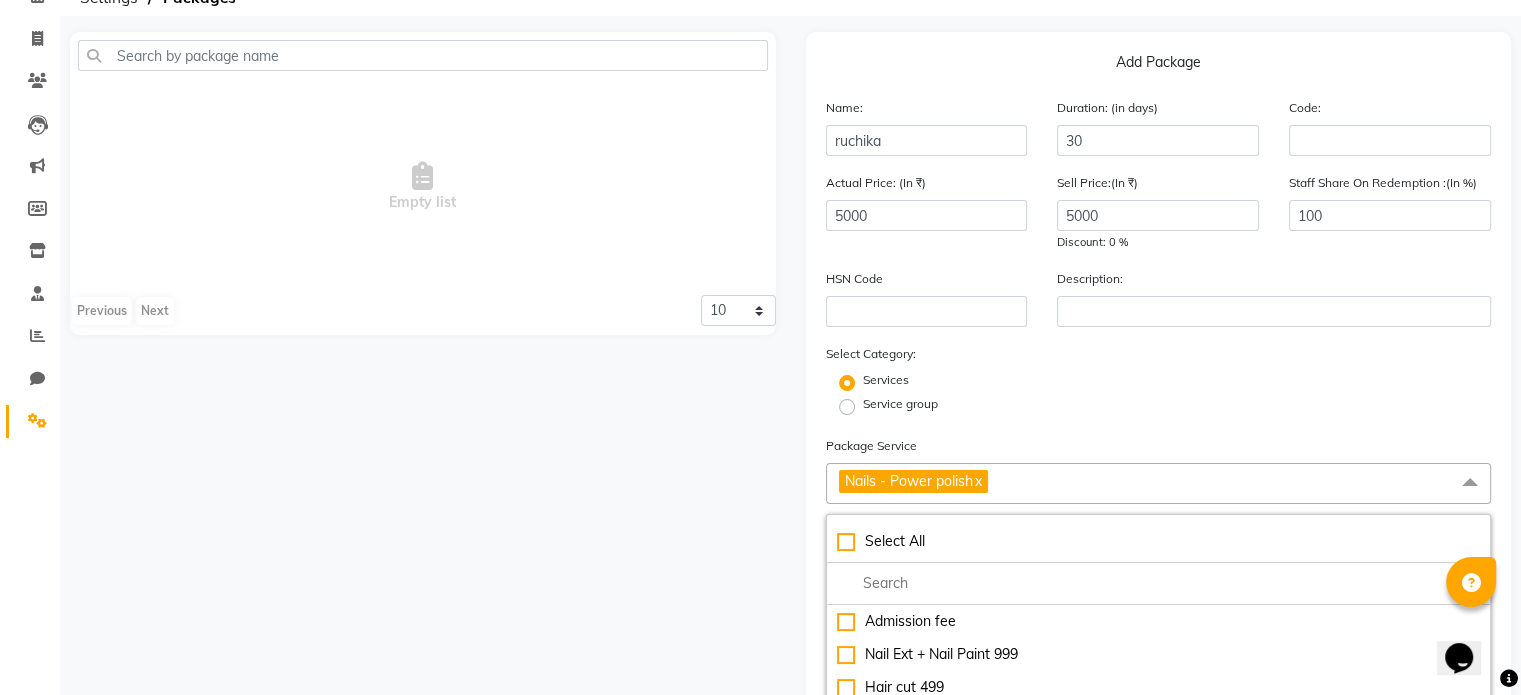click on "Nails - Power polish  x" 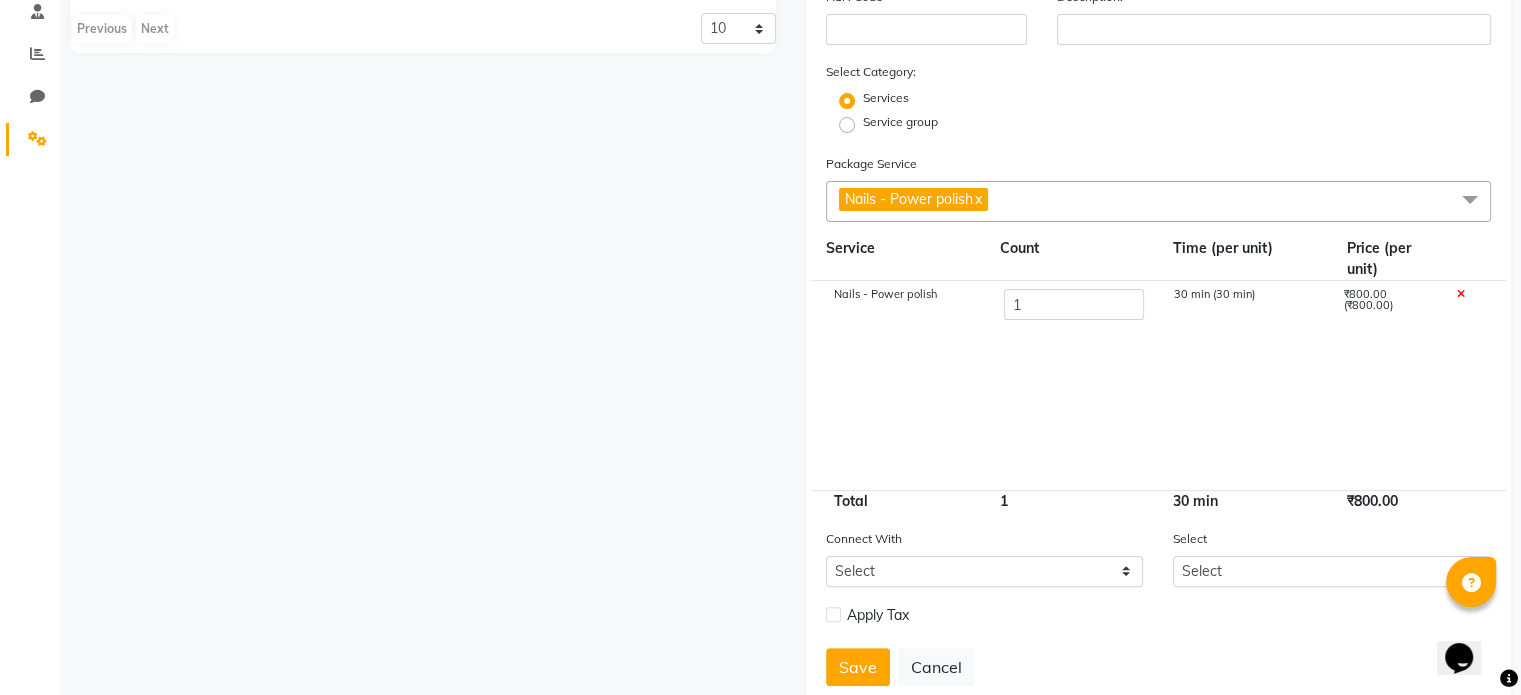 scroll, scrollTop: 451, scrollLeft: 0, axis: vertical 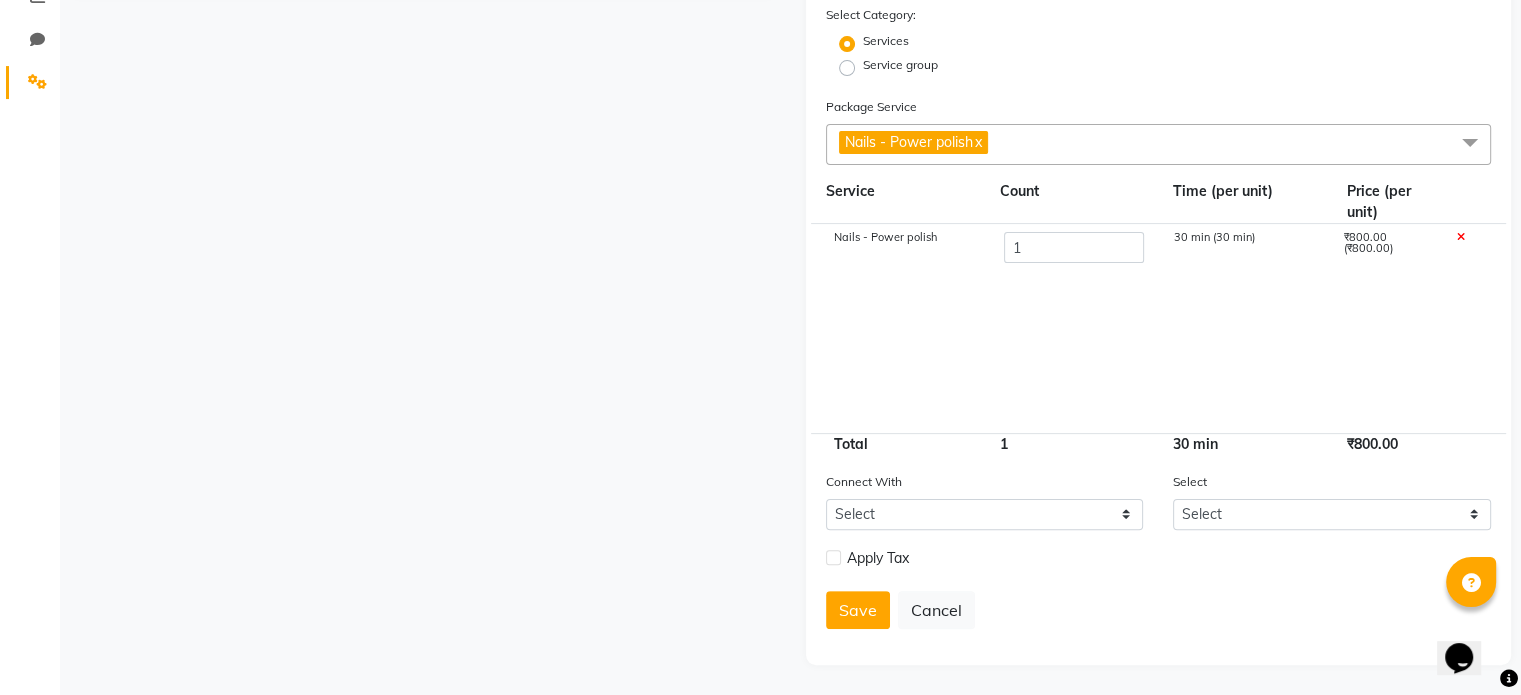 click on "x" 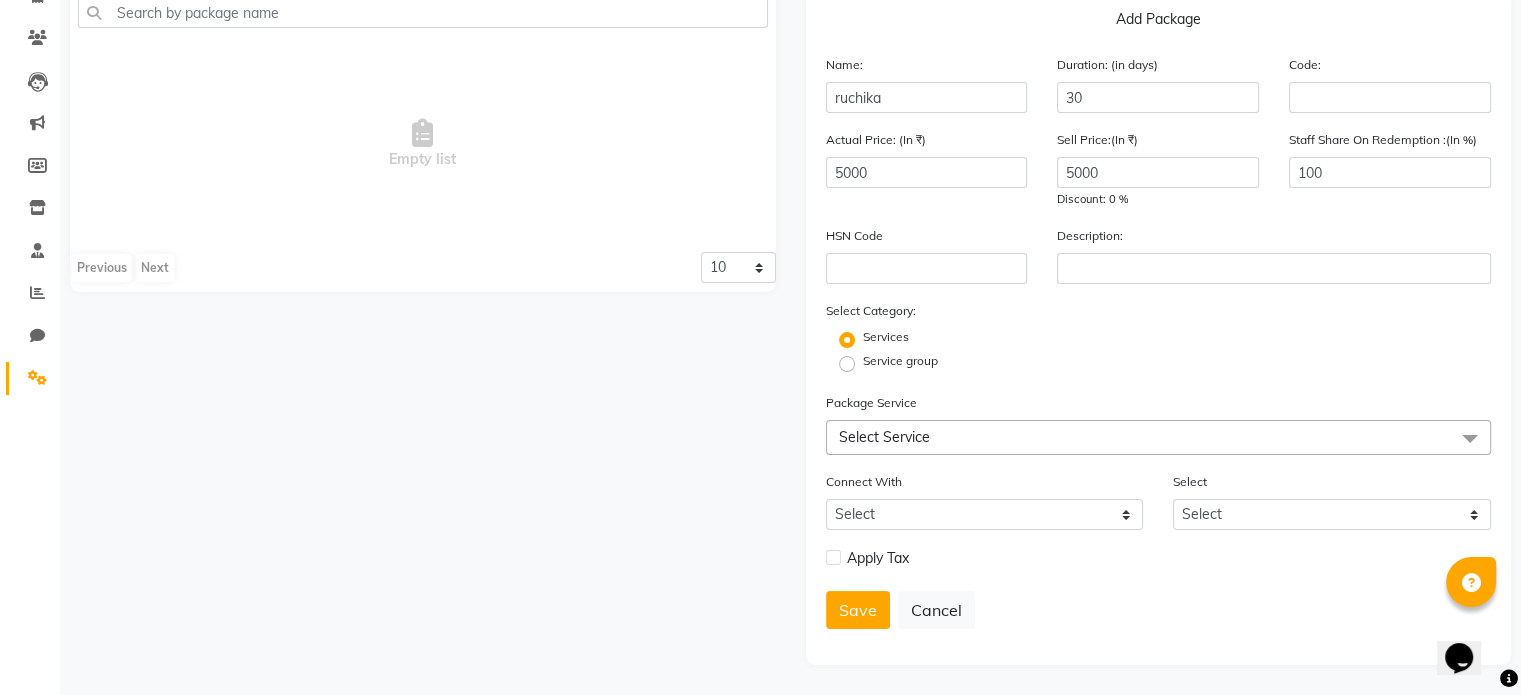 scroll, scrollTop: 156, scrollLeft: 0, axis: vertical 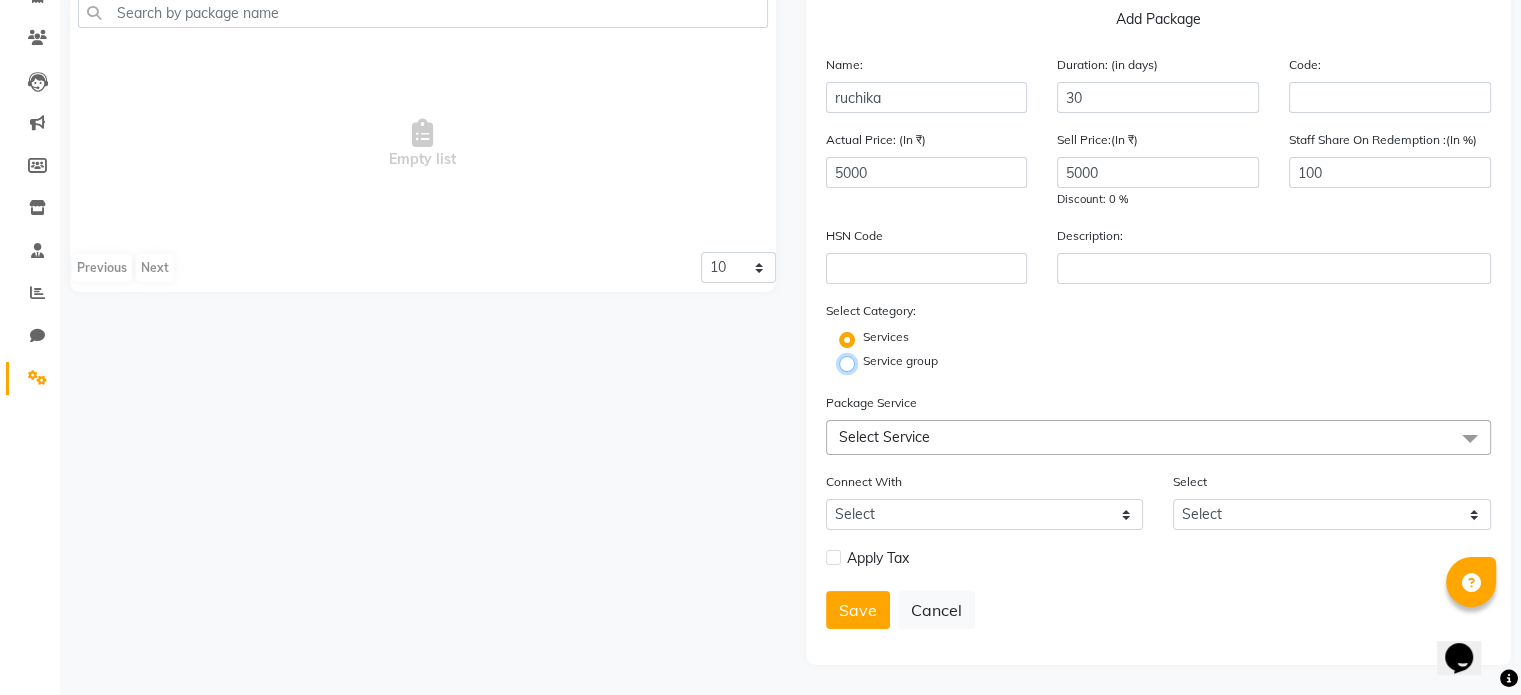 click on "Service group" at bounding box center (853, 362) 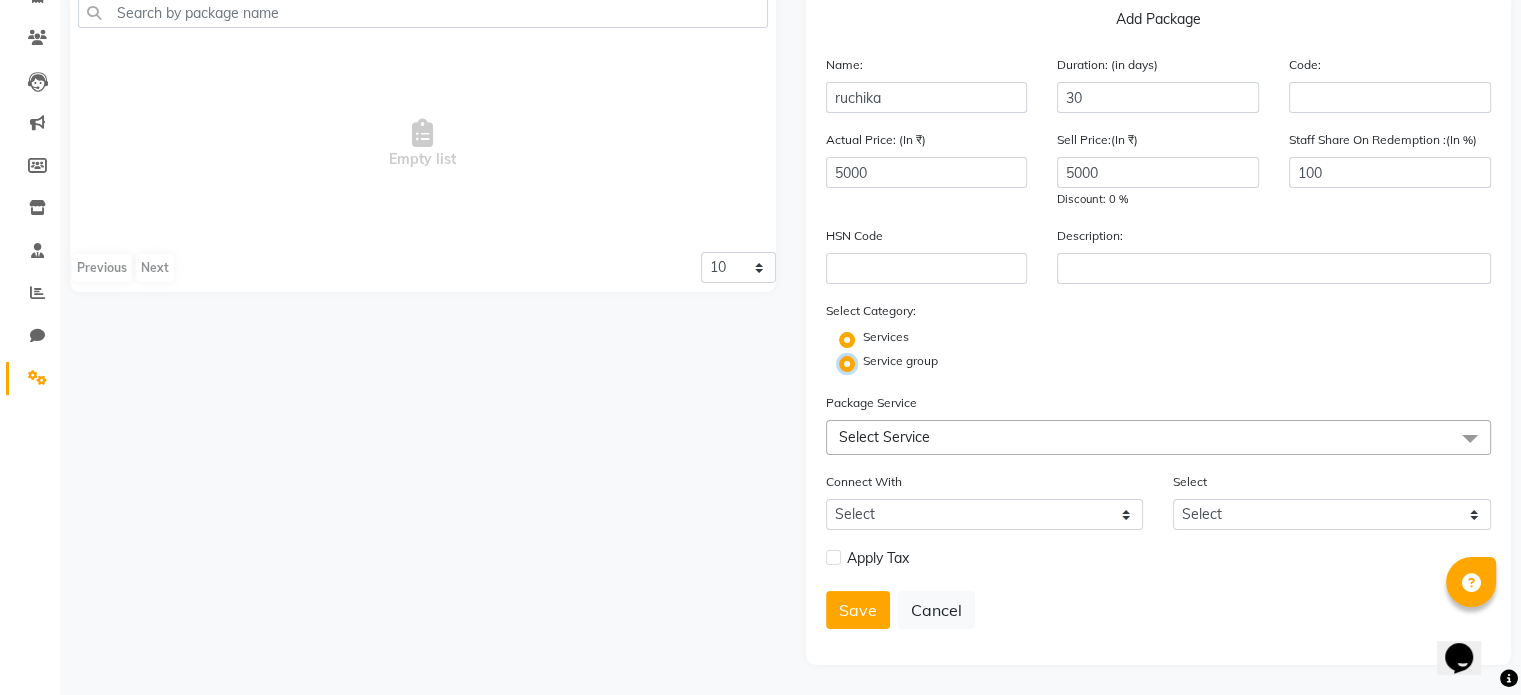 radio on "false" 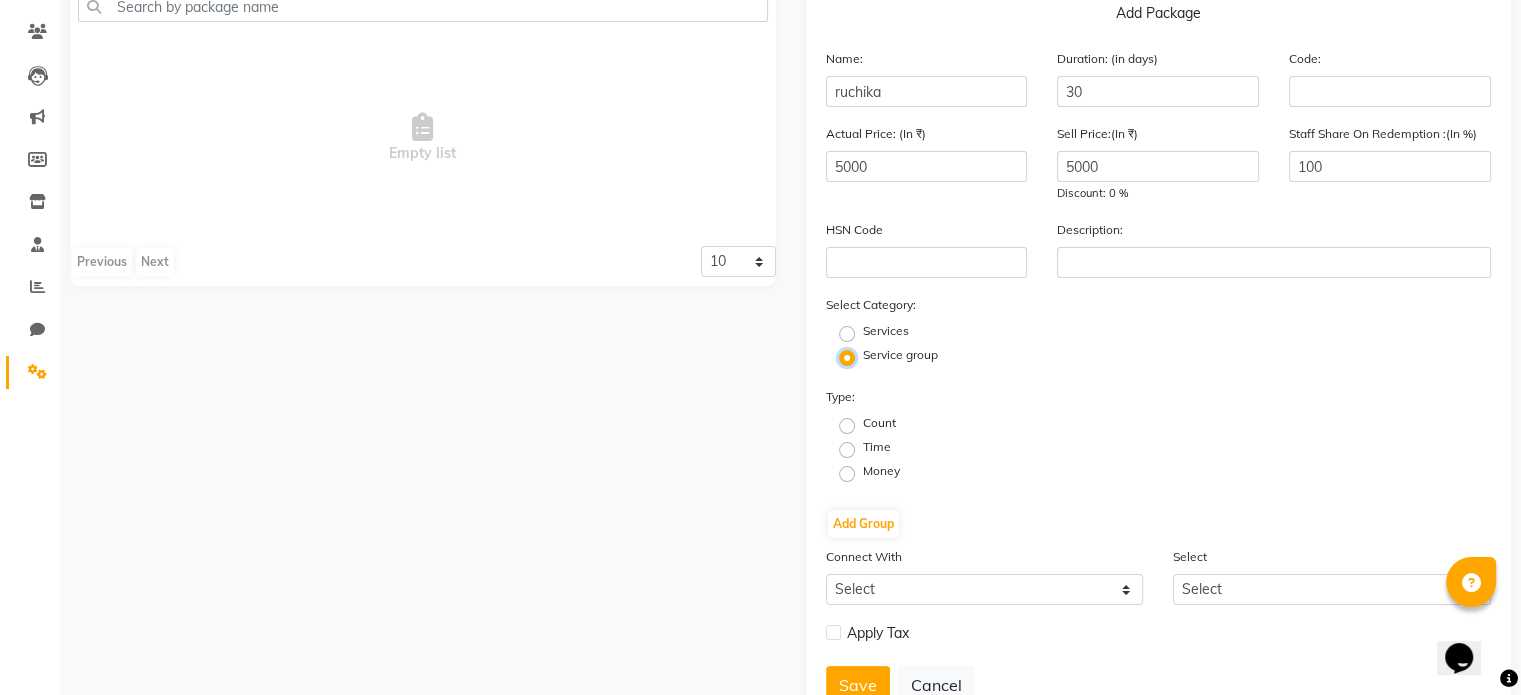 scroll, scrollTop: 237, scrollLeft: 0, axis: vertical 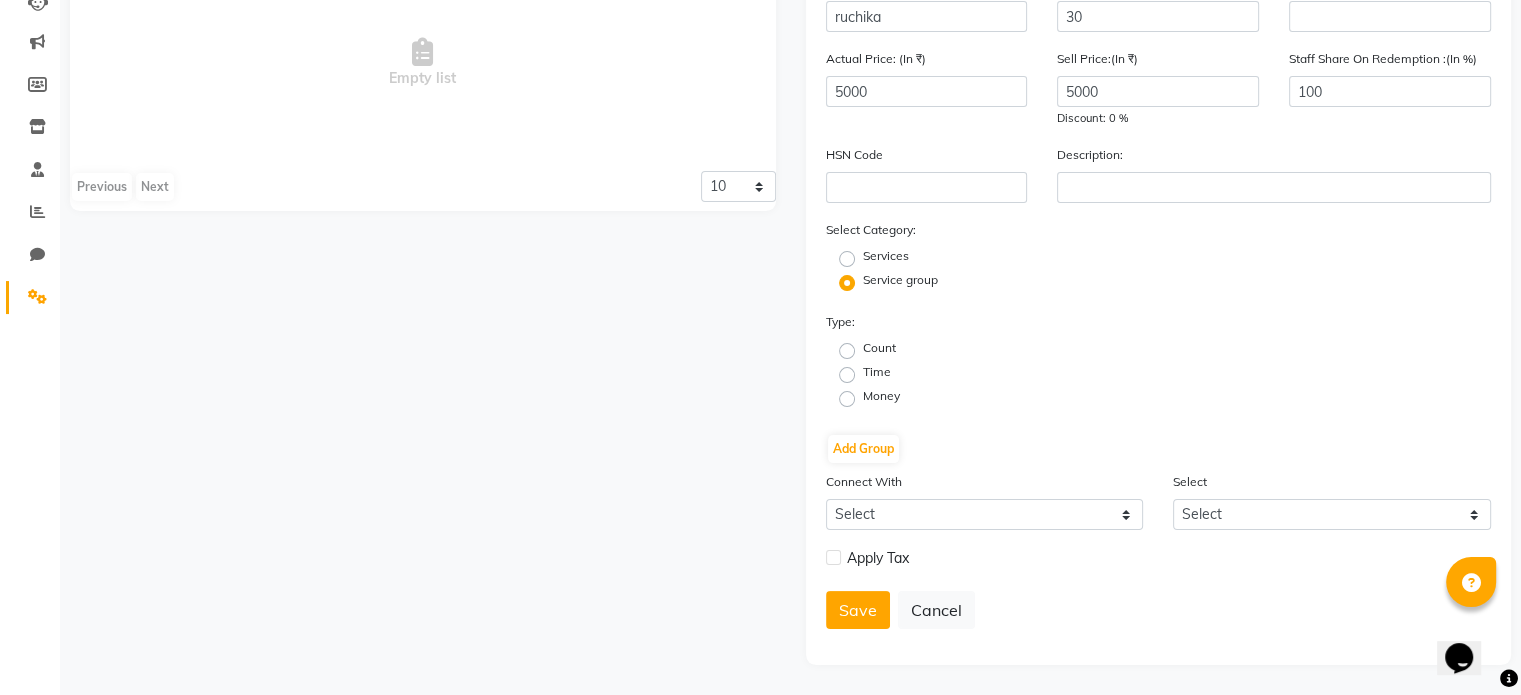 click on "Count" 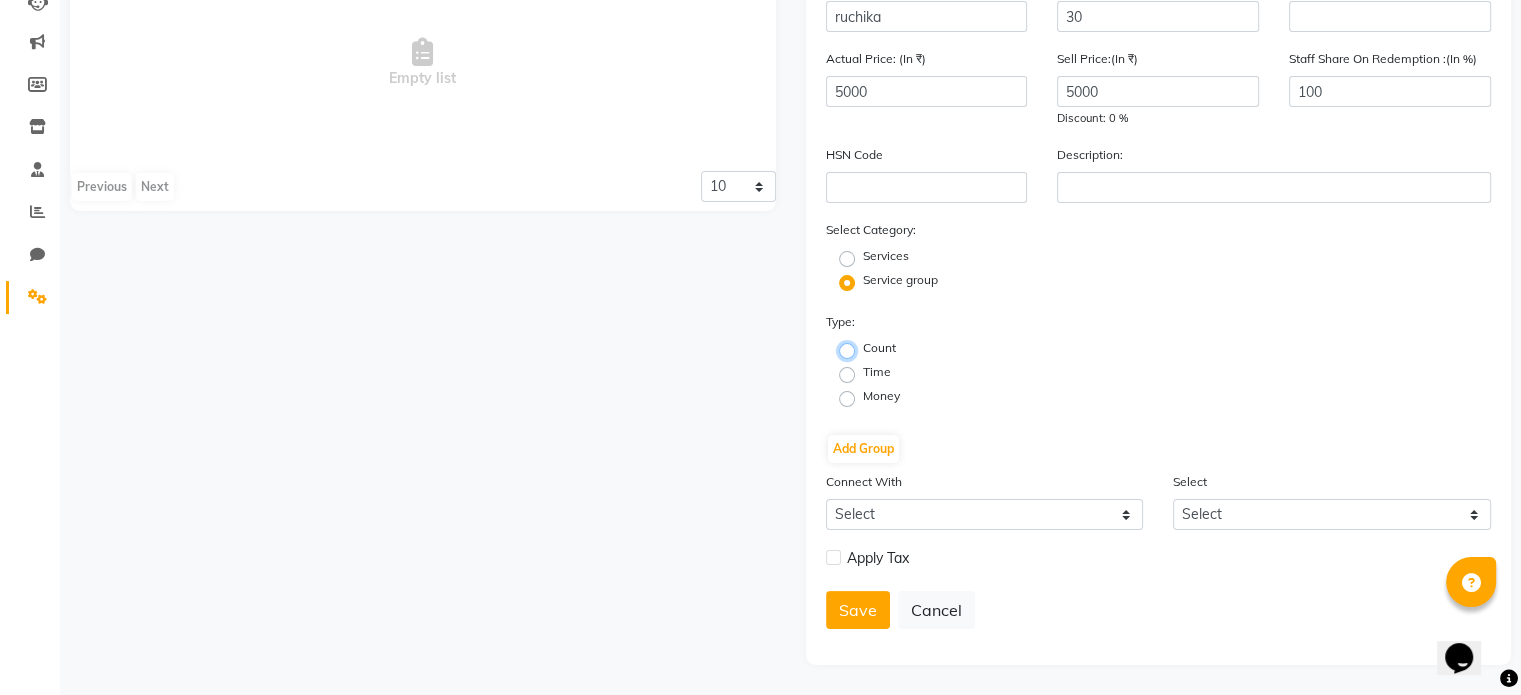 click on "Count" at bounding box center [853, 349] 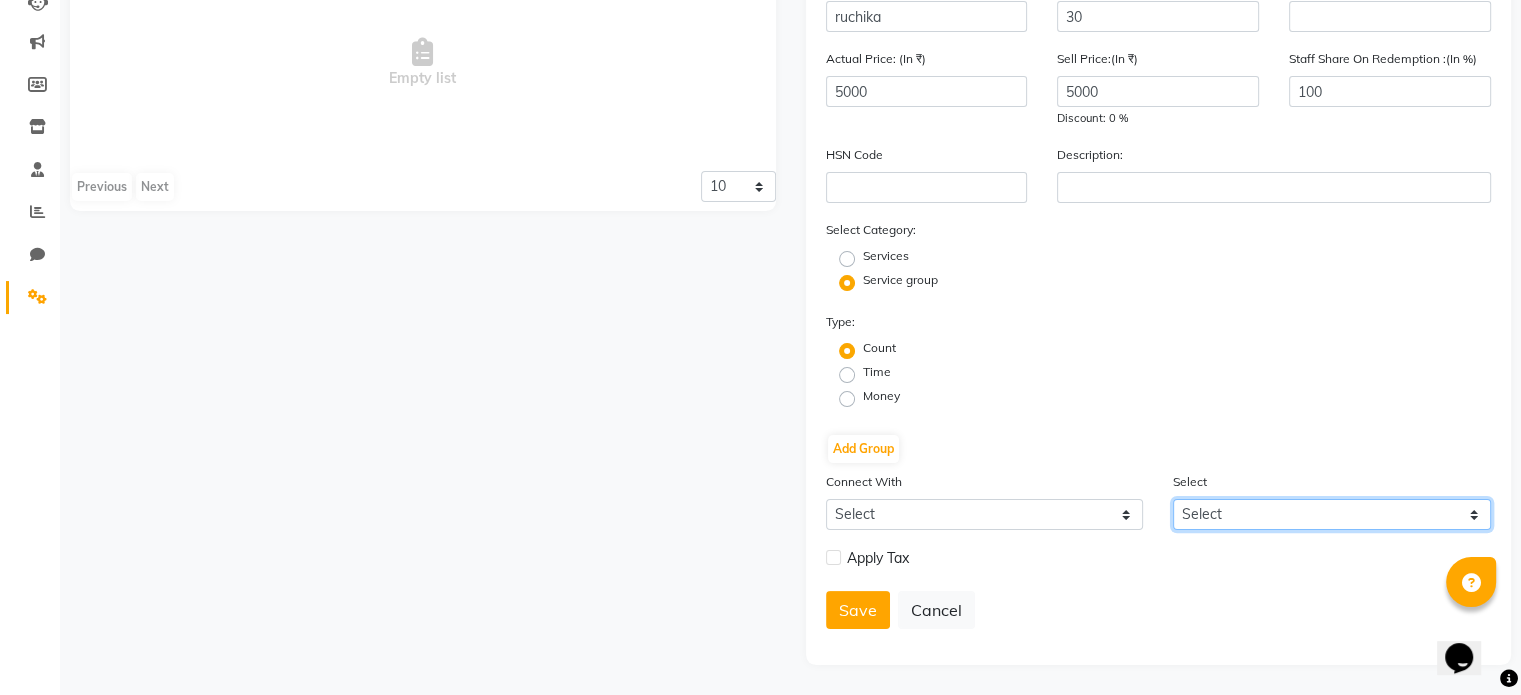 click on "Select" 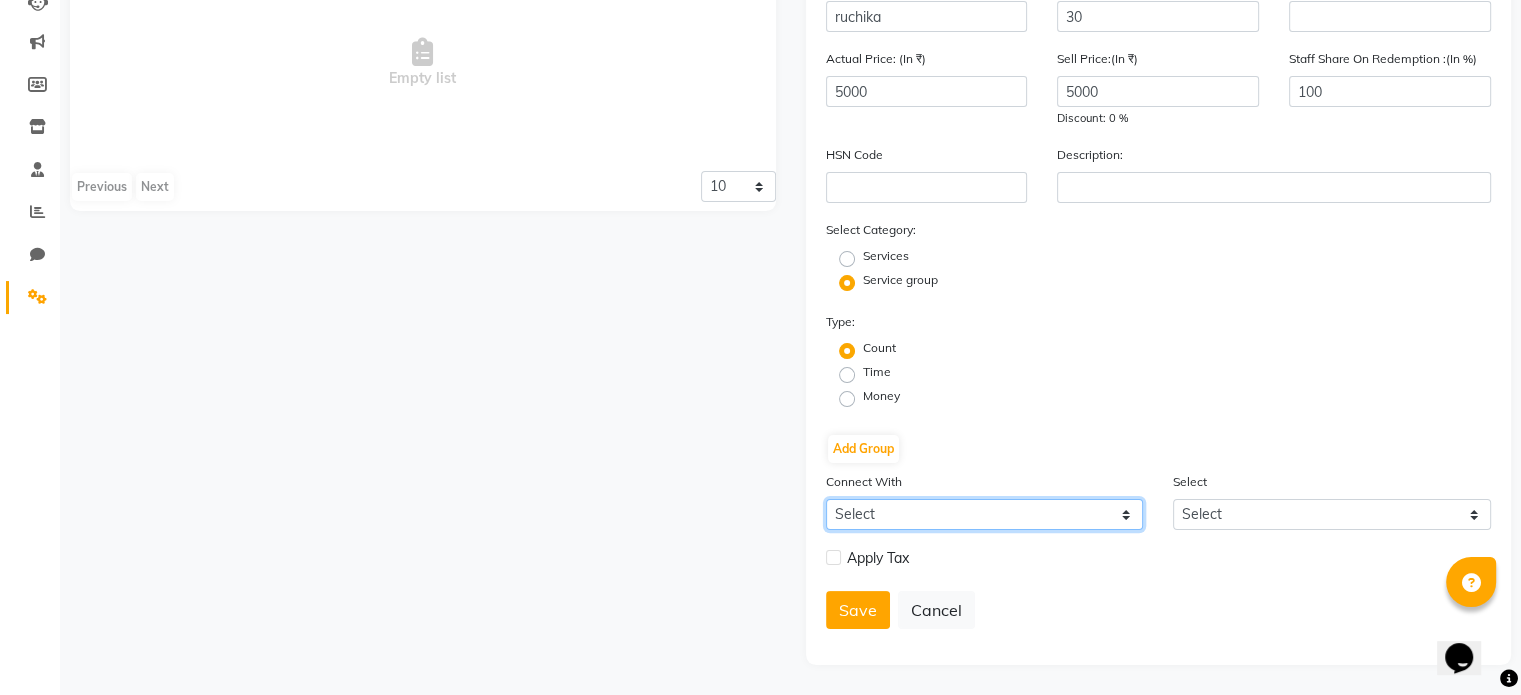 click on "Select Membership Prepaid Voucher" 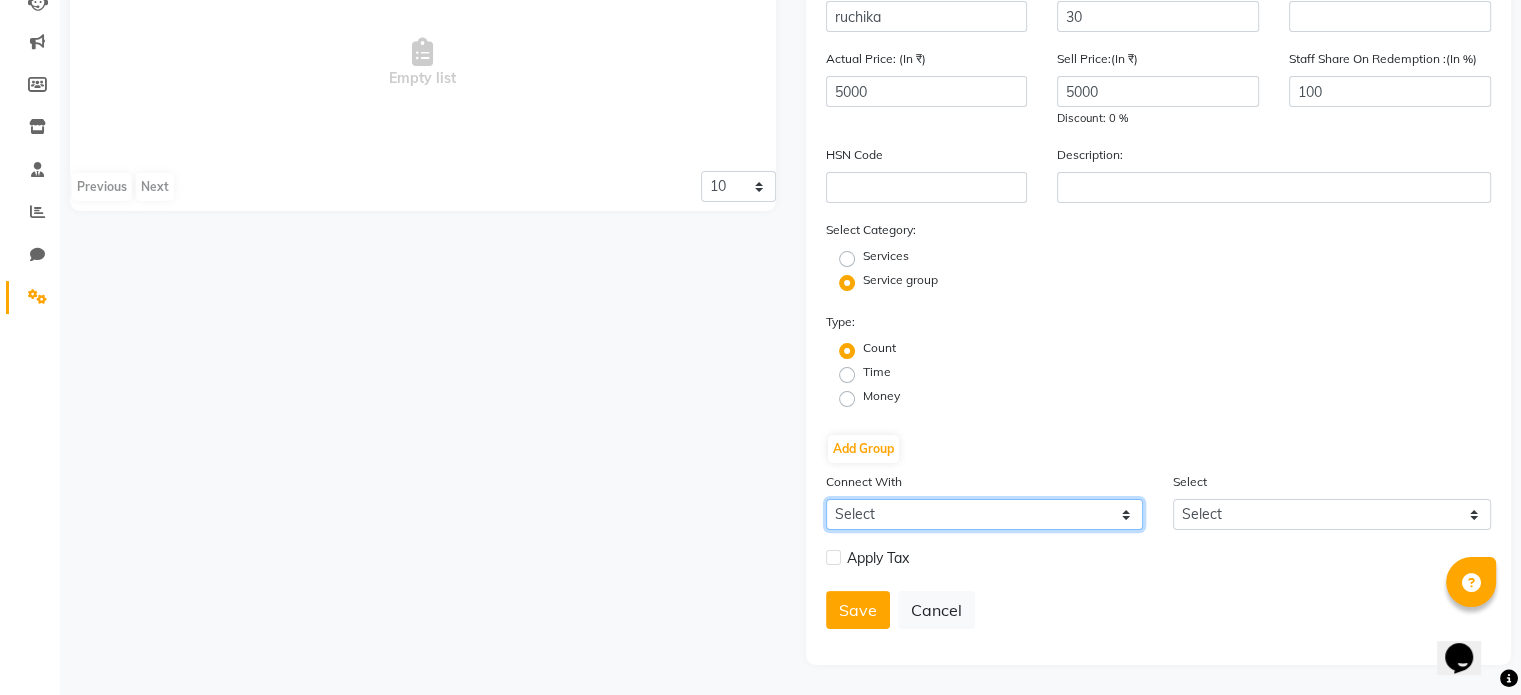 select on "3: V" 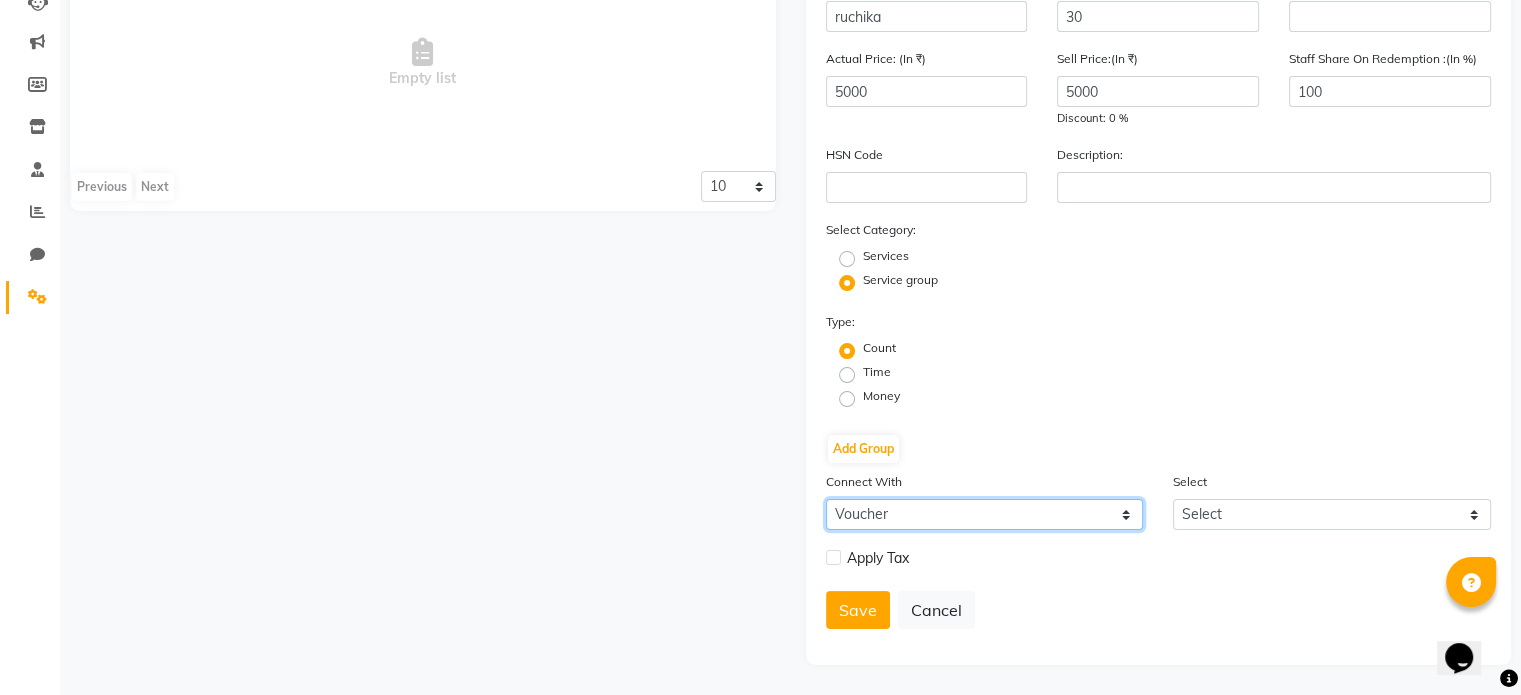 click on "Select Membership Prepaid Voucher" 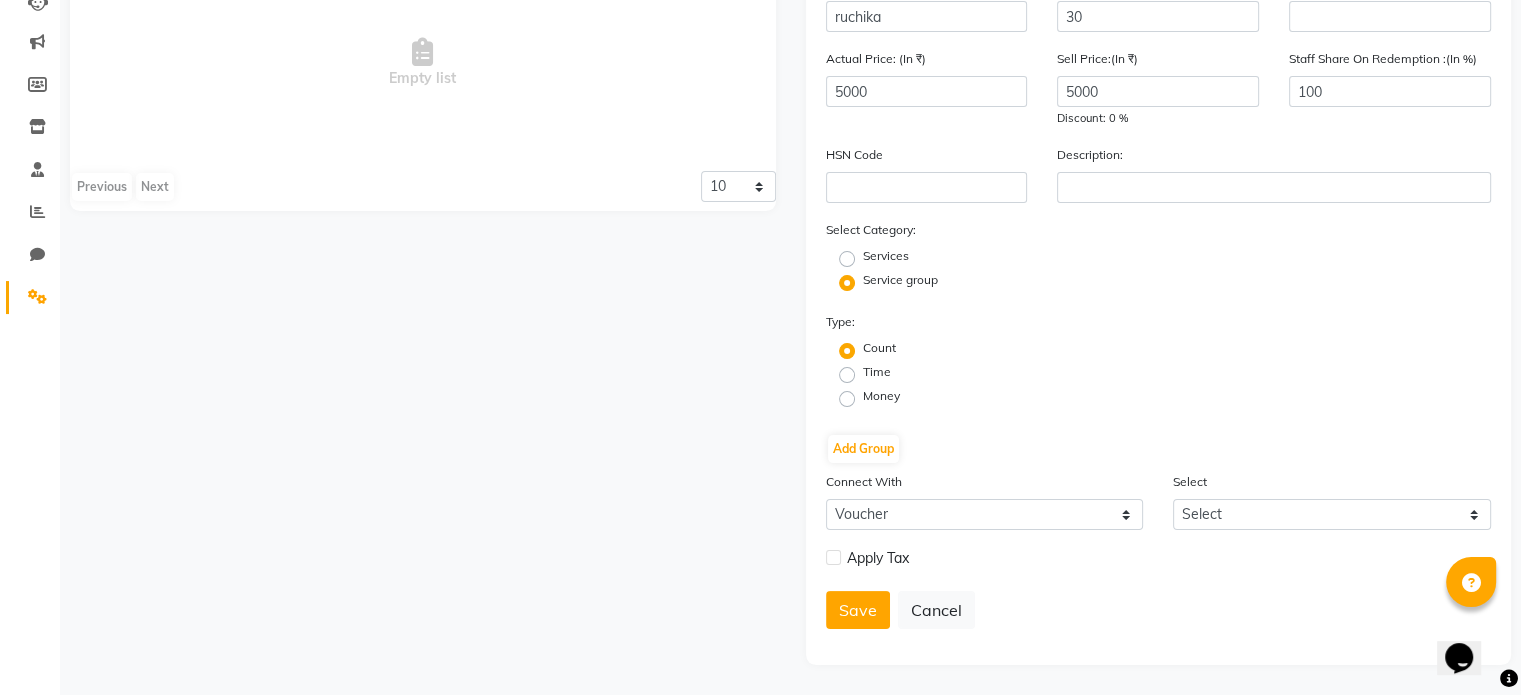 click 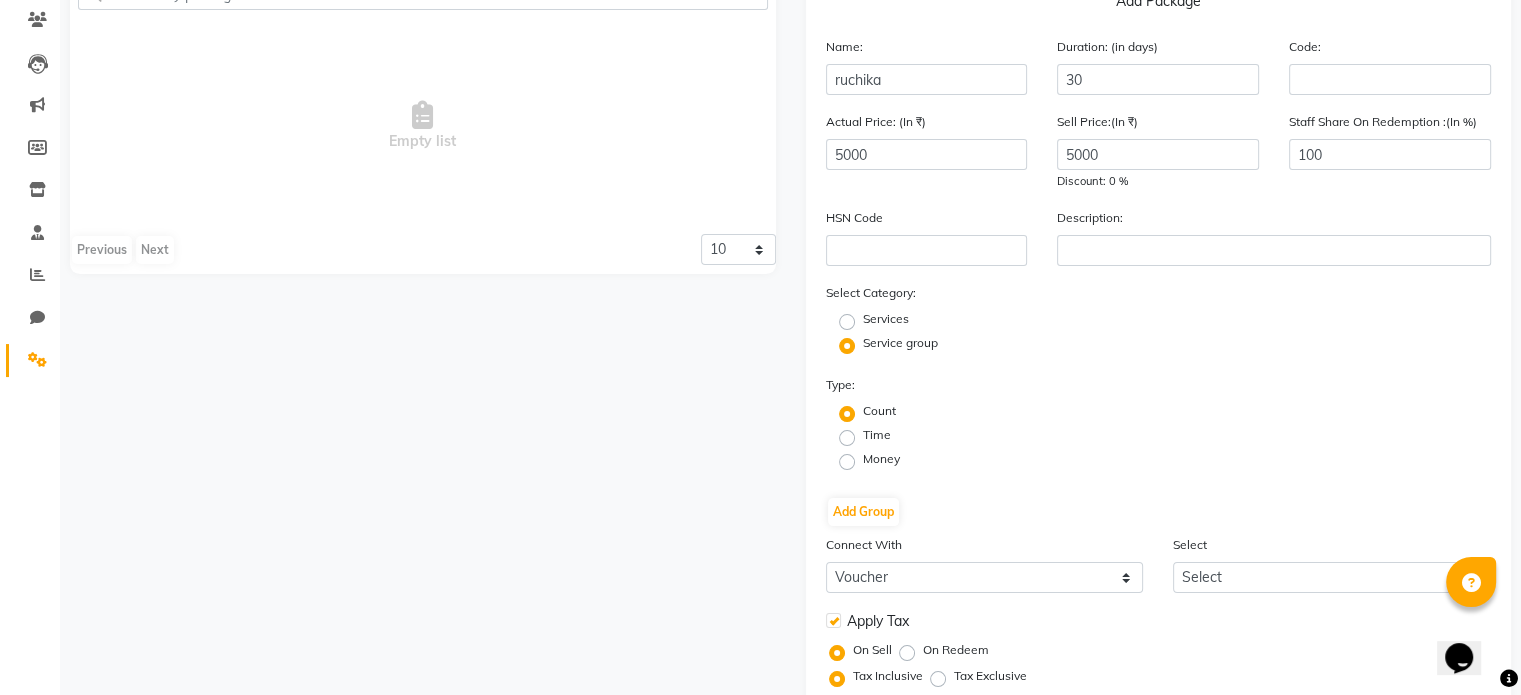 scroll, scrollTop: 289, scrollLeft: 0, axis: vertical 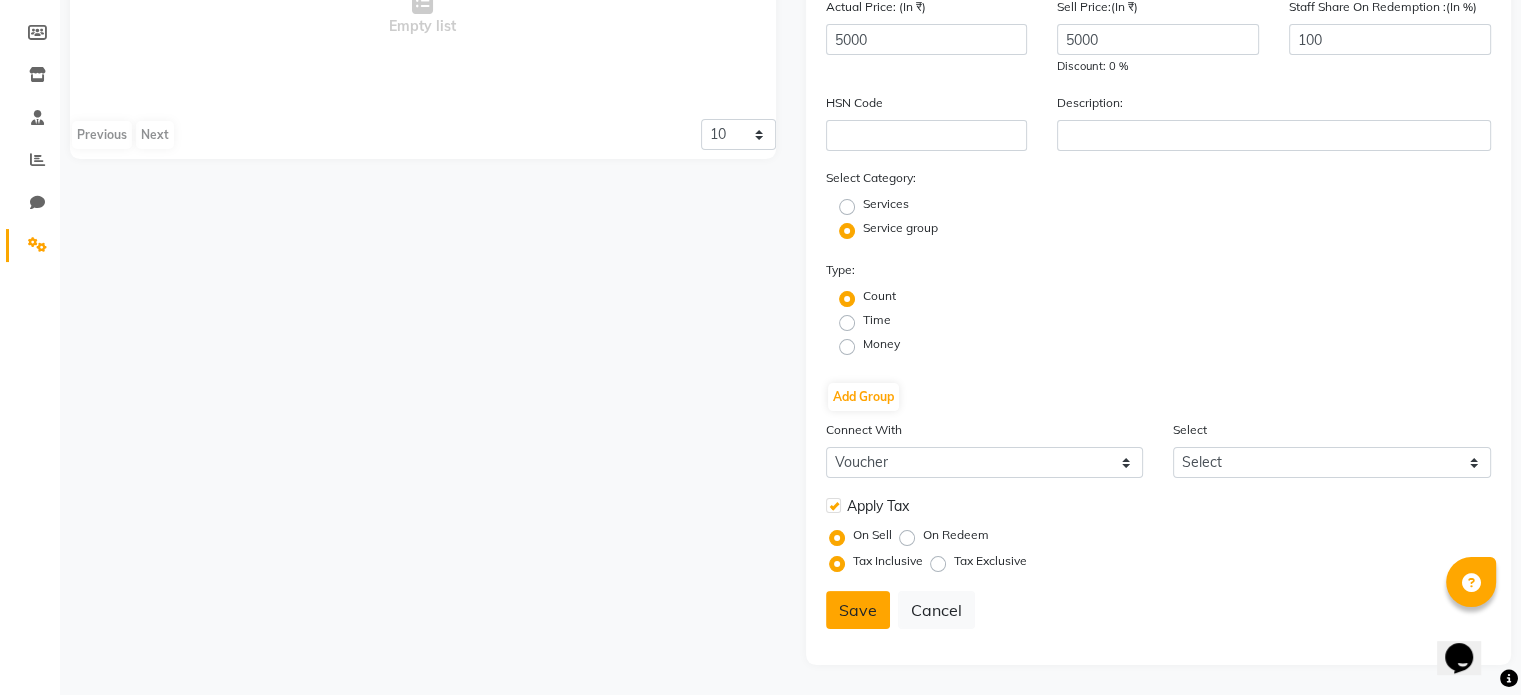 click on "Save" 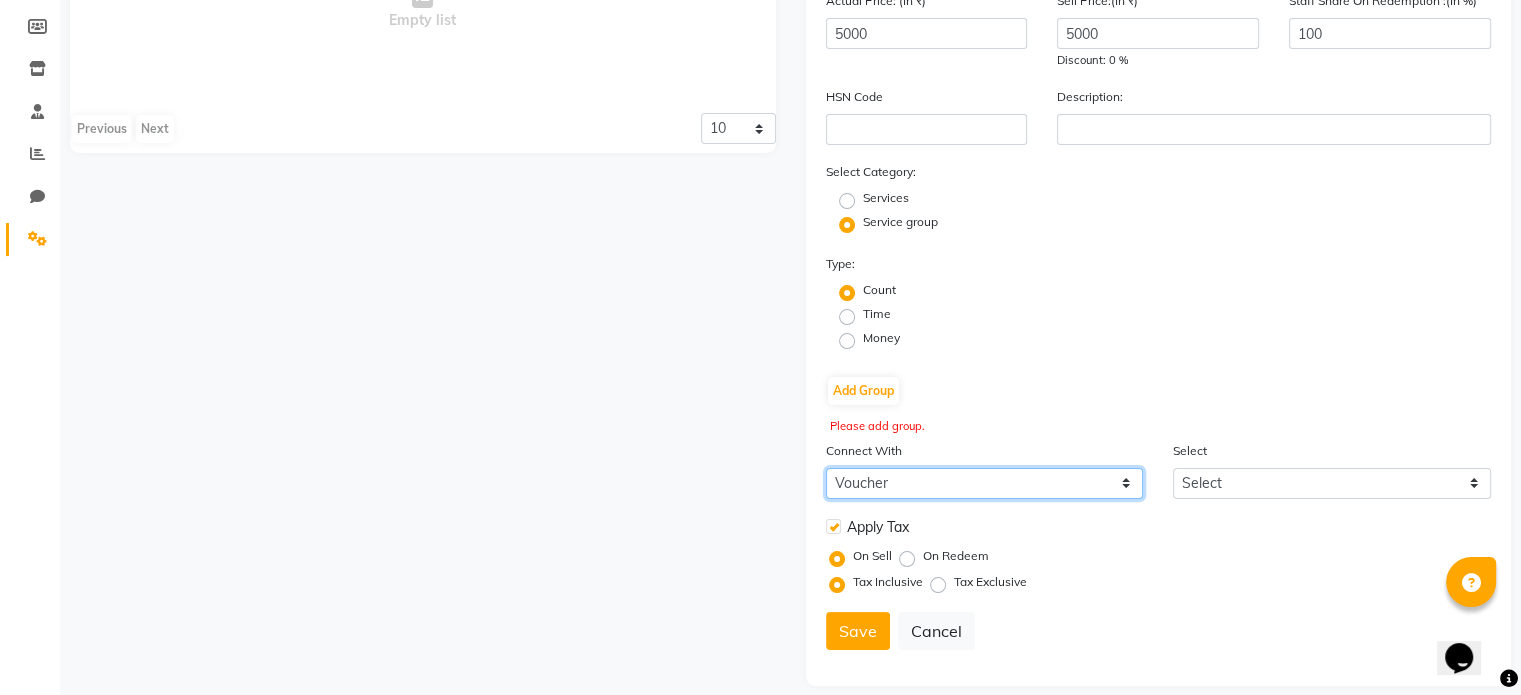 click on "Select Membership Prepaid Voucher" 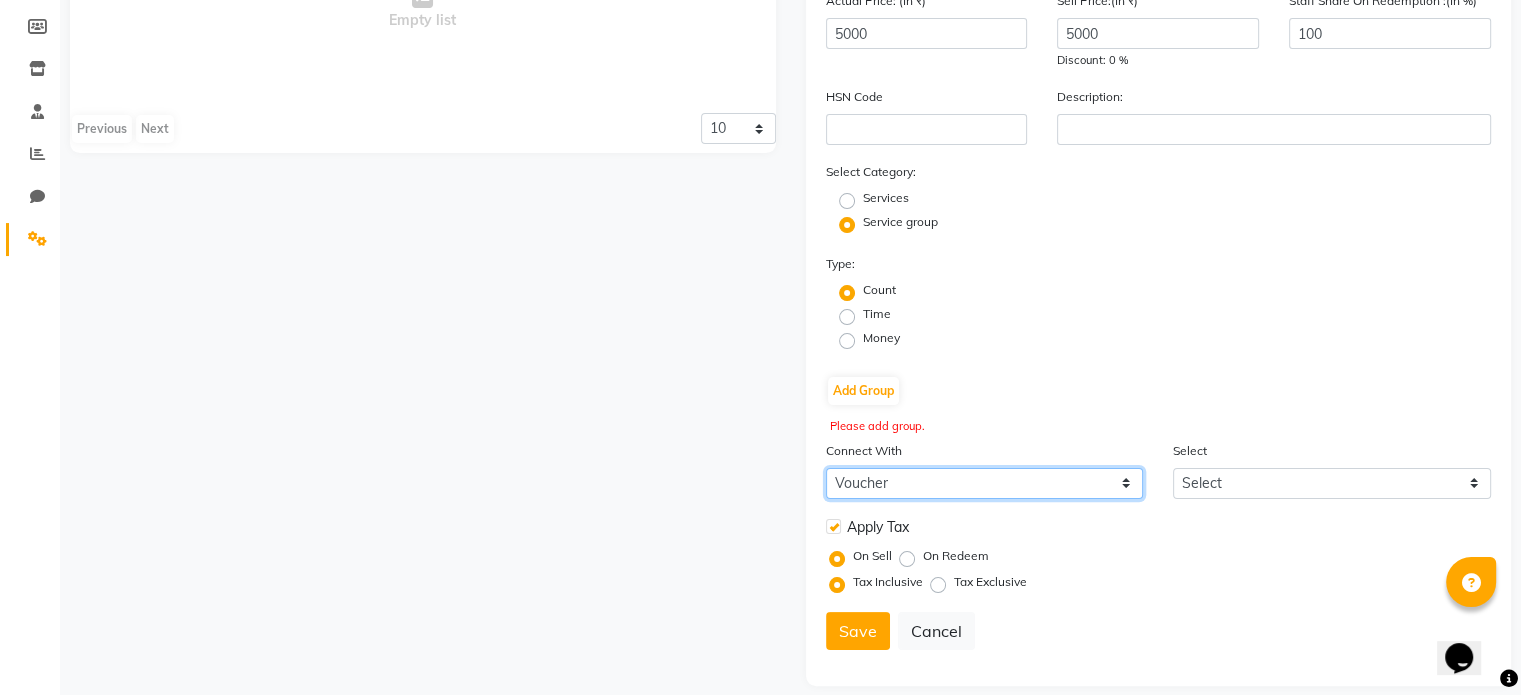select on "1: M" 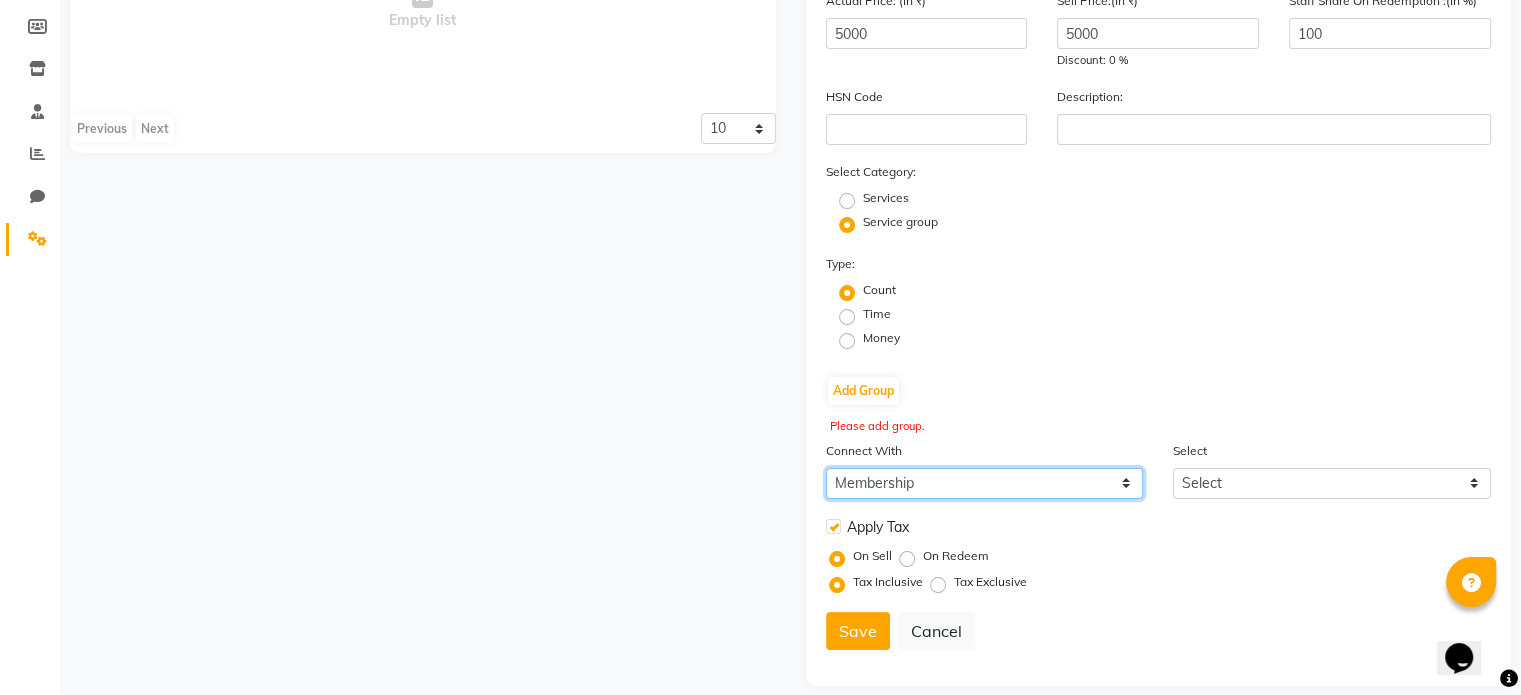 click on "Select Membership Prepaid Voucher" 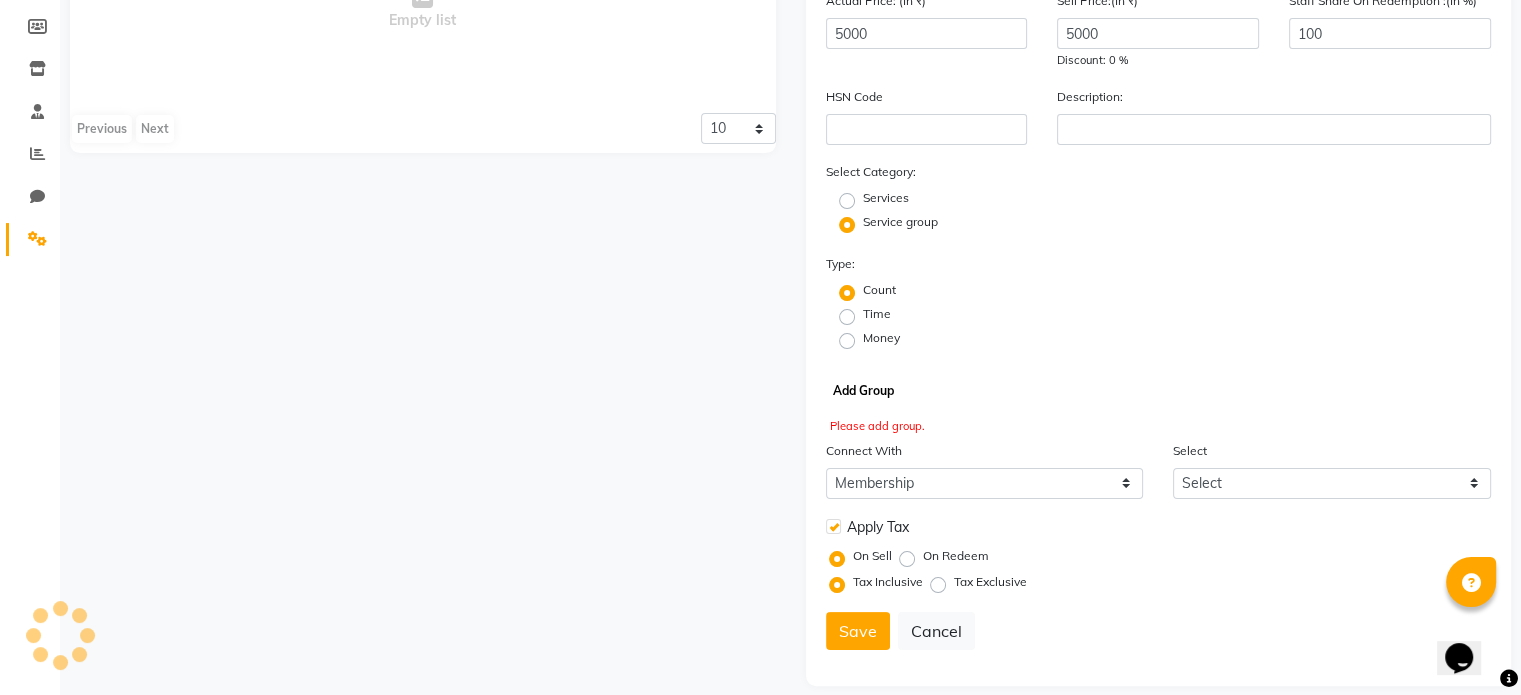 click on "Add Group" 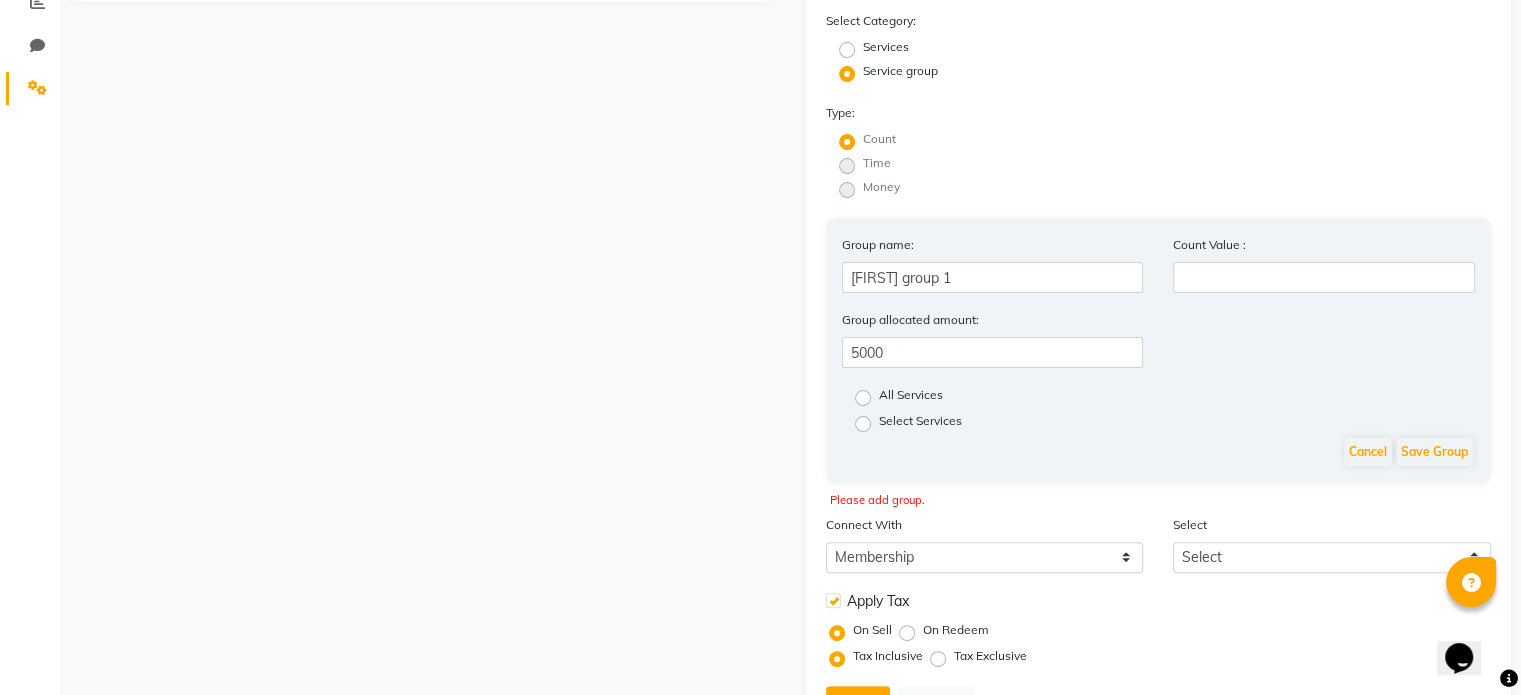 scroll, scrollTop: 441, scrollLeft: 0, axis: vertical 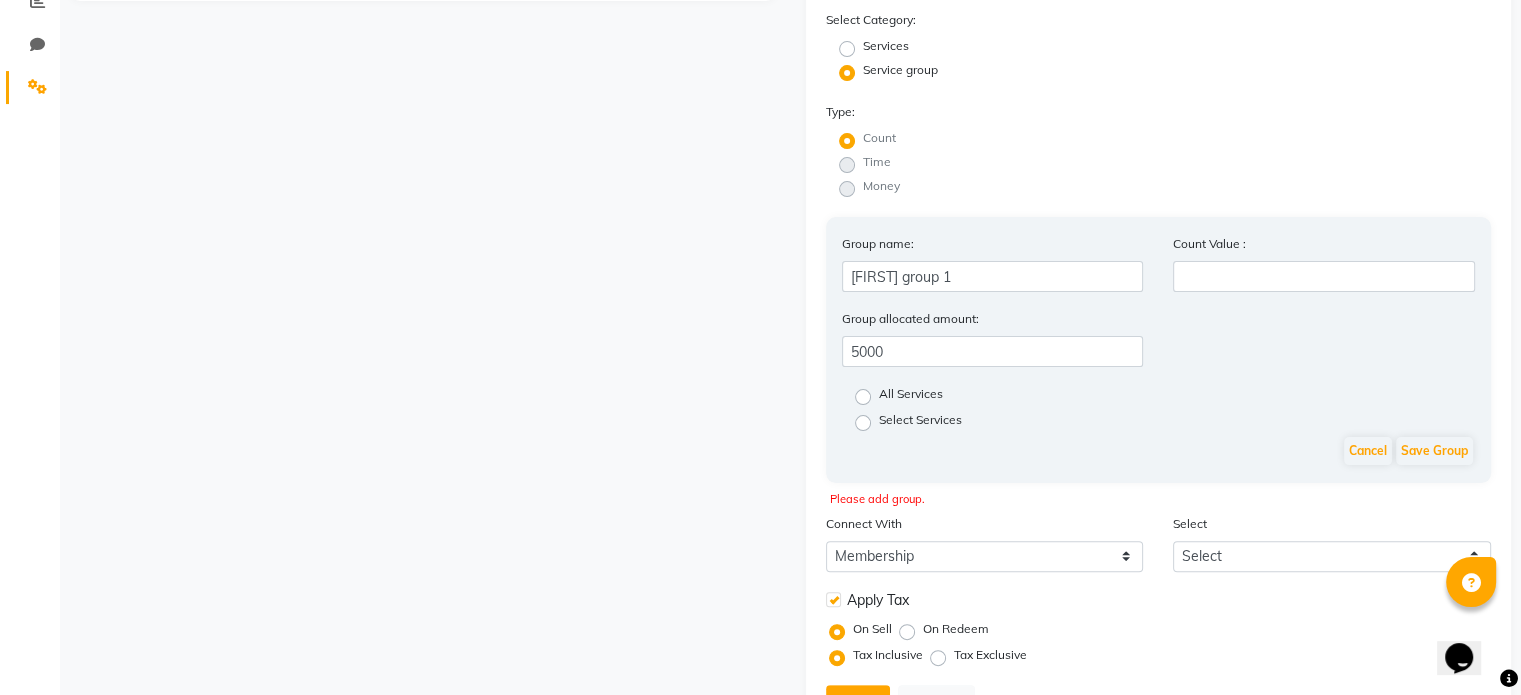 click on "All Services" 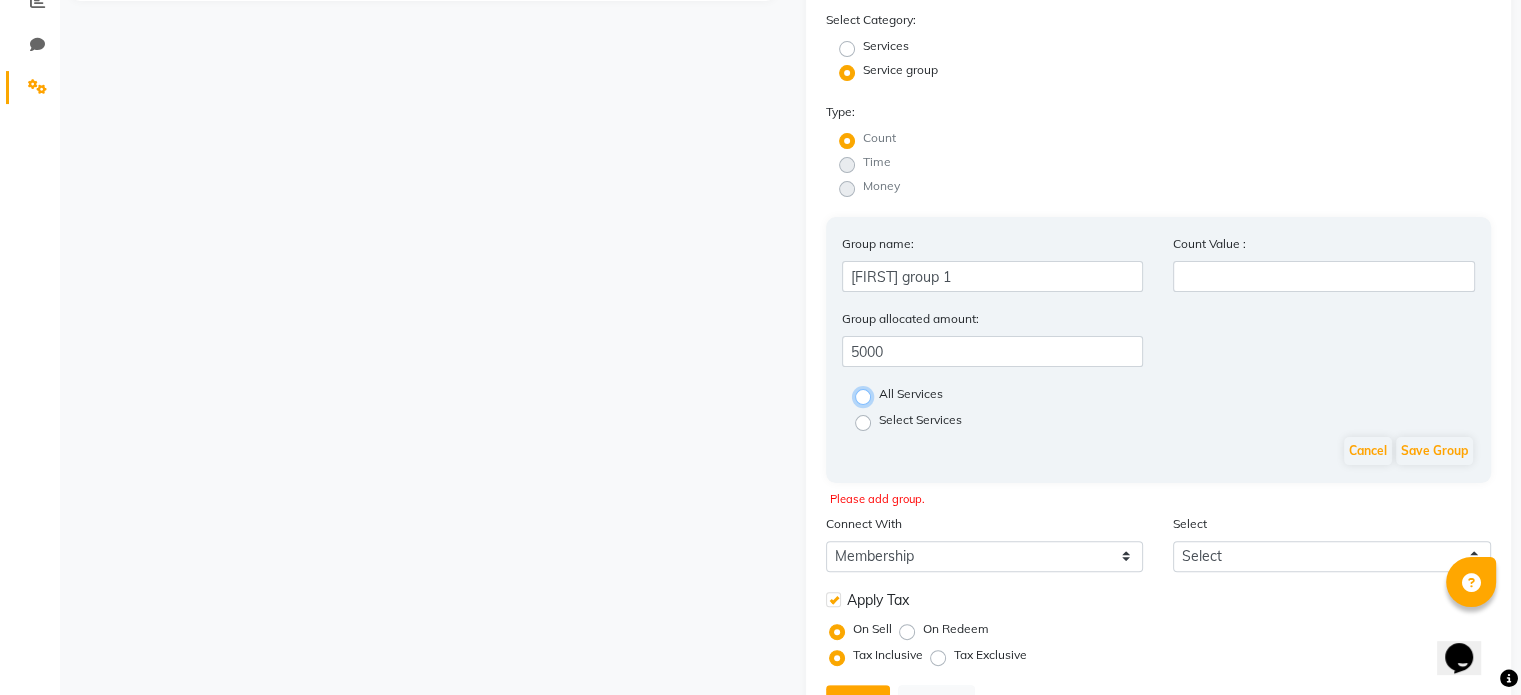 click on "All Services" at bounding box center [869, 395] 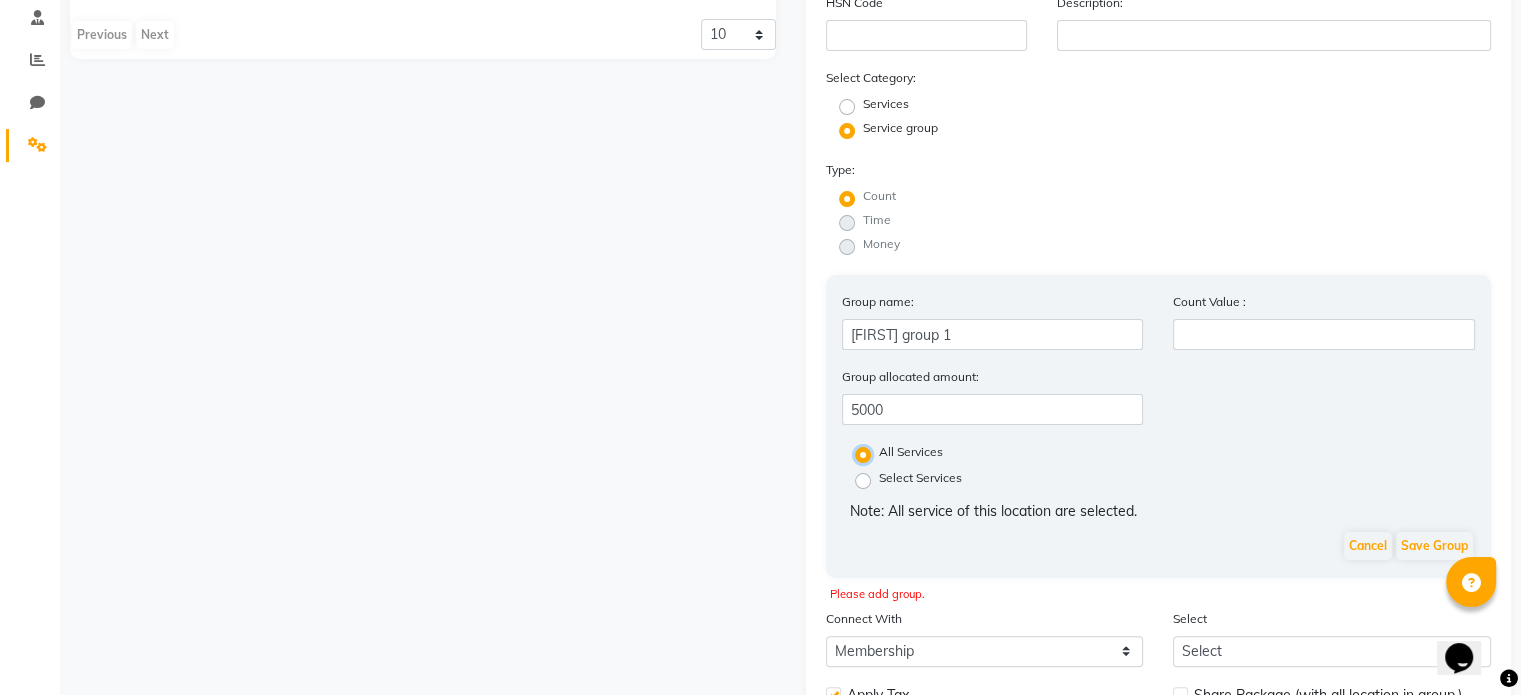 scroll, scrollTop: 355, scrollLeft: 0, axis: vertical 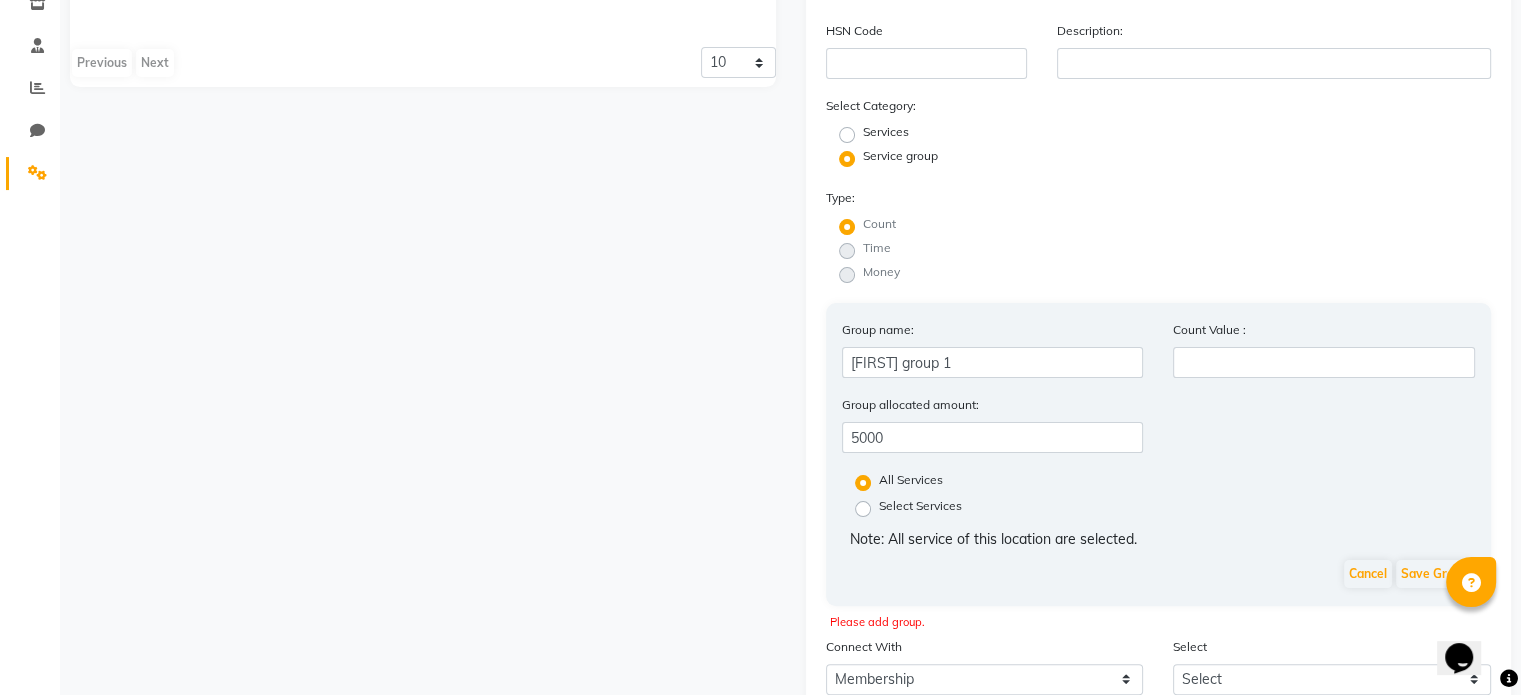 click on "Services" 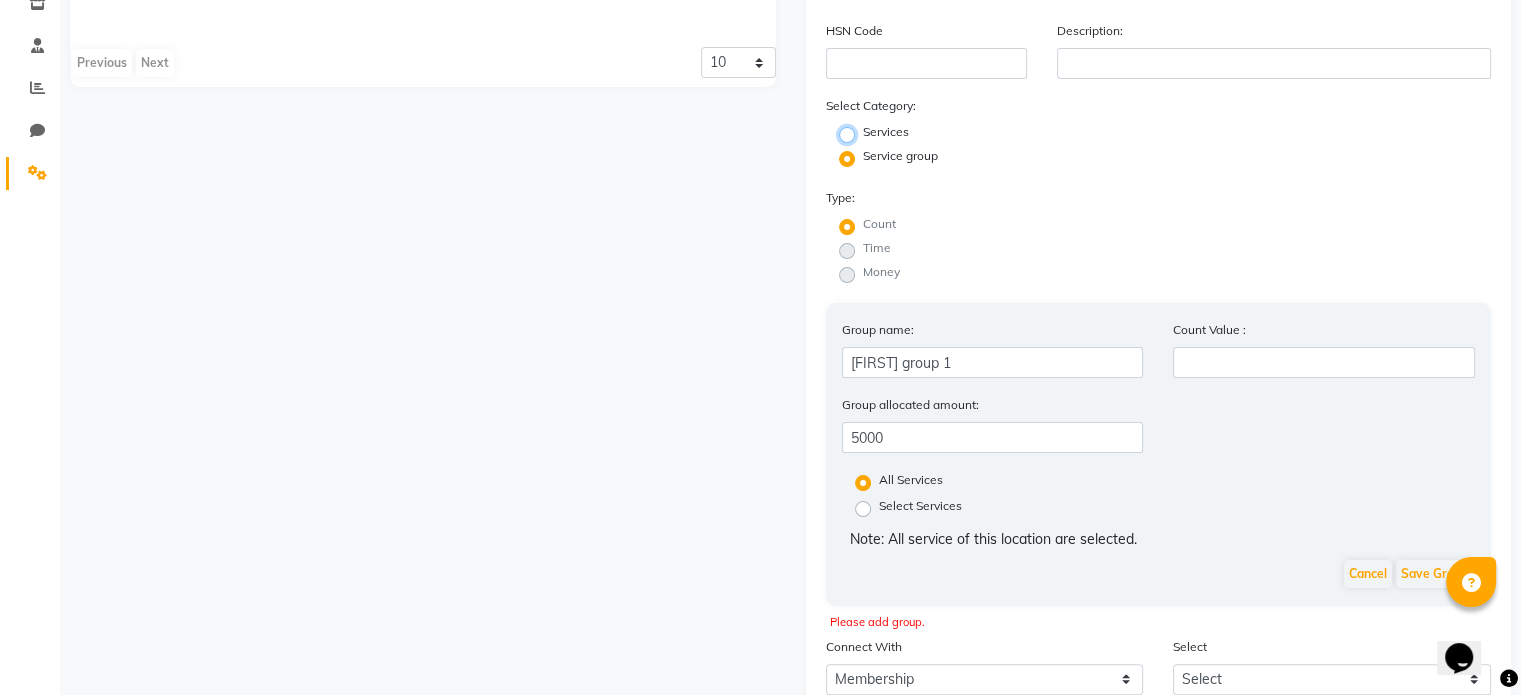 click on "Services" at bounding box center (853, 133) 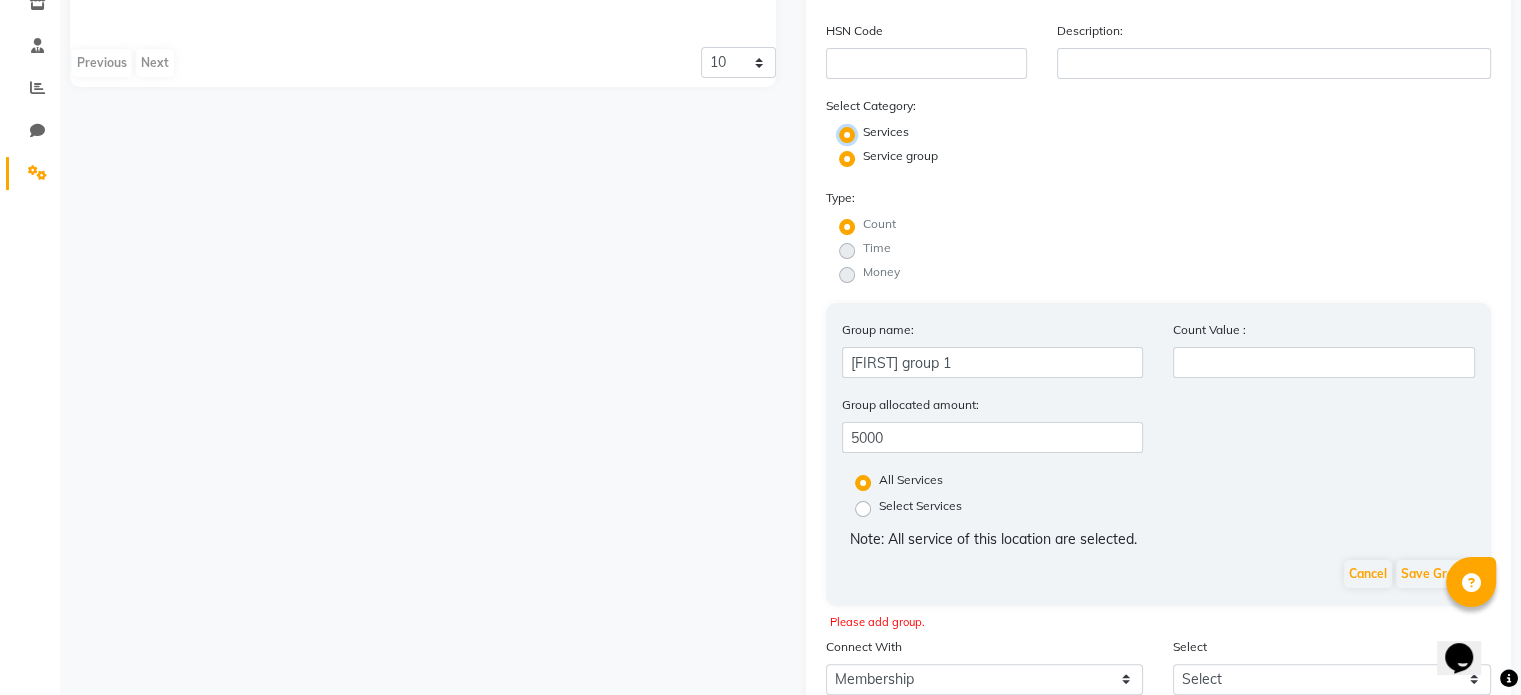 radio on "false" 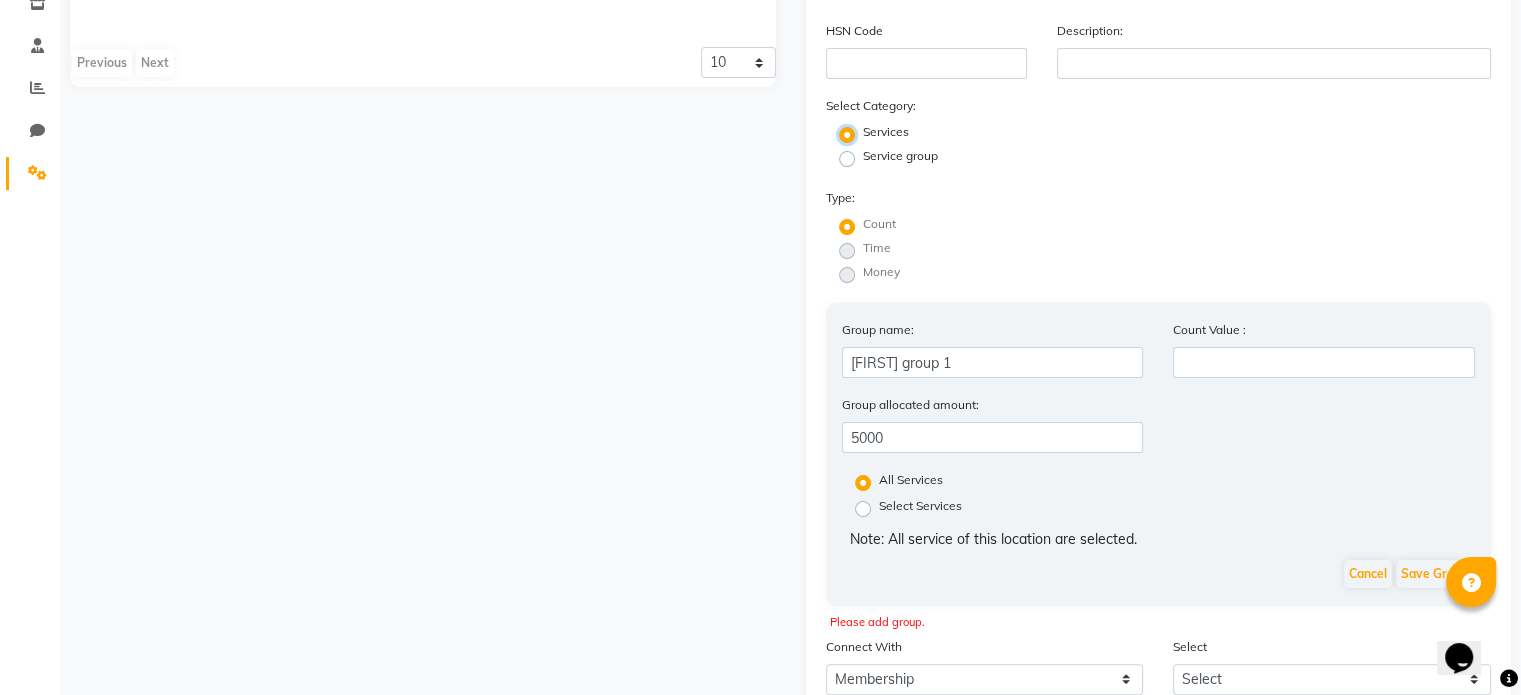 scroll, scrollTop: 208, scrollLeft: 0, axis: vertical 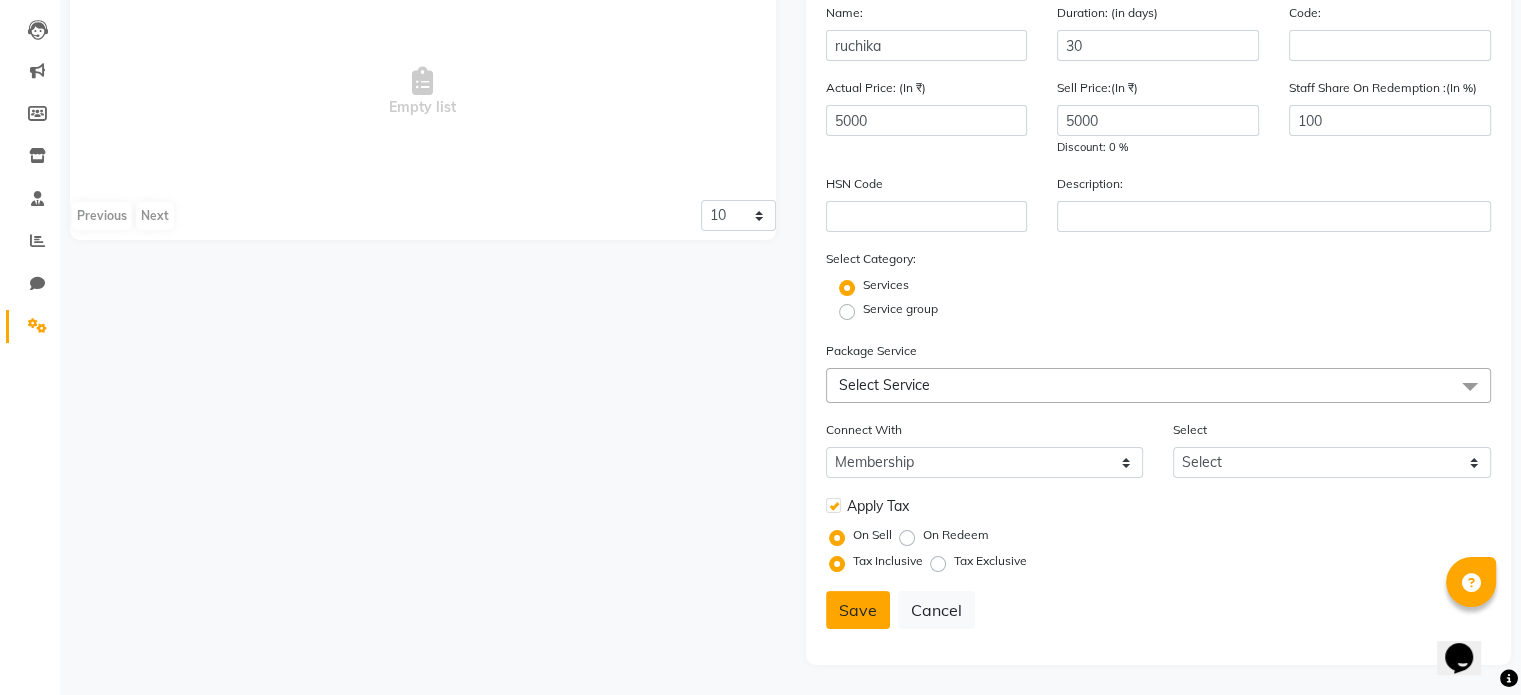 click on "Save" 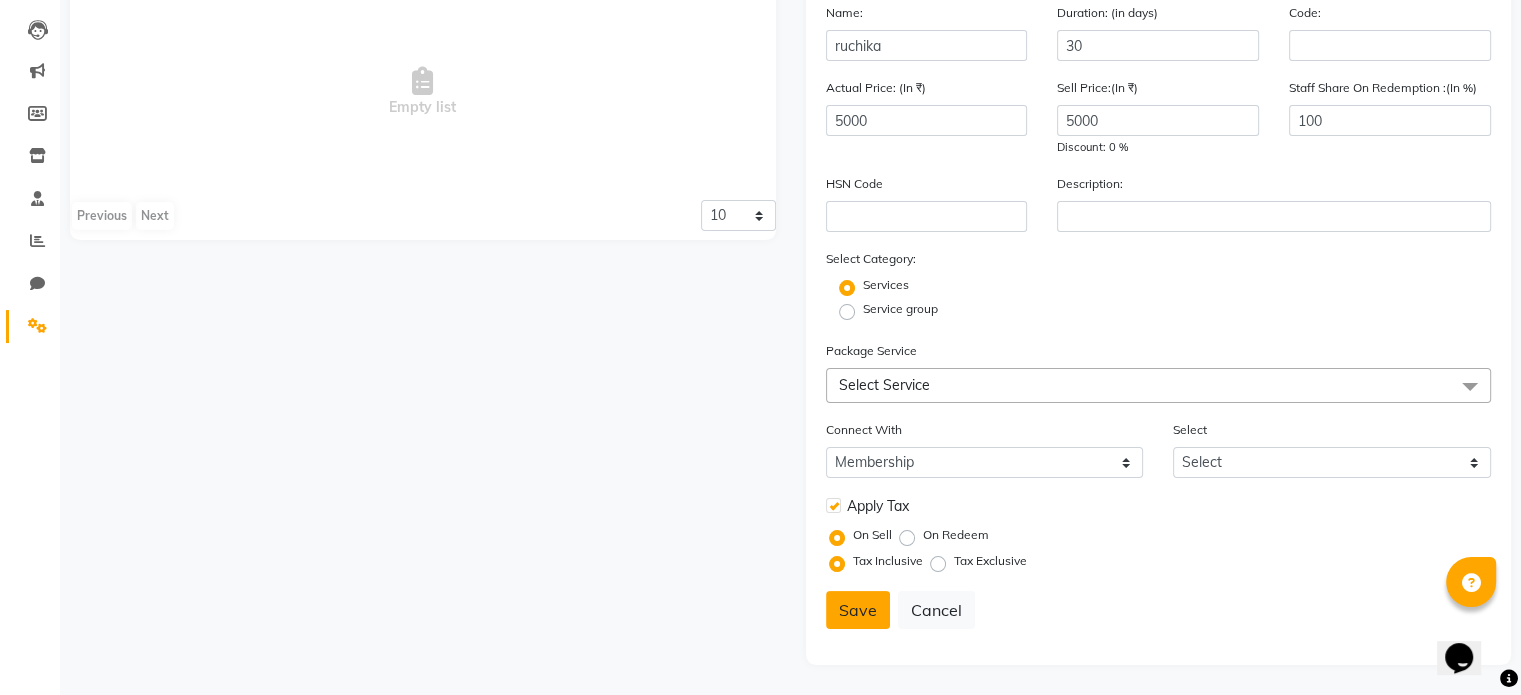 click on "Save" 